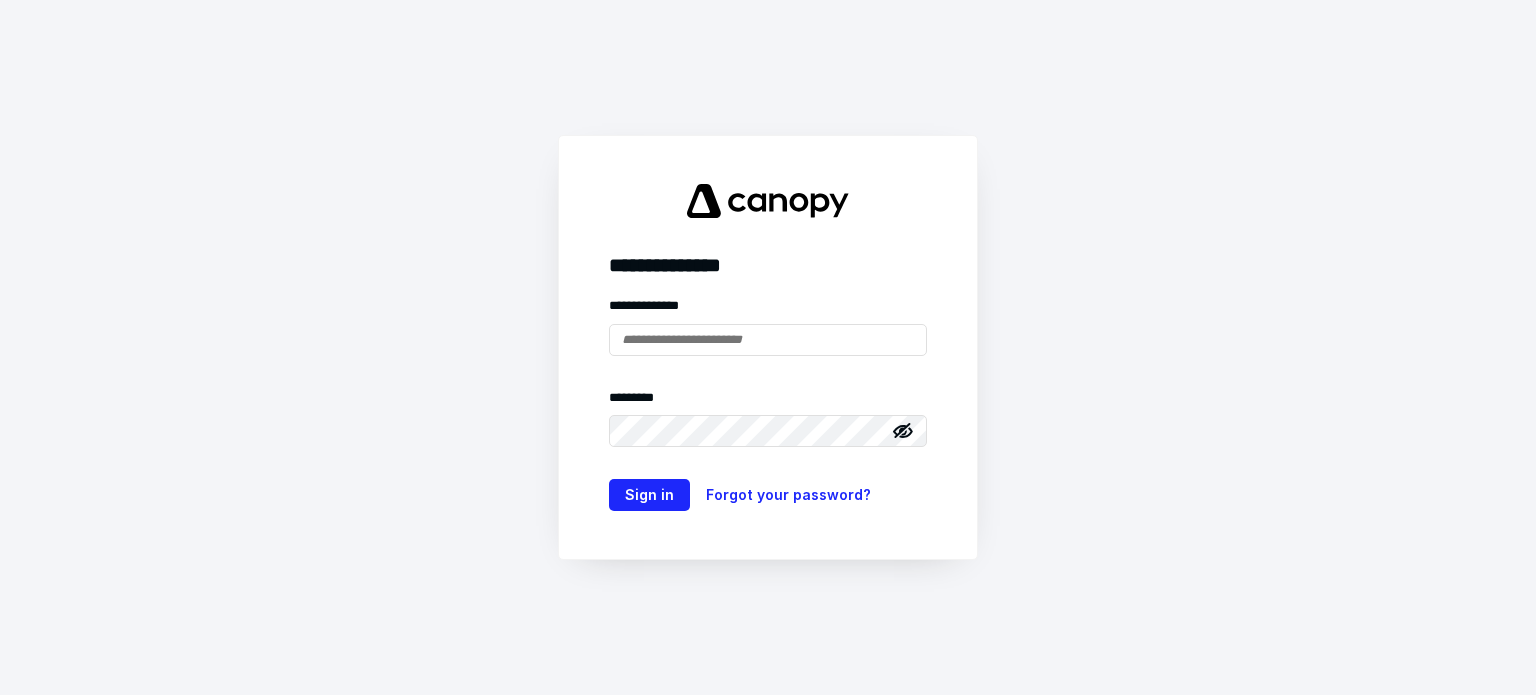 scroll, scrollTop: 0, scrollLeft: 0, axis: both 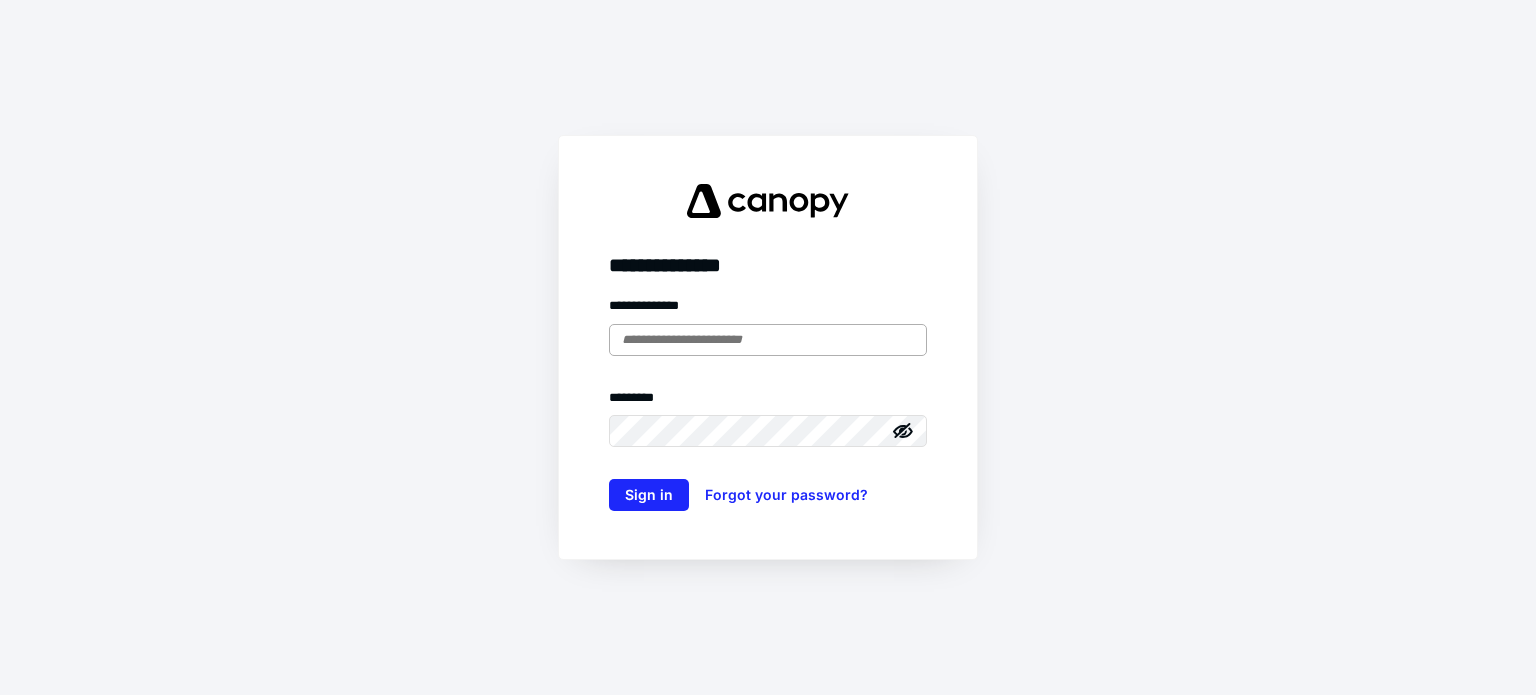 click at bounding box center [768, 340] 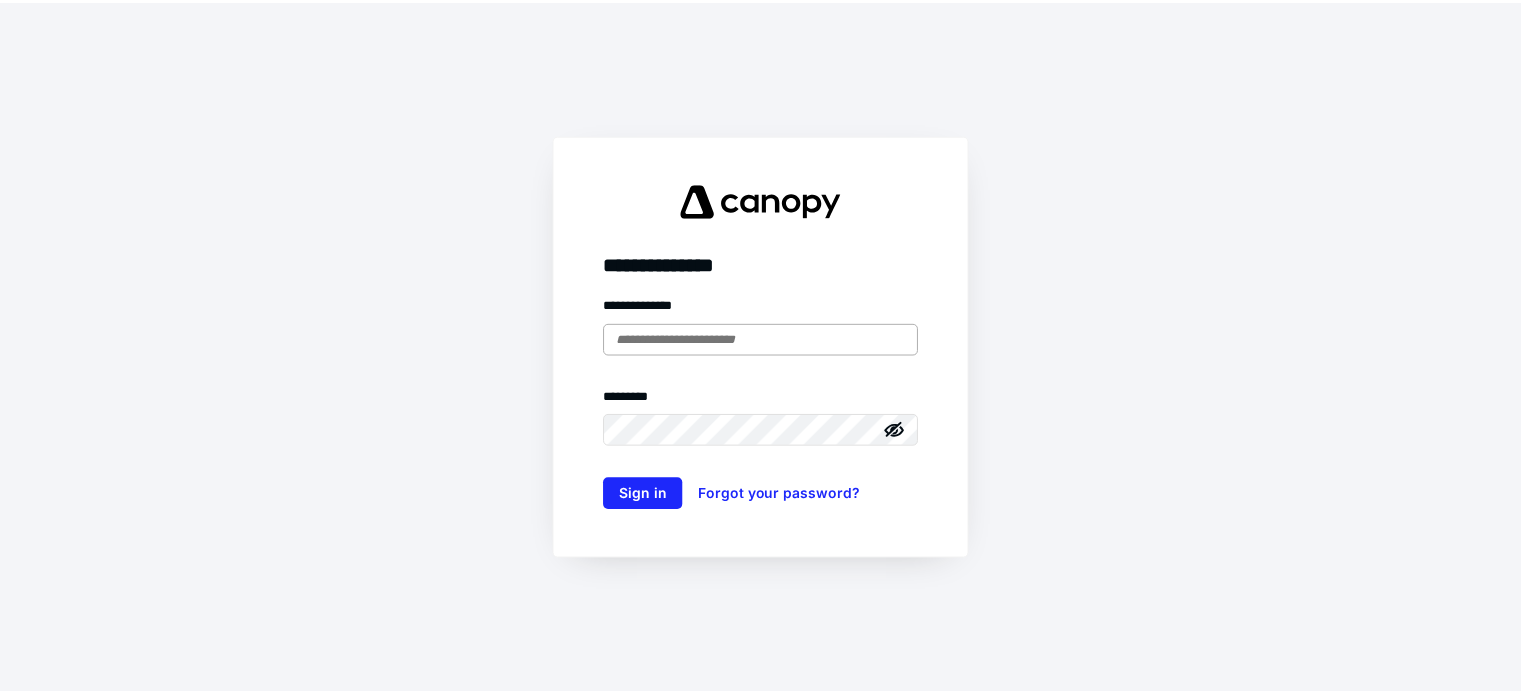 scroll, scrollTop: 0, scrollLeft: 0, axis: both 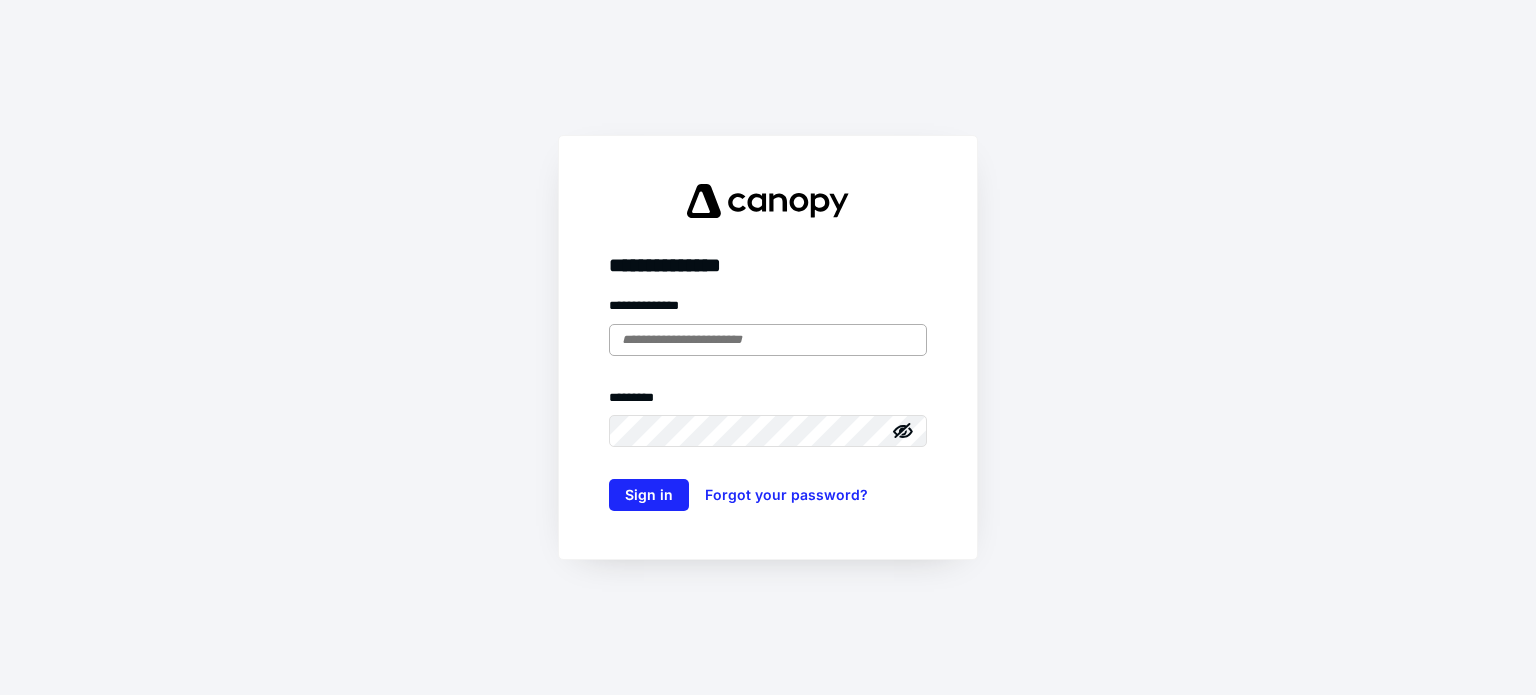 type on "**********" 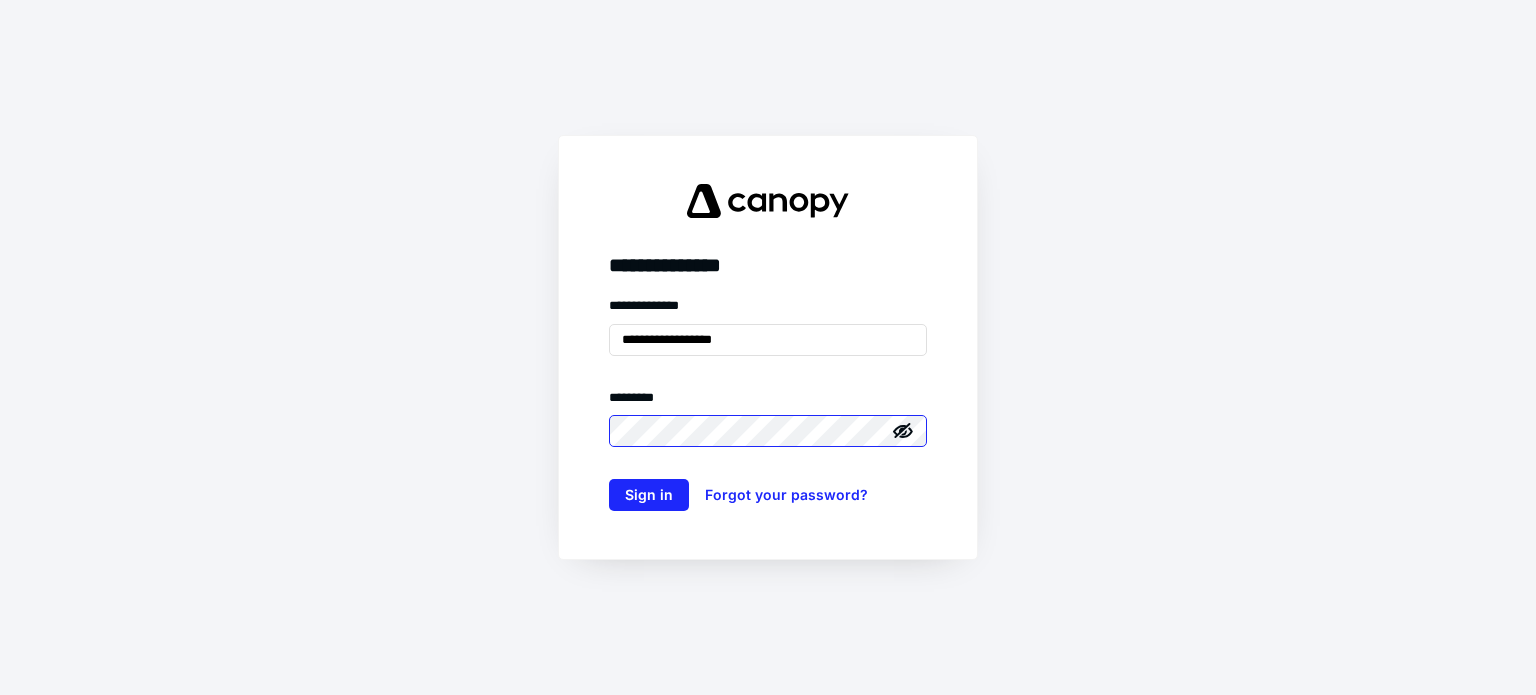 click on "Sign in" at bounding box center (649, 495) 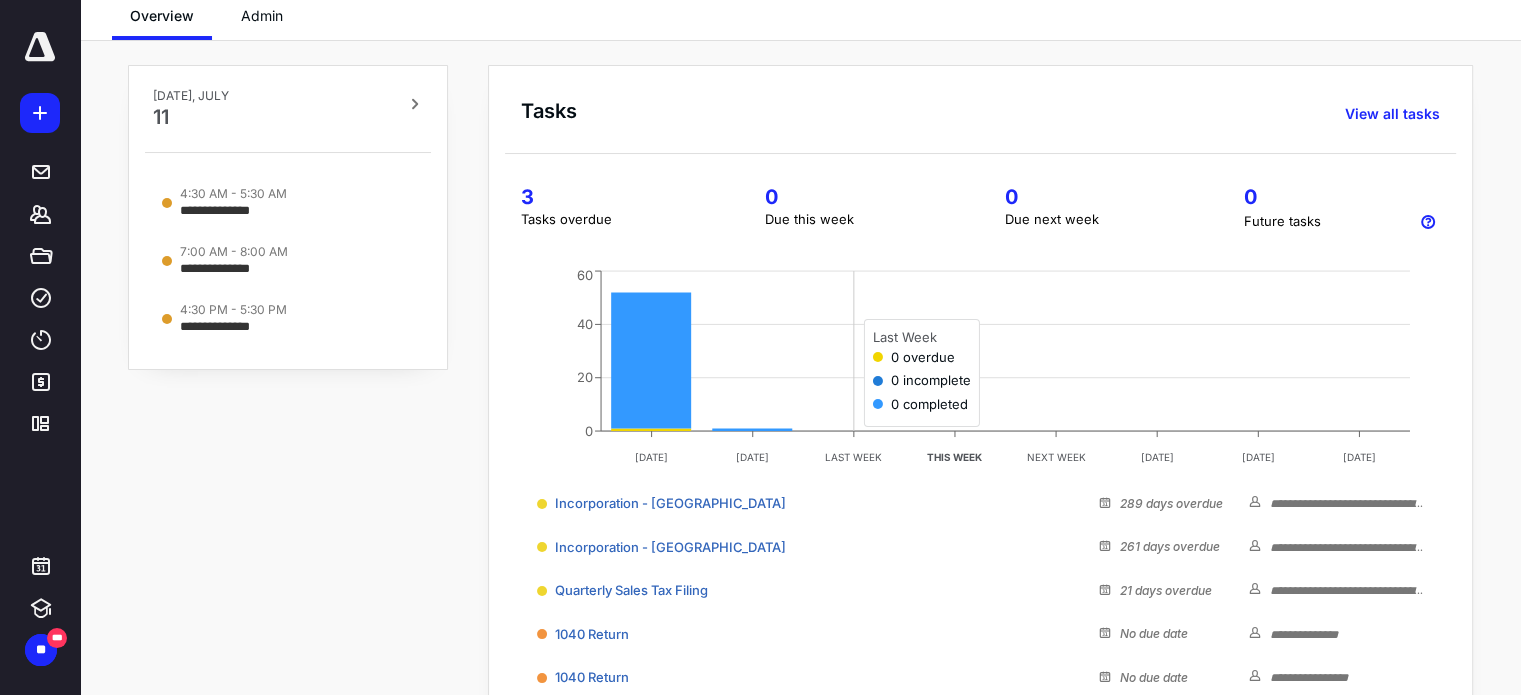 scroll, scrollTop: 111, scrollLeft: 0, axis: vertical 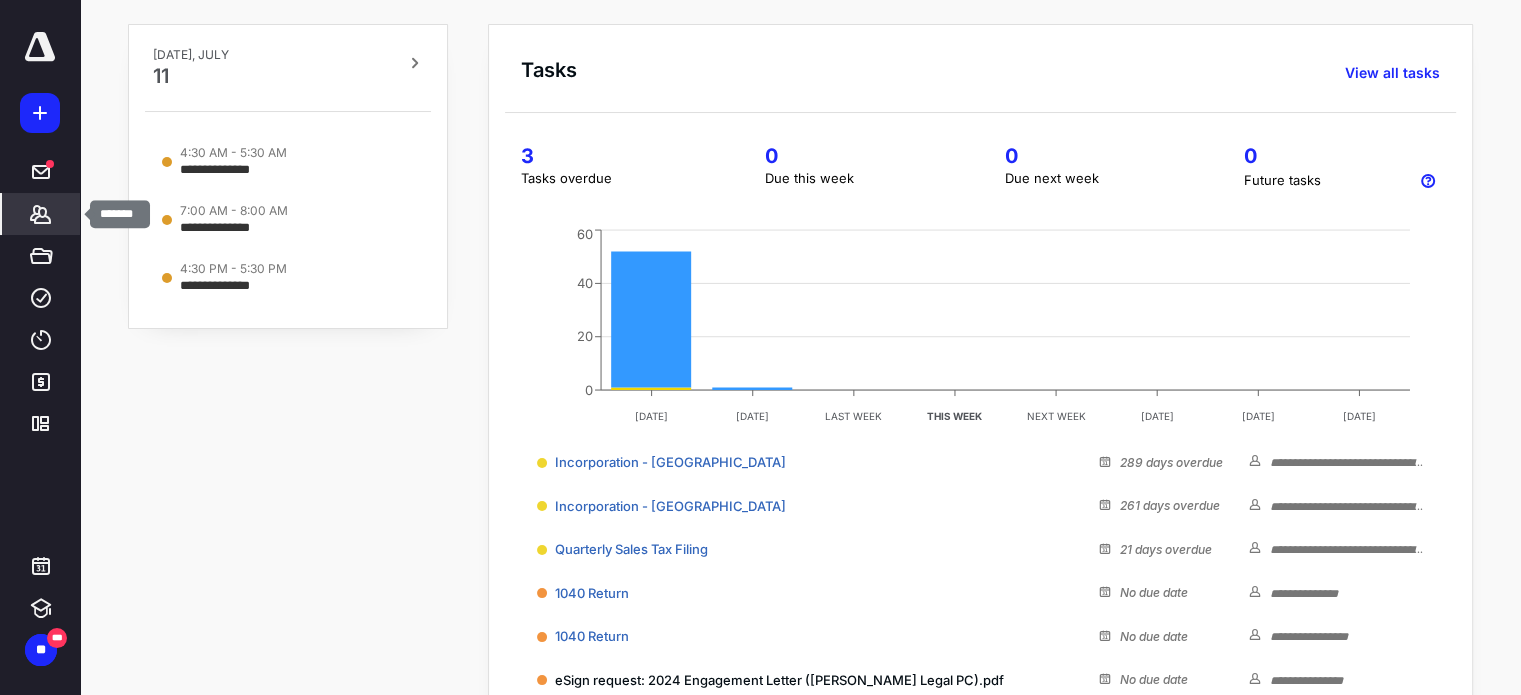 click on "*******" at bounding box center (41, 214) 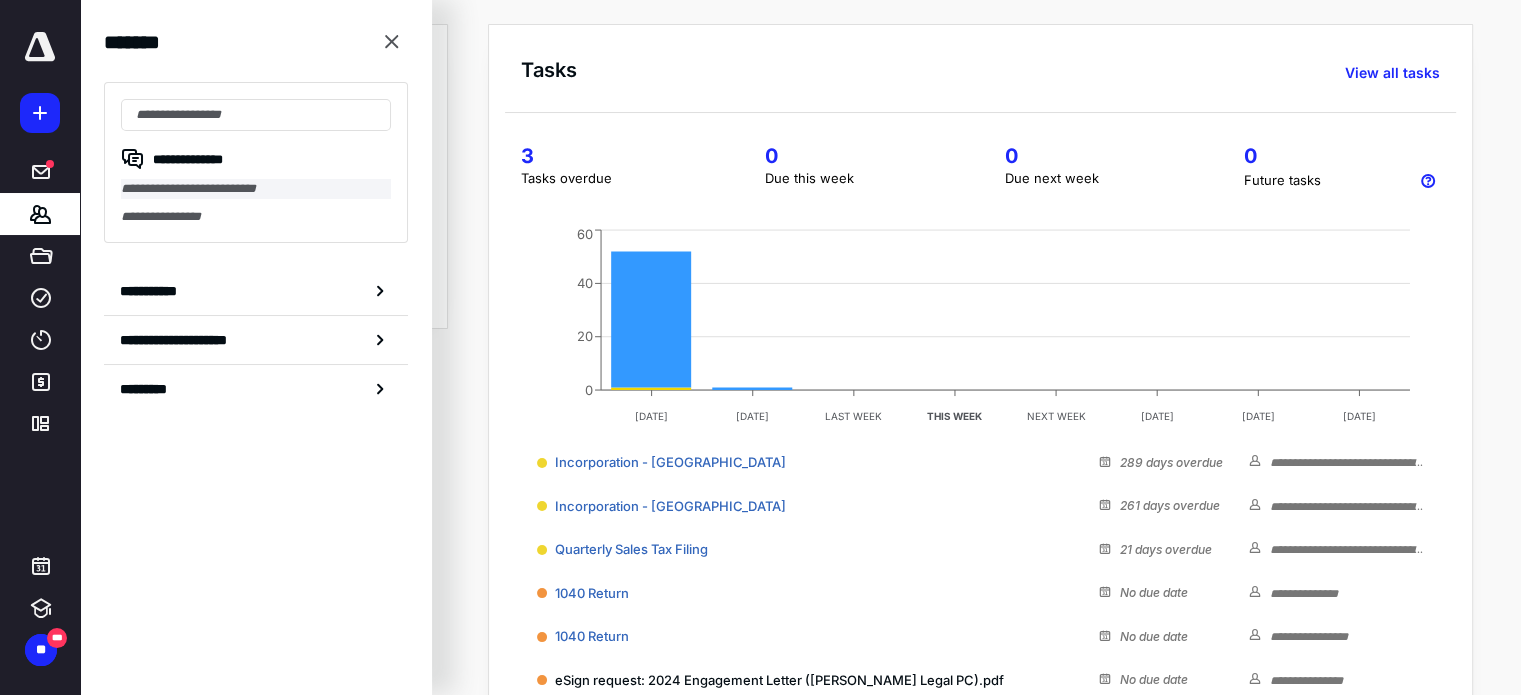 click on "**********" at bounding box center (256, 189) 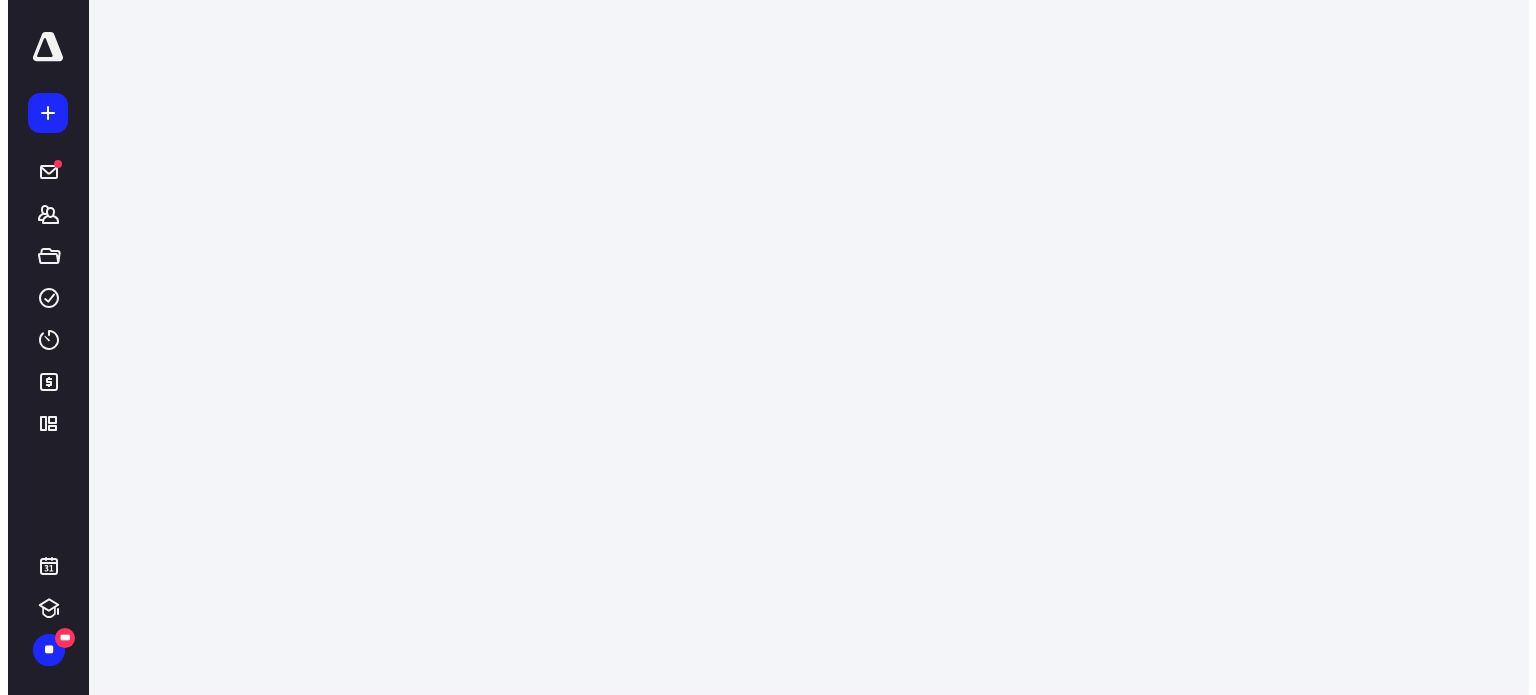 scroll, scrollTop: 0, scrollLeft: 0, axis: both 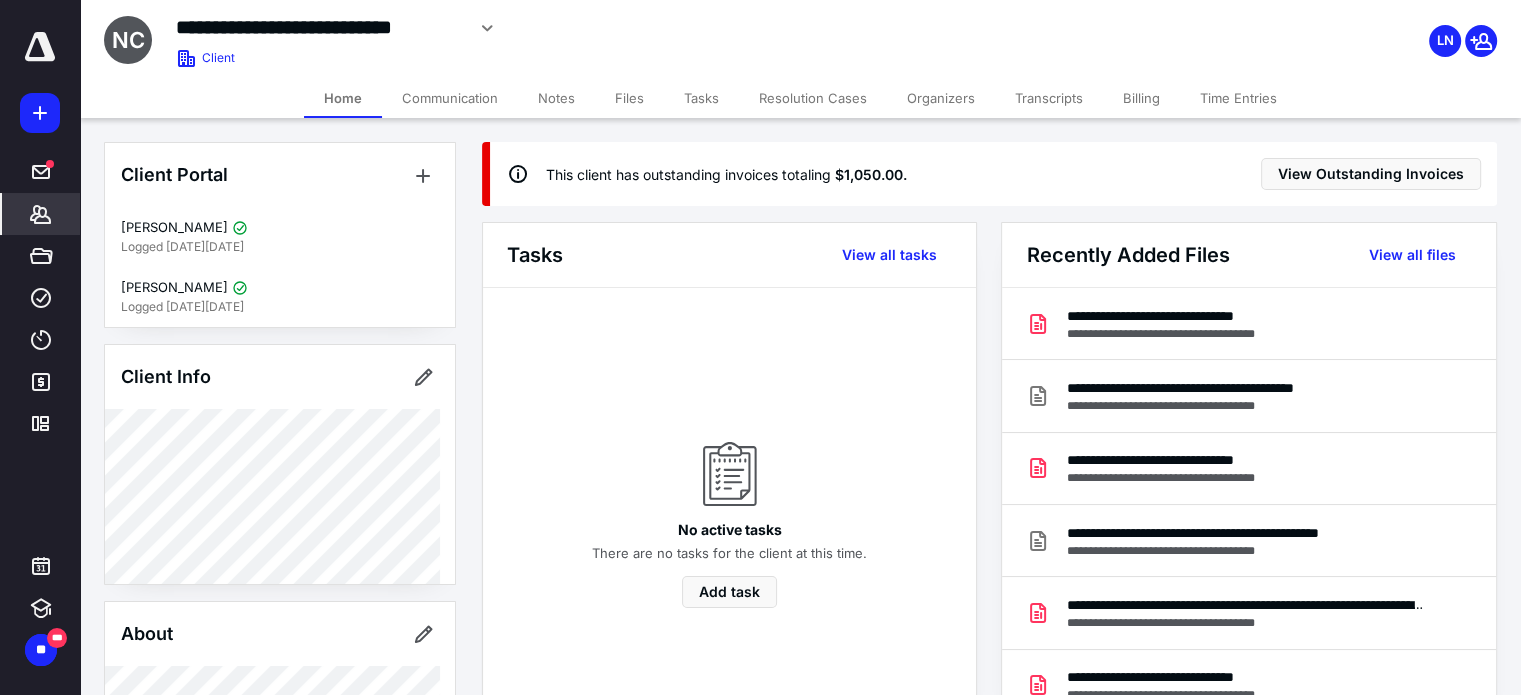 click on "Files" at bounding box center [629, 98] 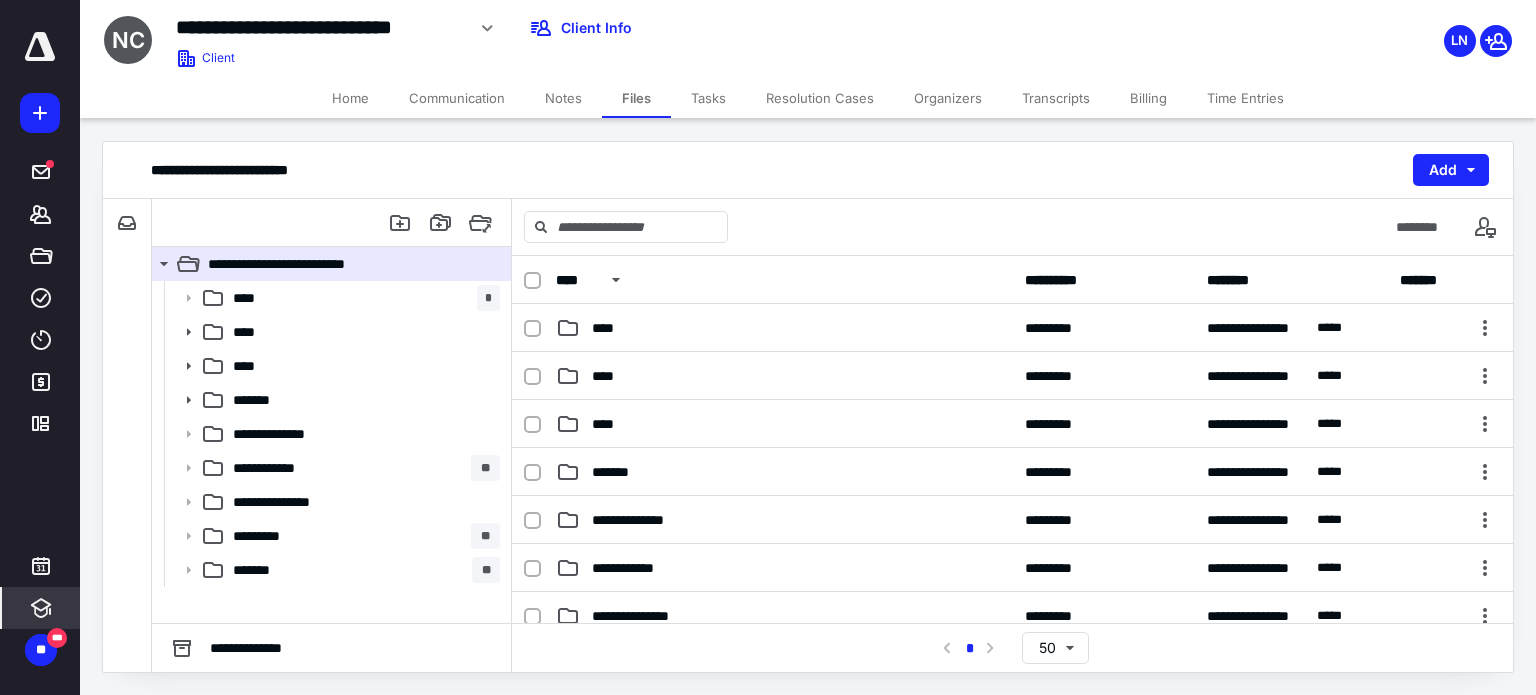 click at bounding box center [41, 608] 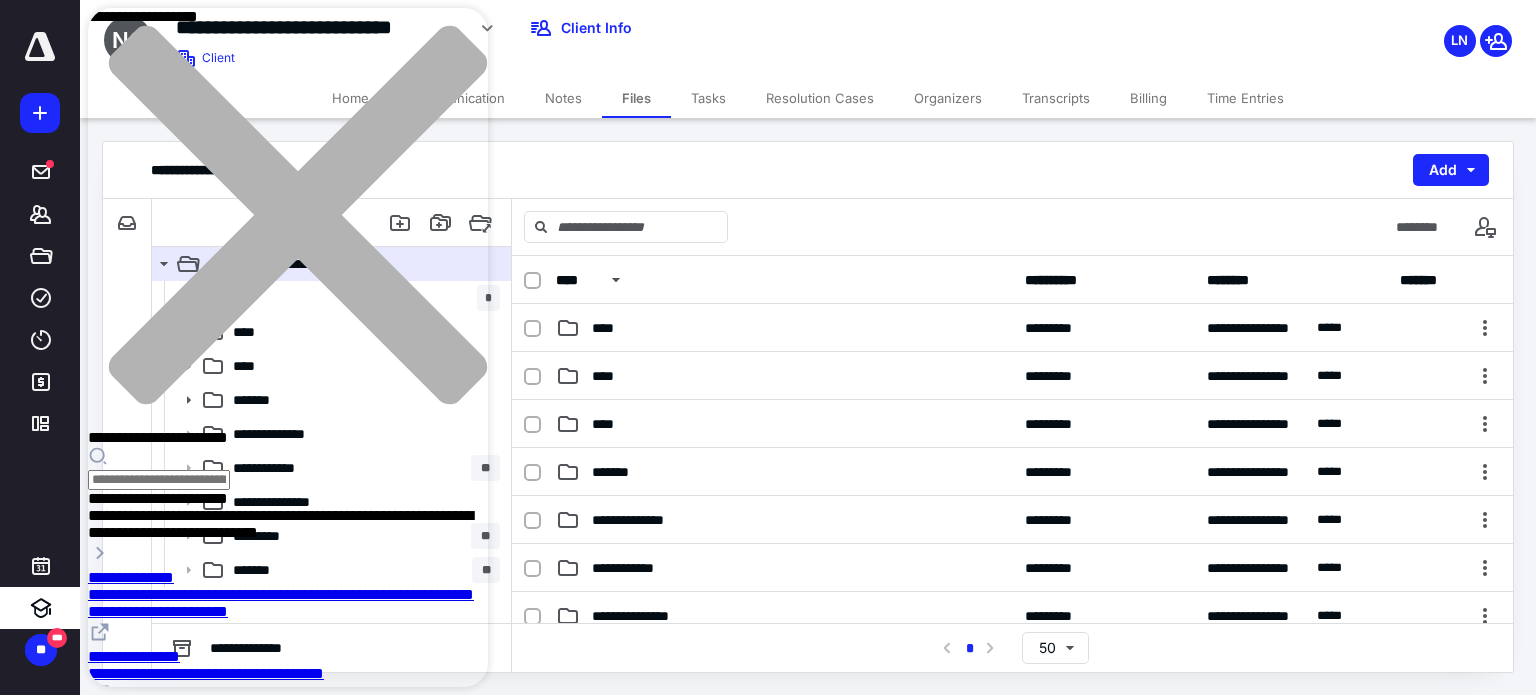 click on "**********" at bounding box center [140, 797] 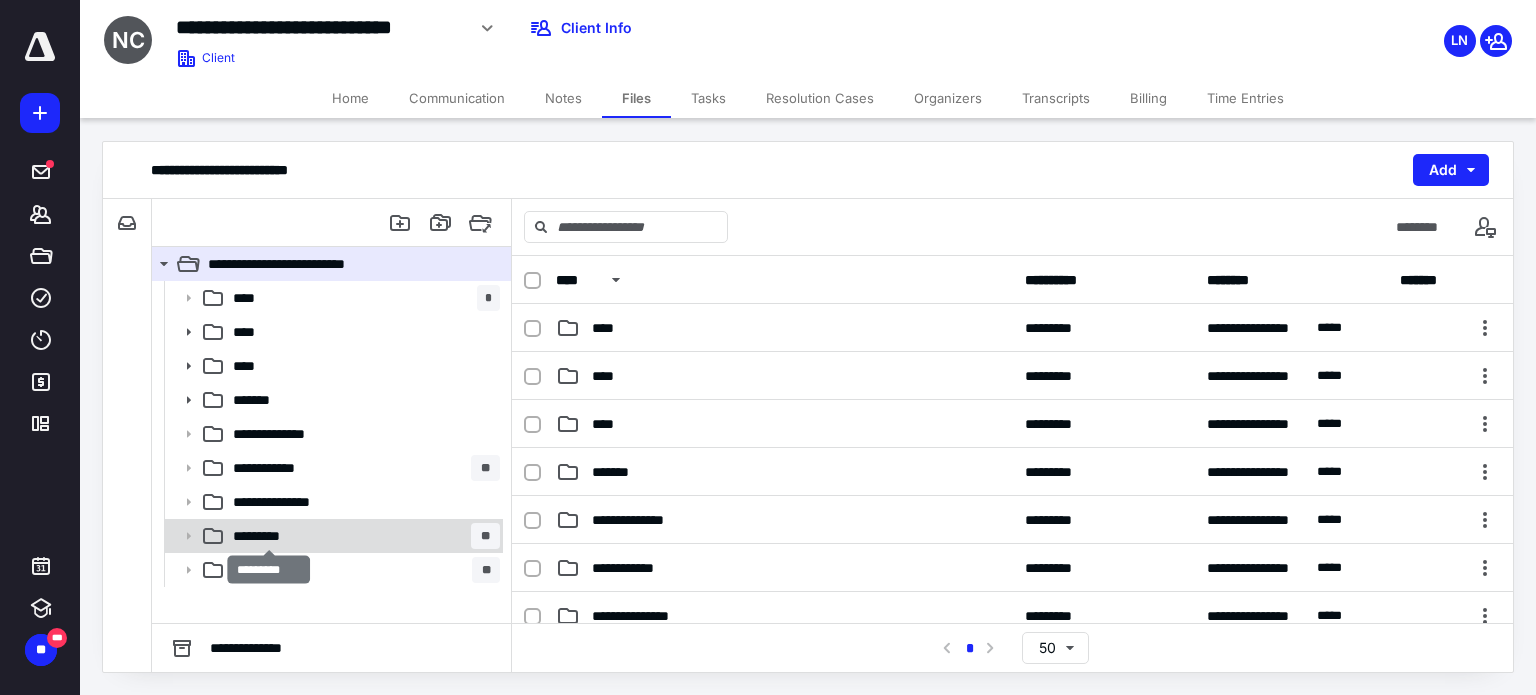 click on "*********" at bounding box center [269, 536] 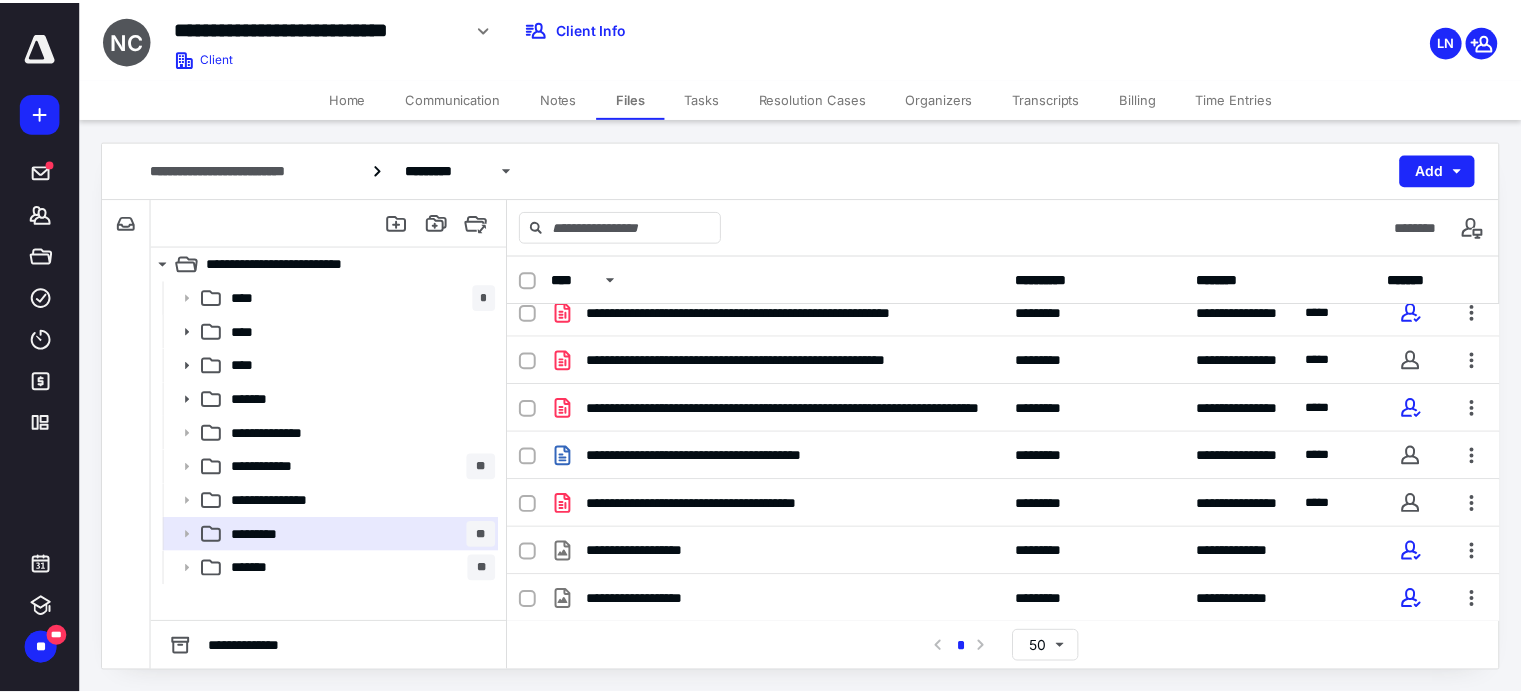 scroll, scrollTop: 158, scrollLeft: 0, axis: vertical 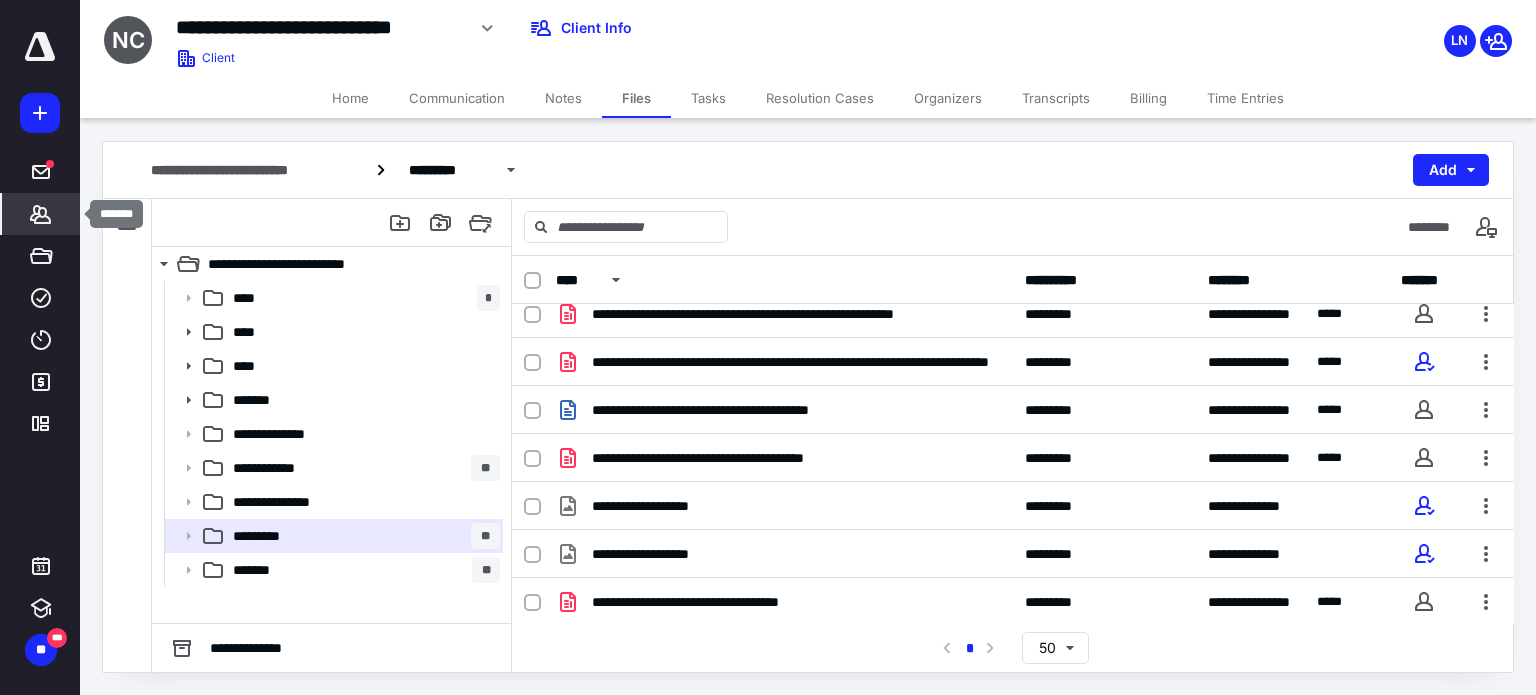 click 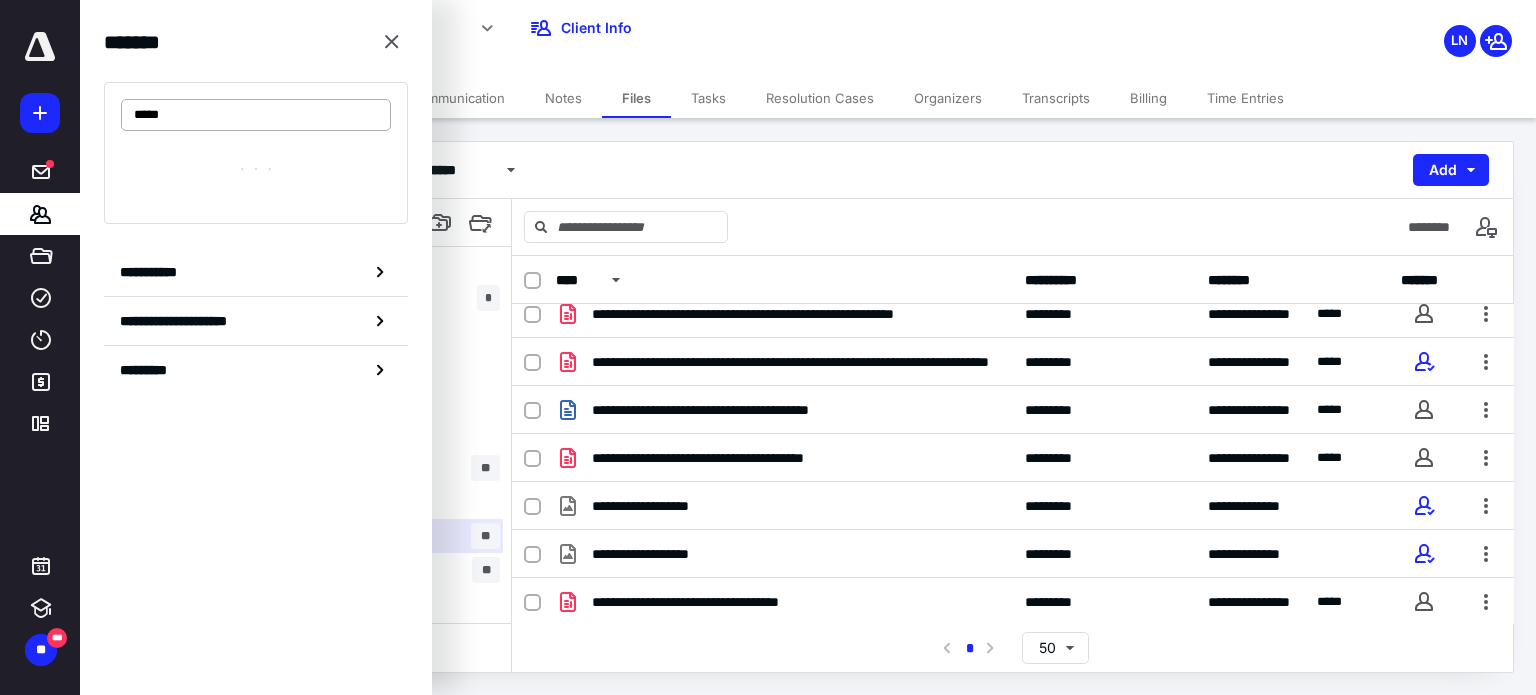 type on "******" 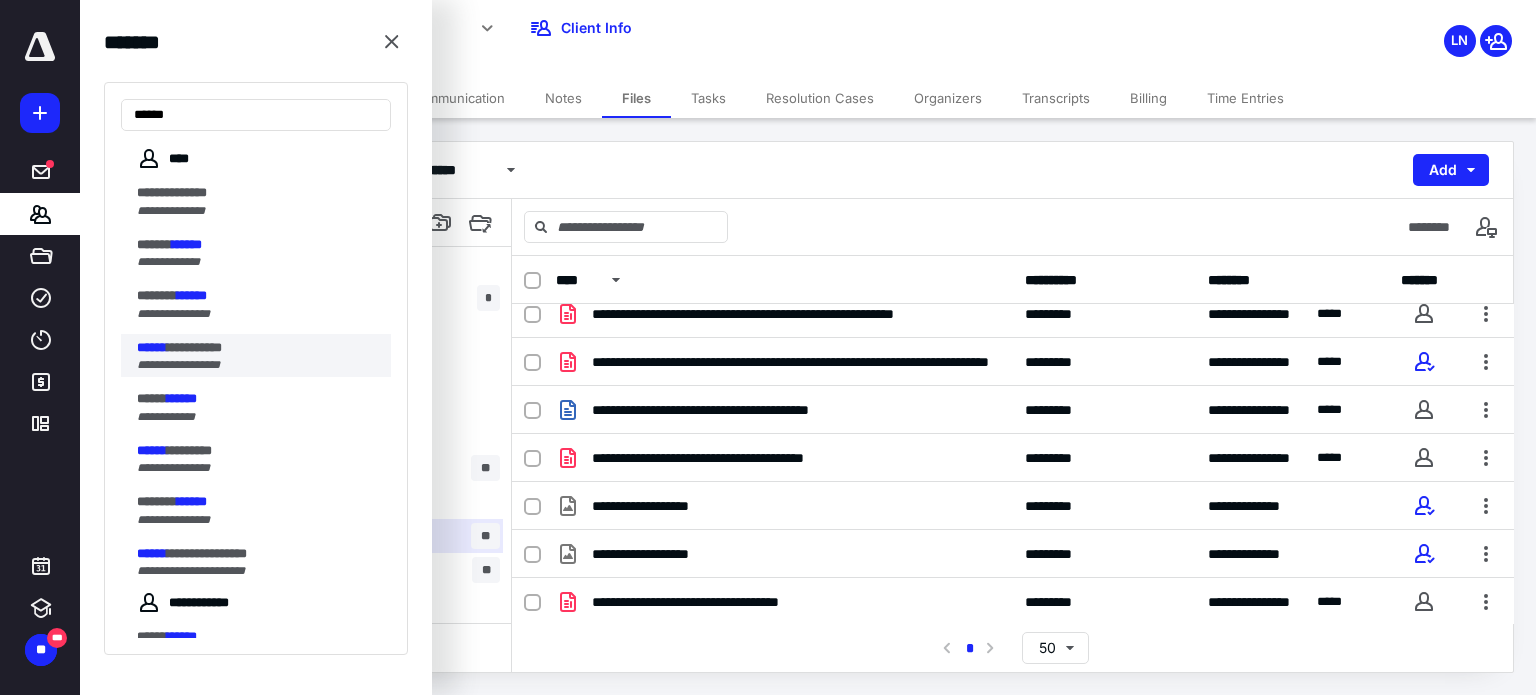 click on "**********" at bounding box center [178, 365] 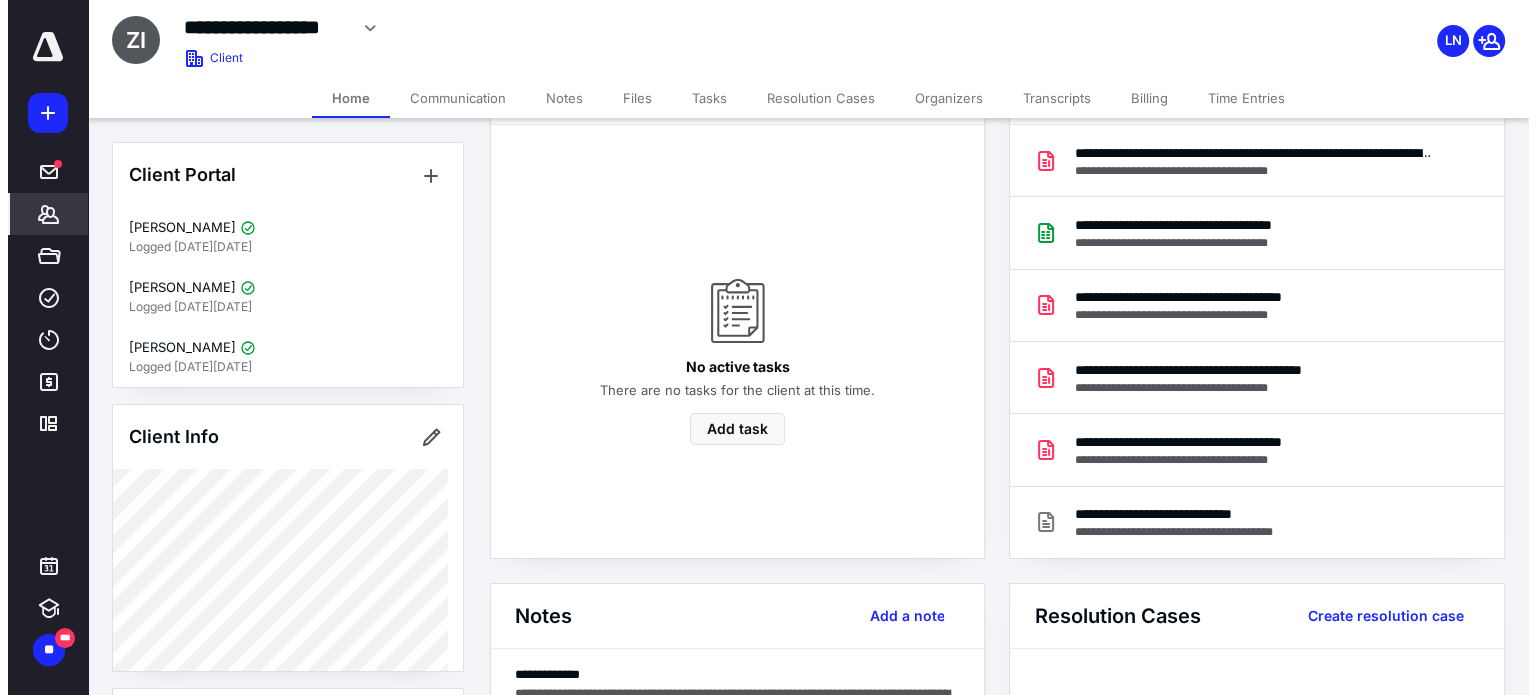 scroll, scrollTop: 0, scrollLeft: 0, axis: both 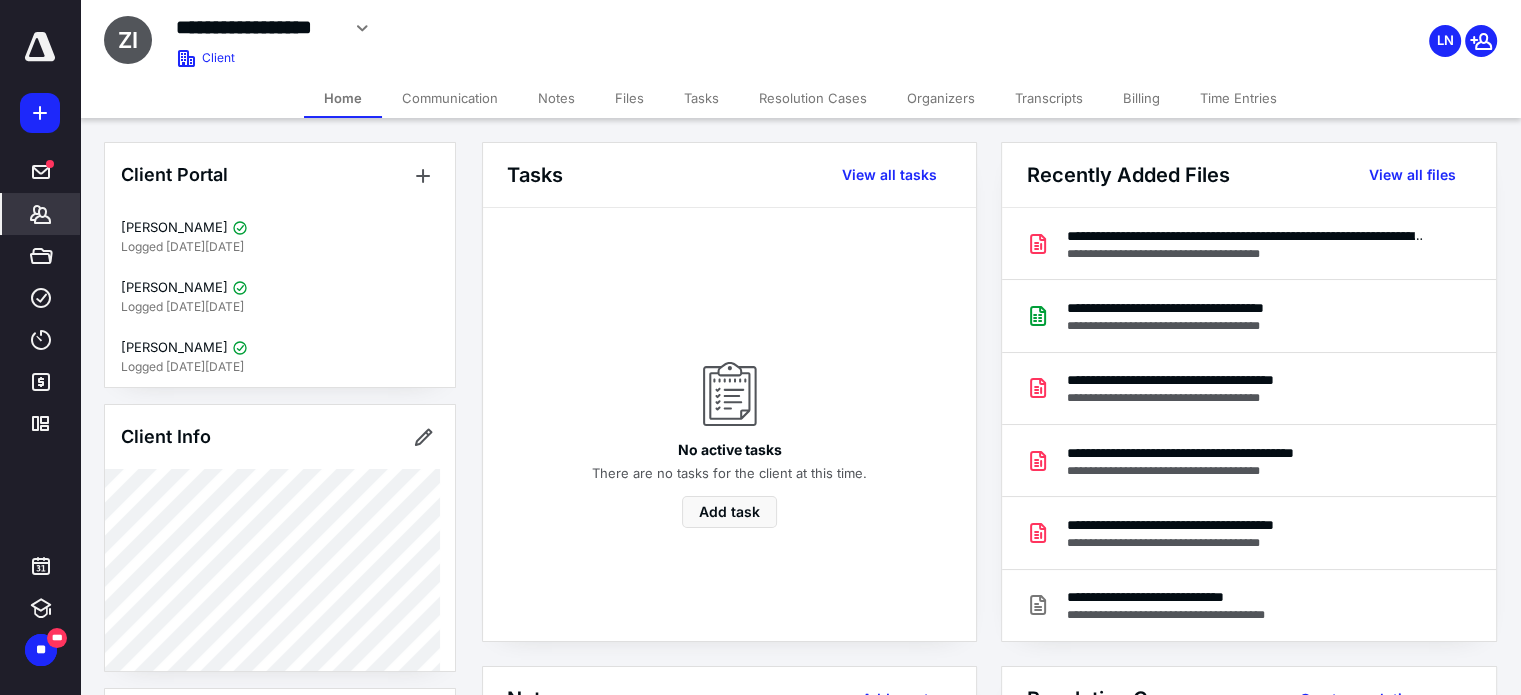 click on "Files" at bounding box center [629, 98] 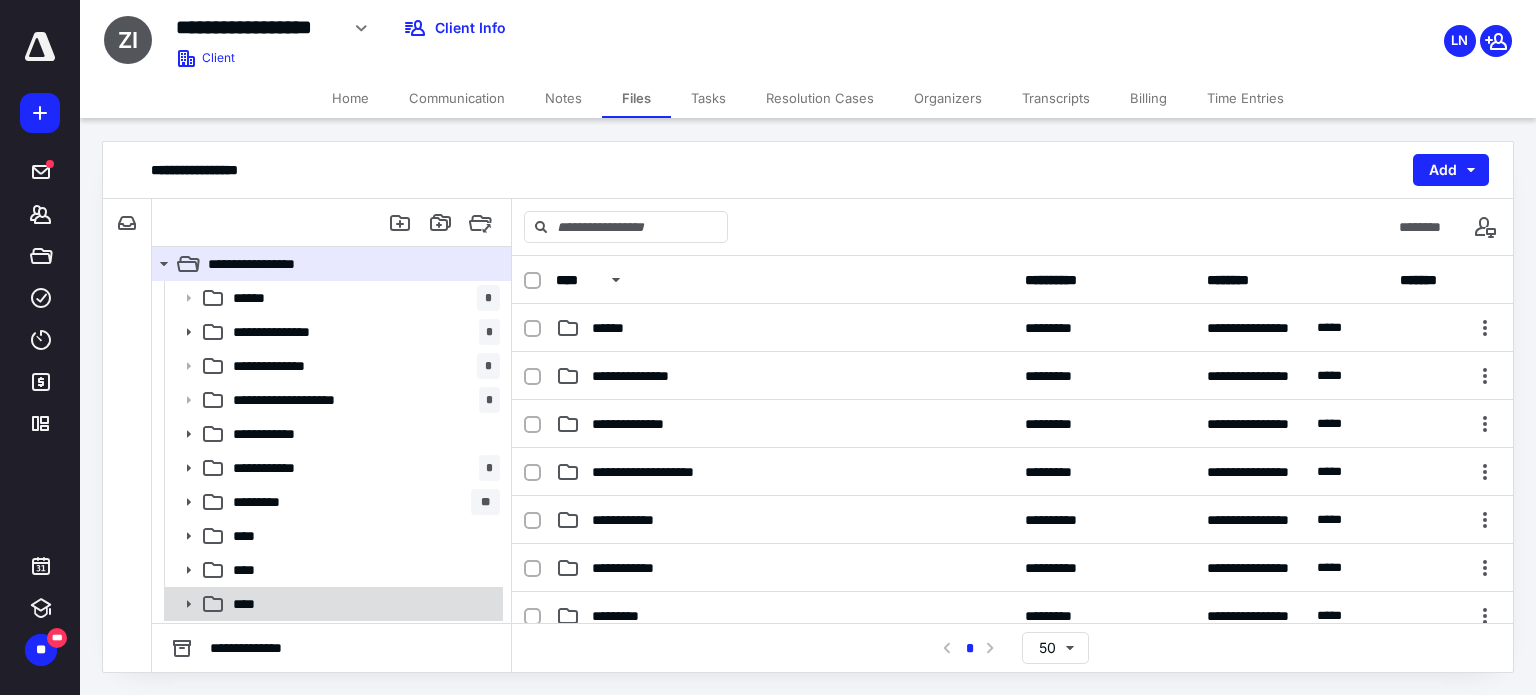 click 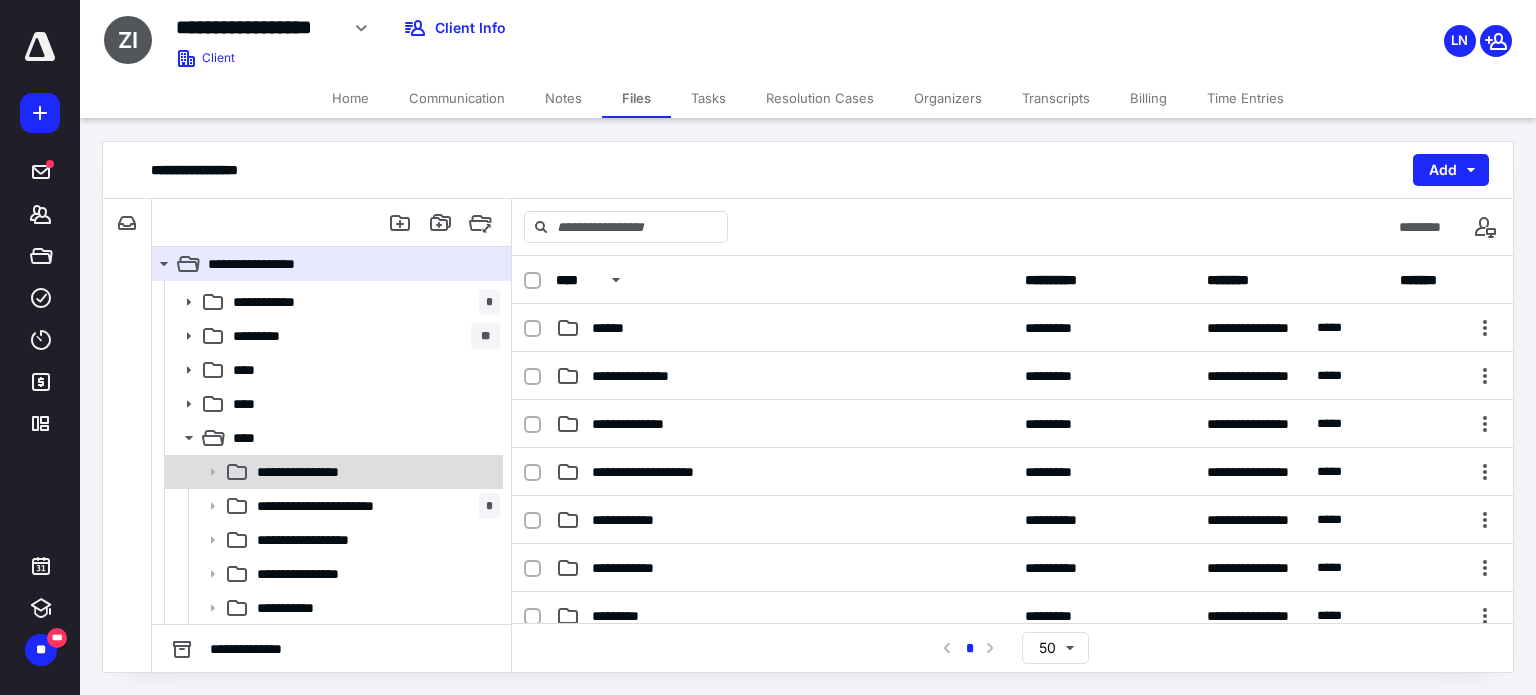 scroll, scrollTop: 166, scrollLeft: 0, axis: vertical 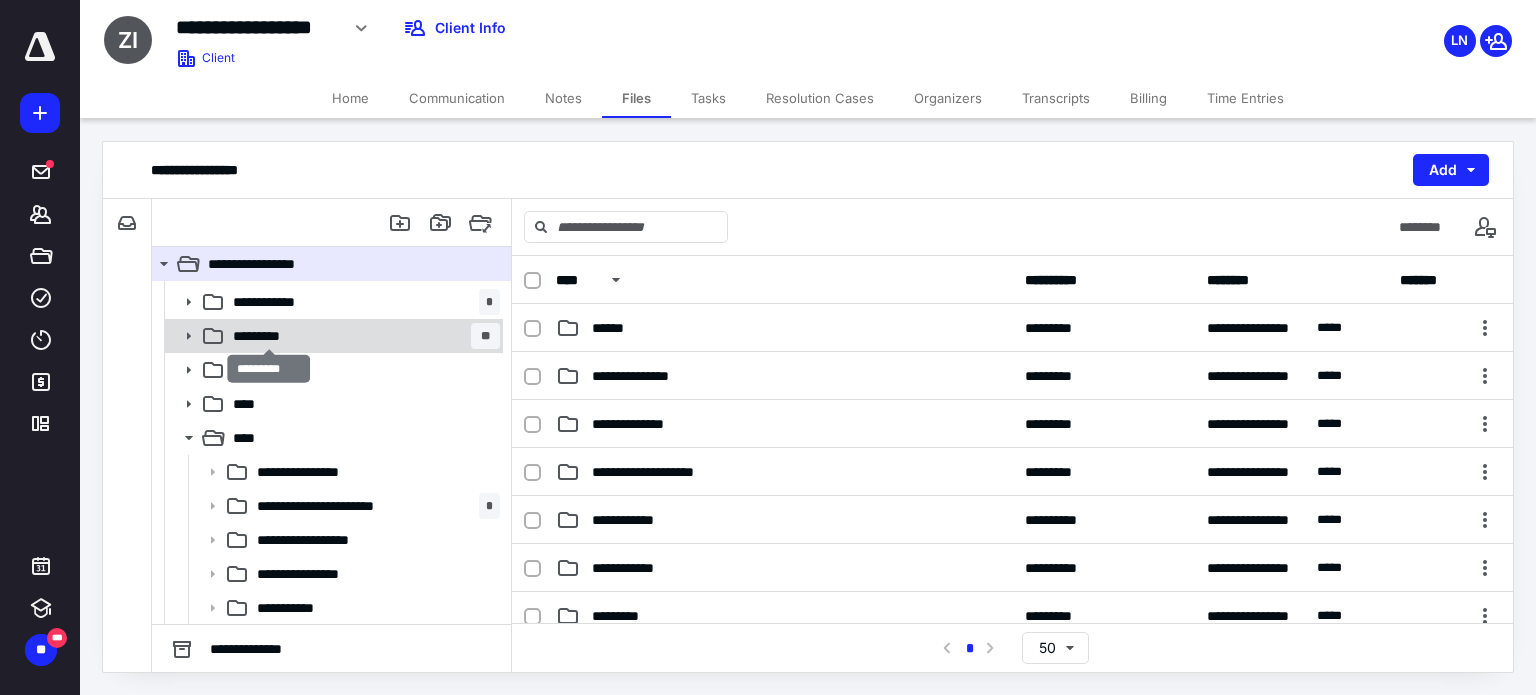 click on "*********" at bounding box center (269, 336) 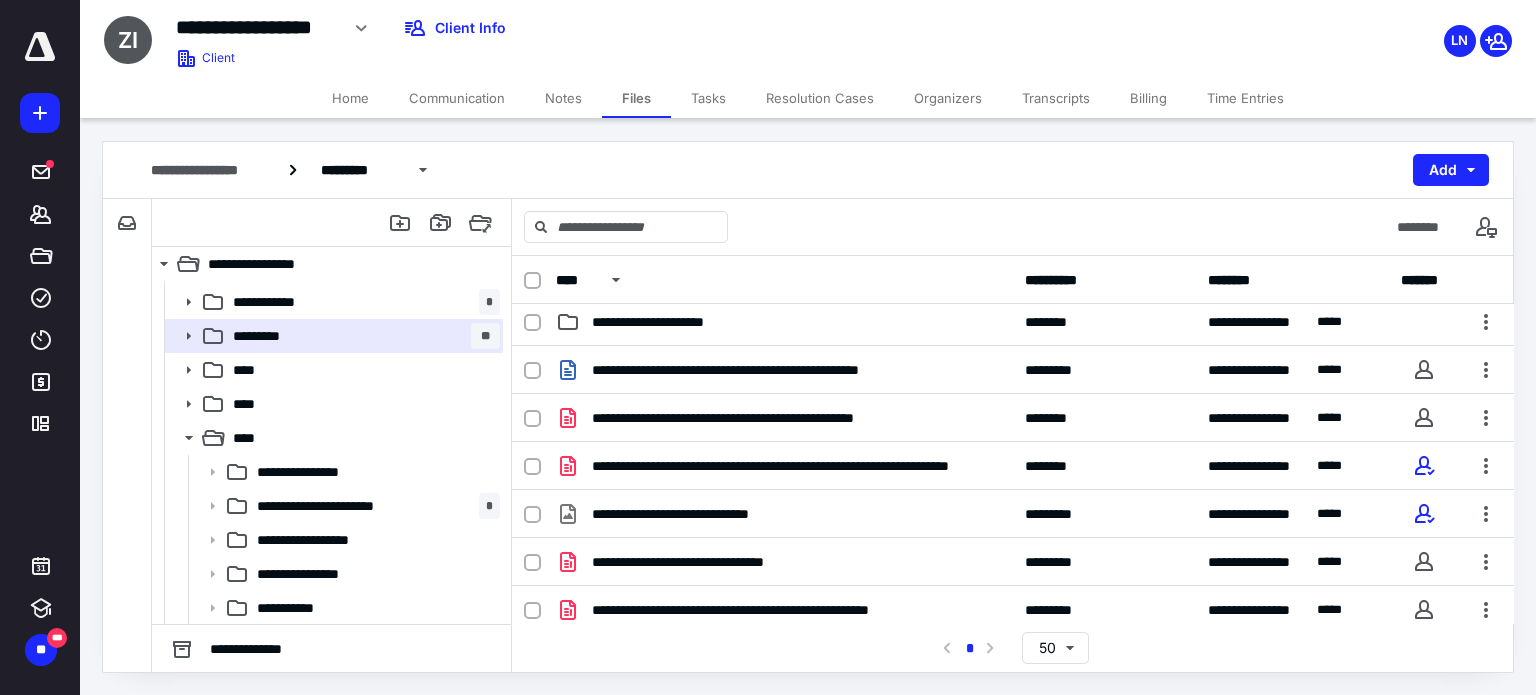 scroll, scrollTop: 0, scrollLeft: 0, axis: both 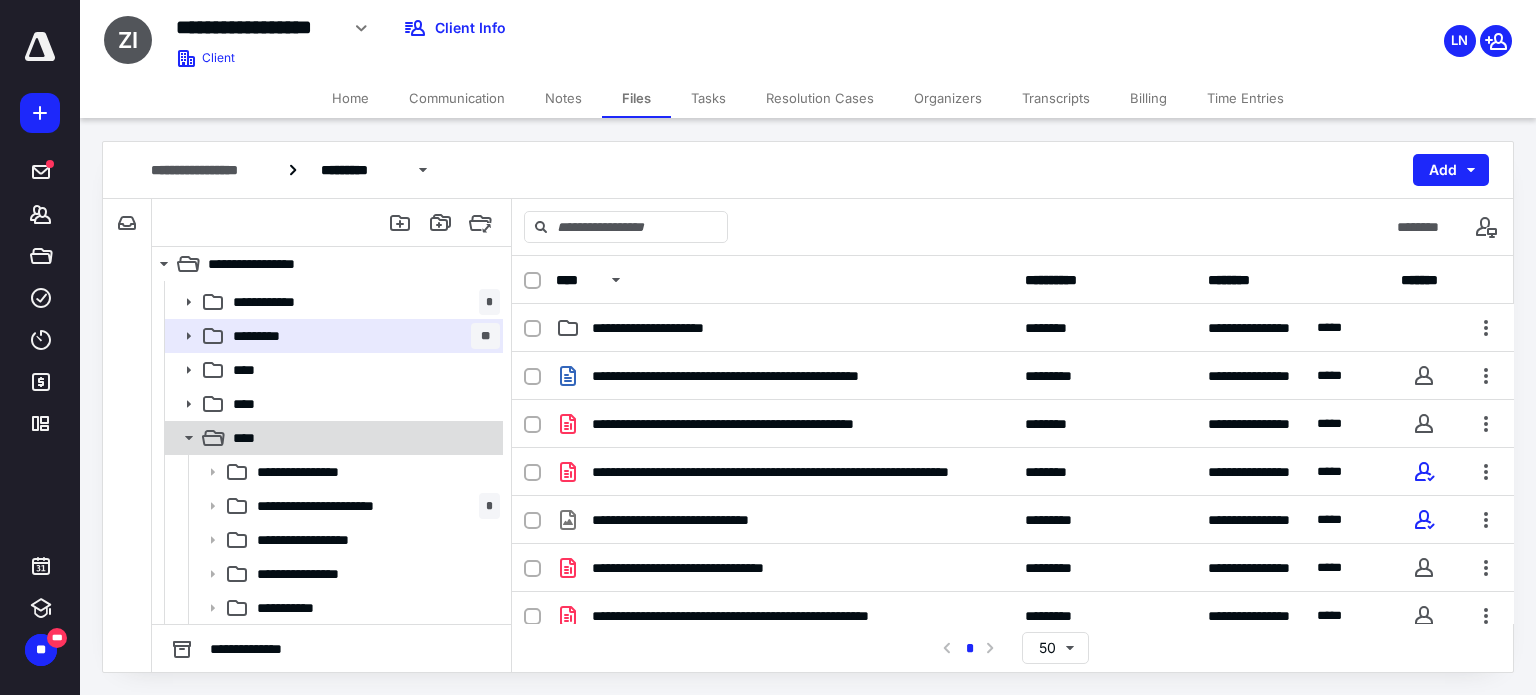 click 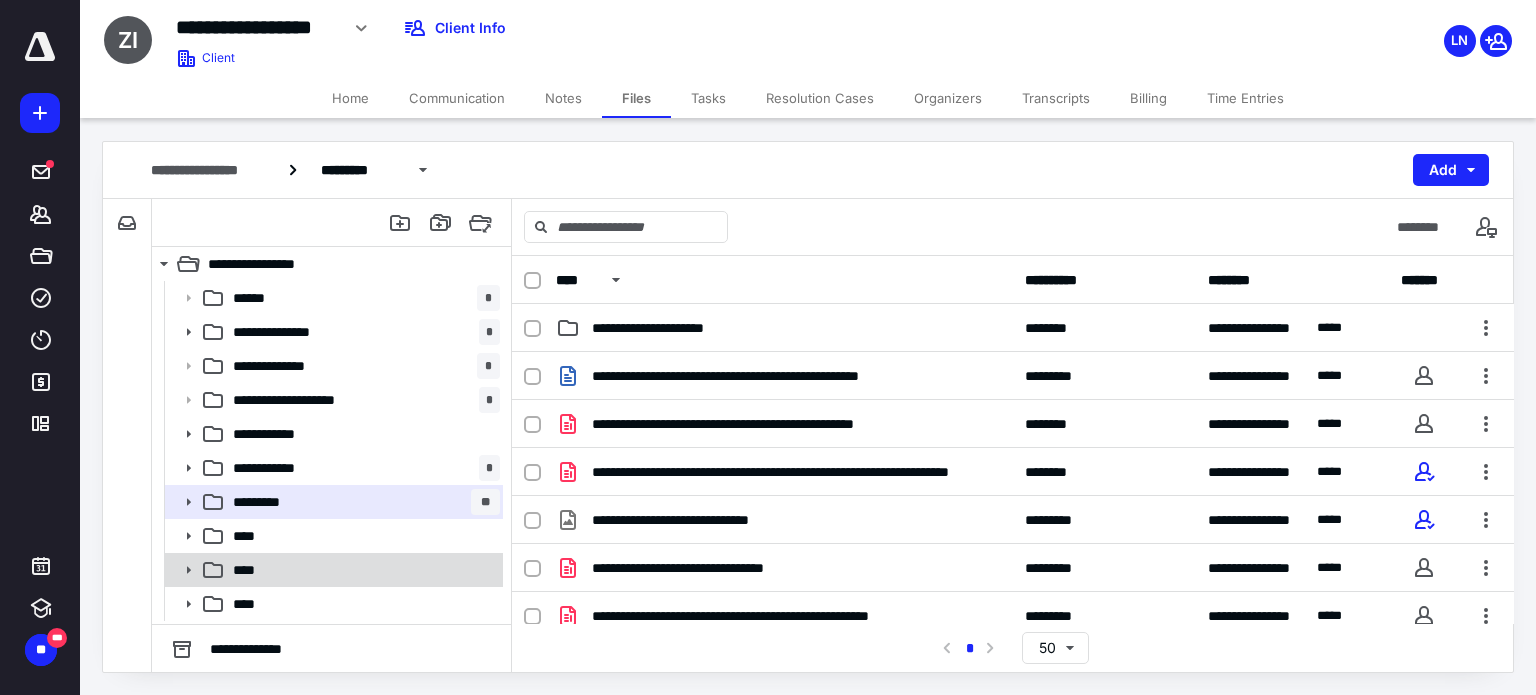 click 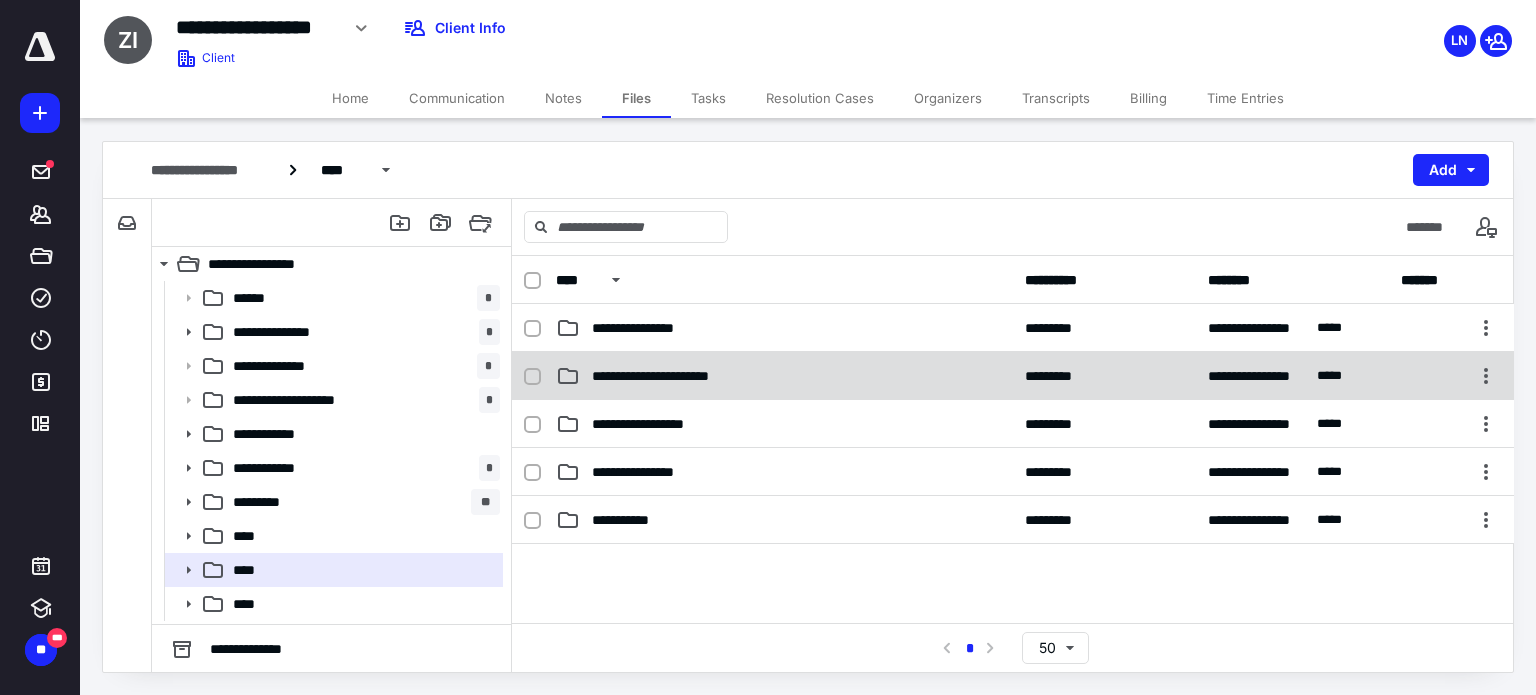 click 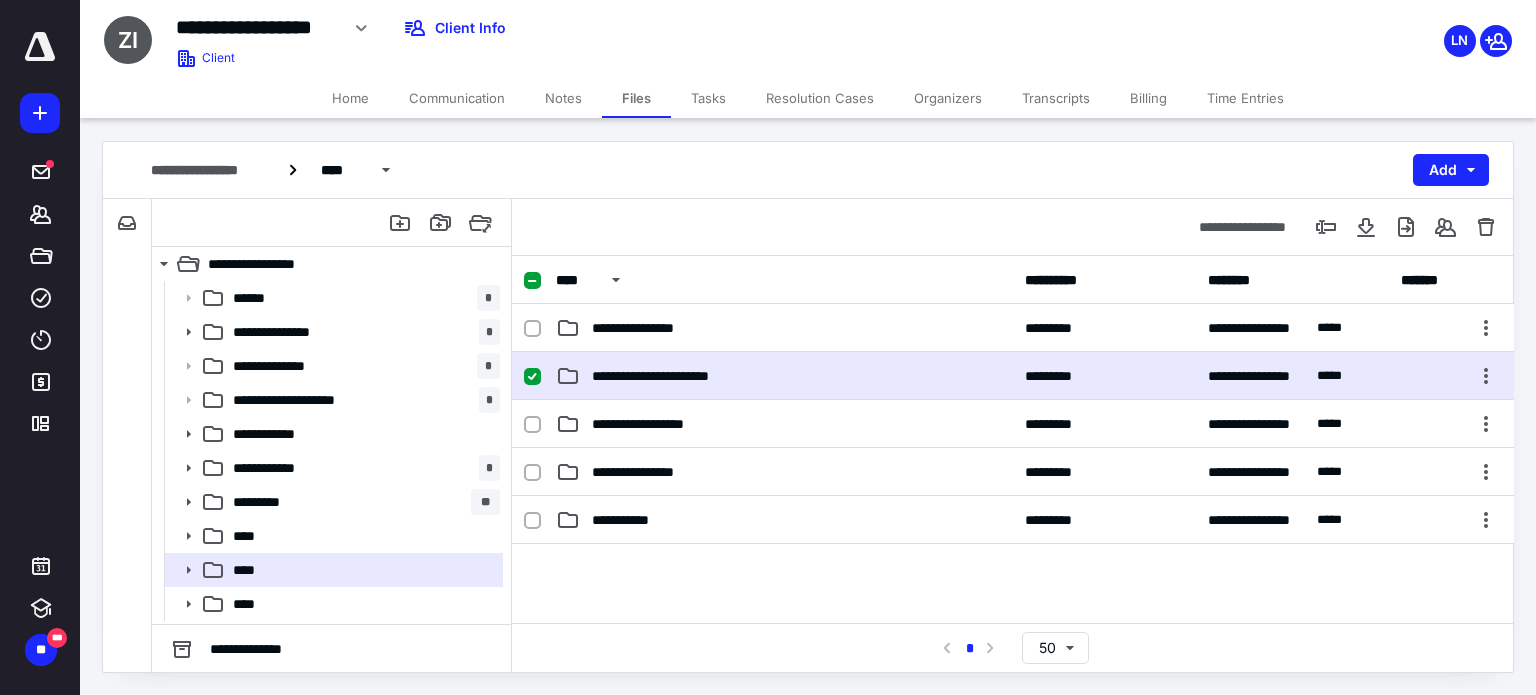 click 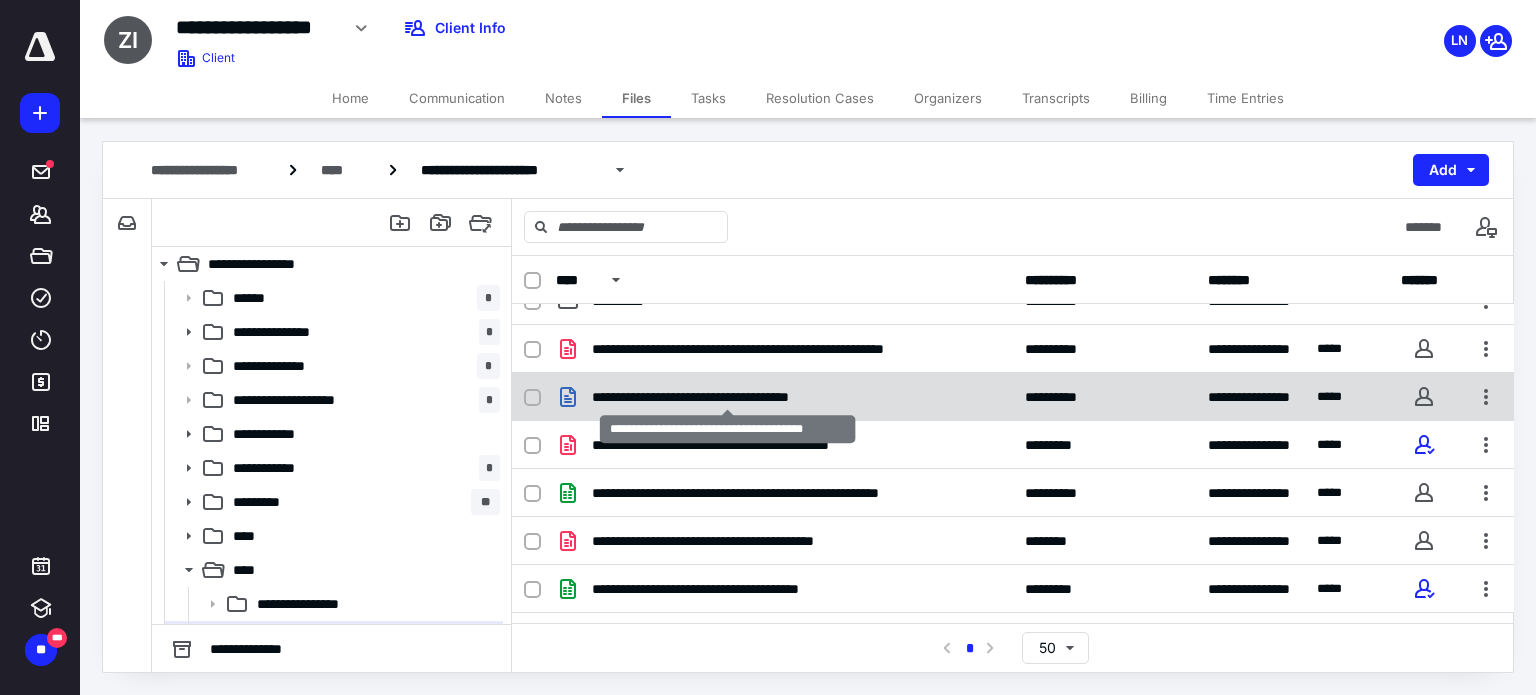 scroll, scrollTop: 0, scrollLeft: 0, axis: both 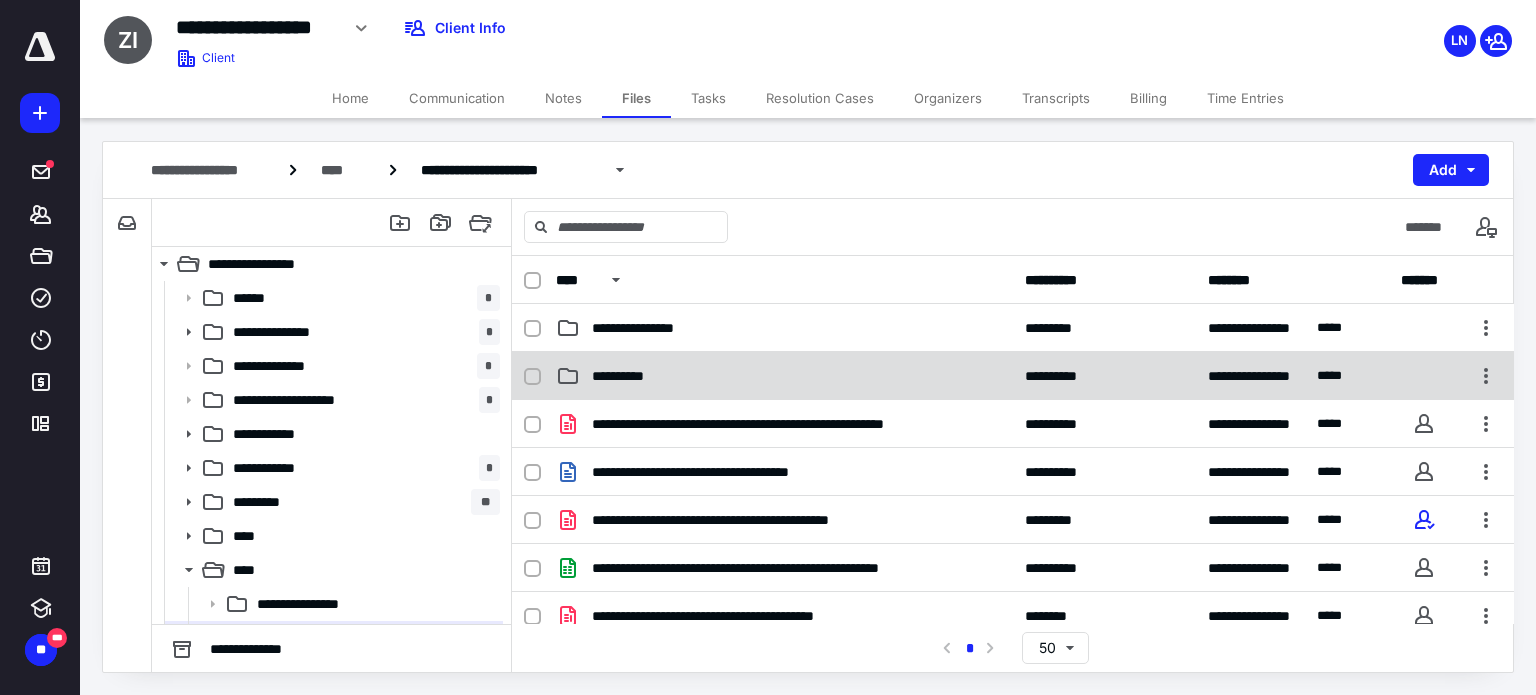 click 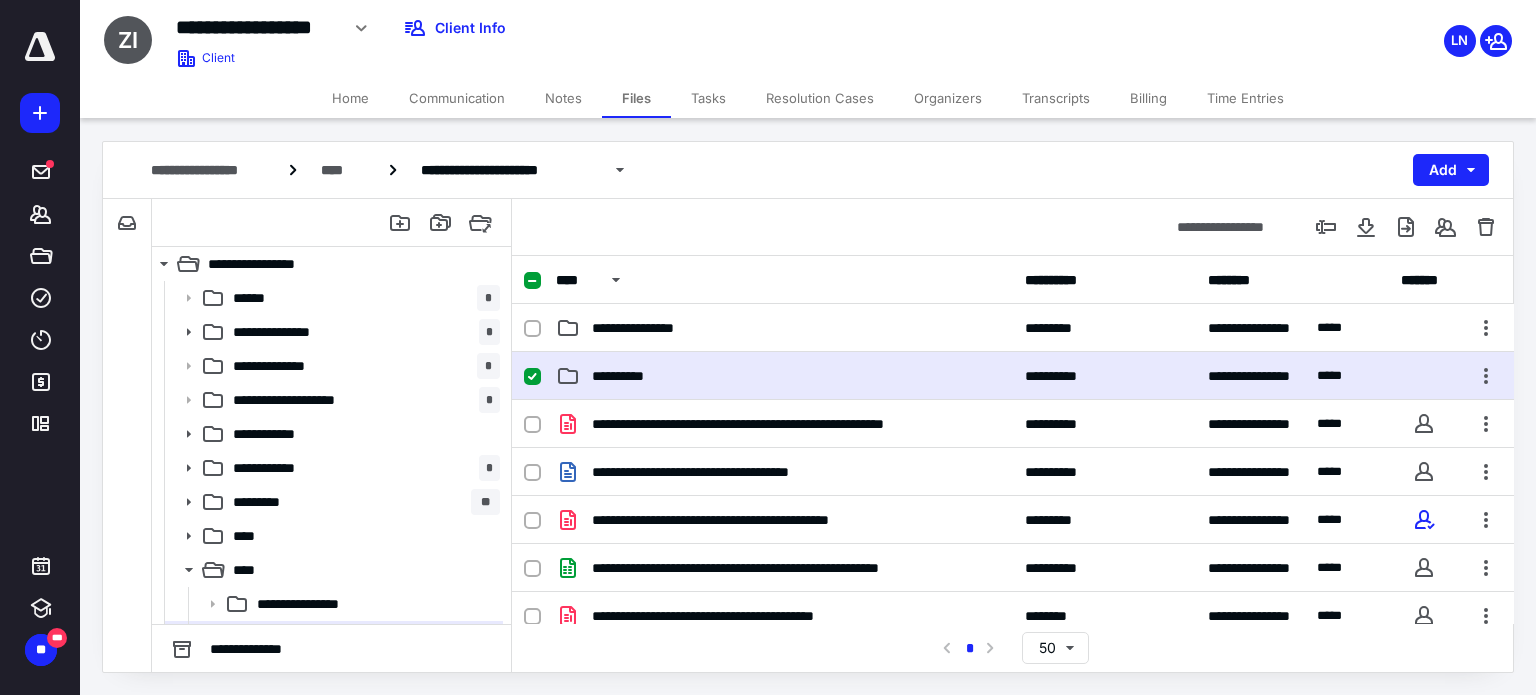 click 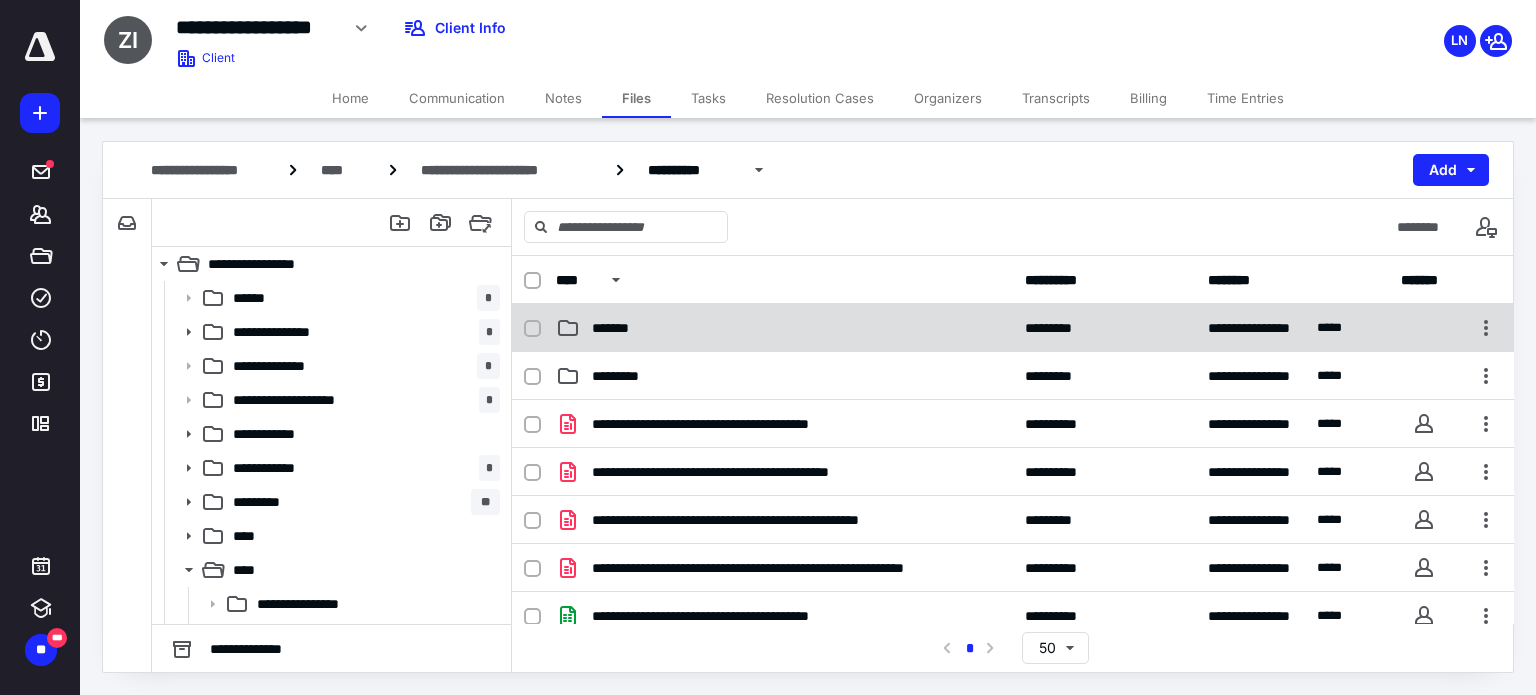 click 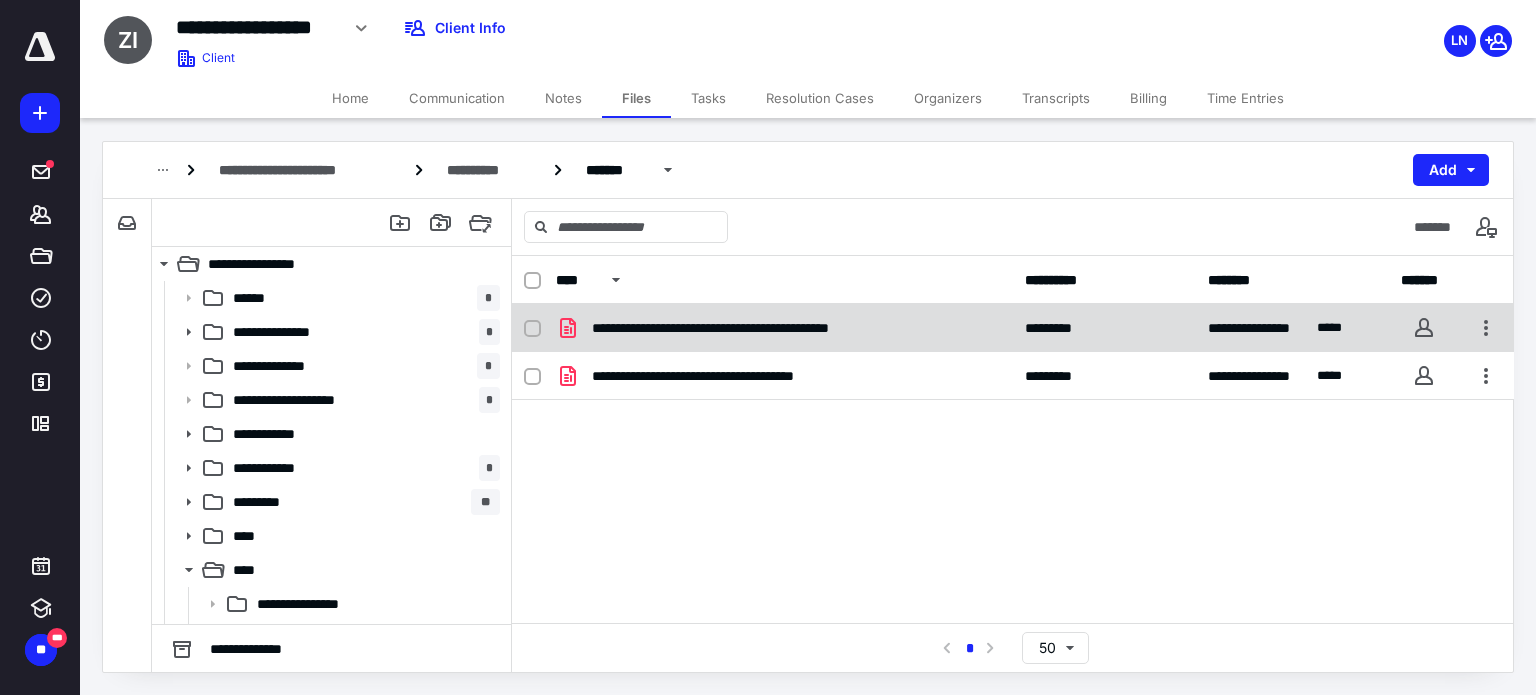 click 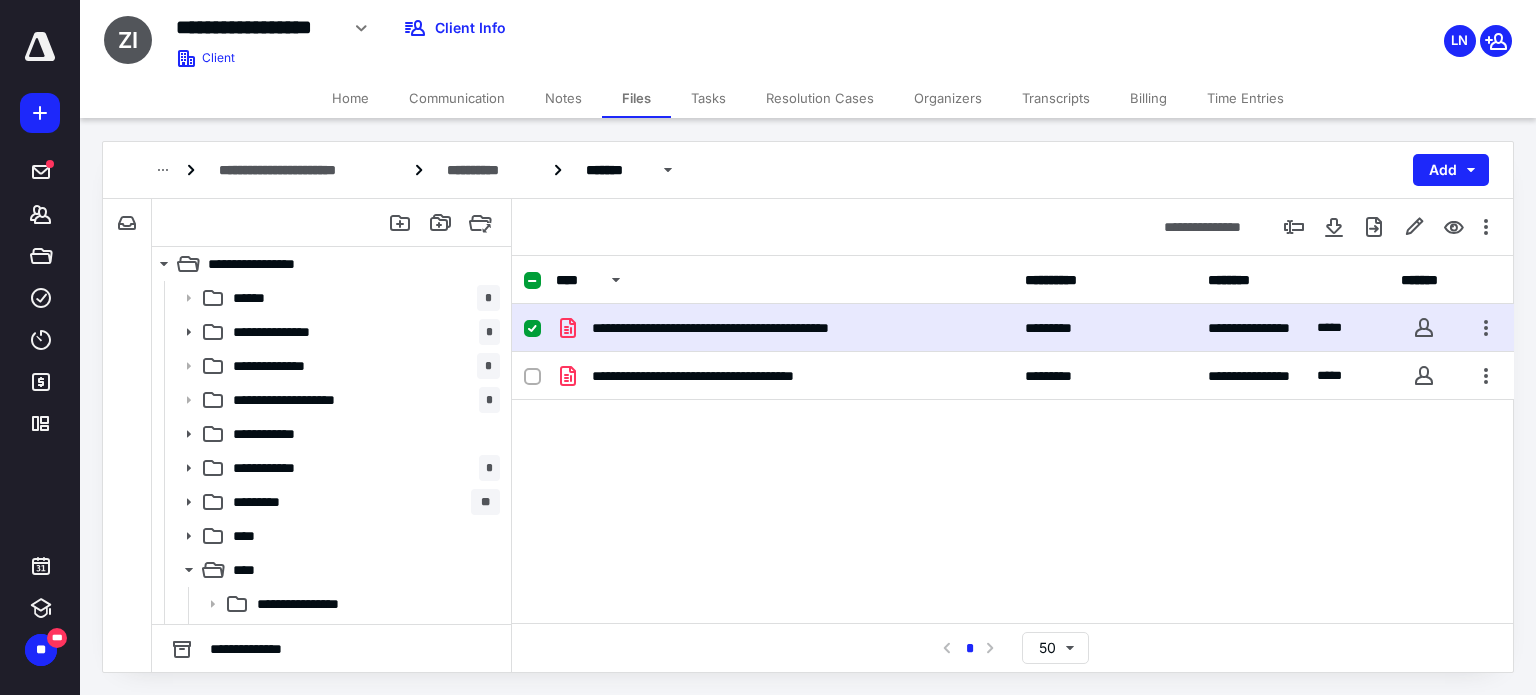 click 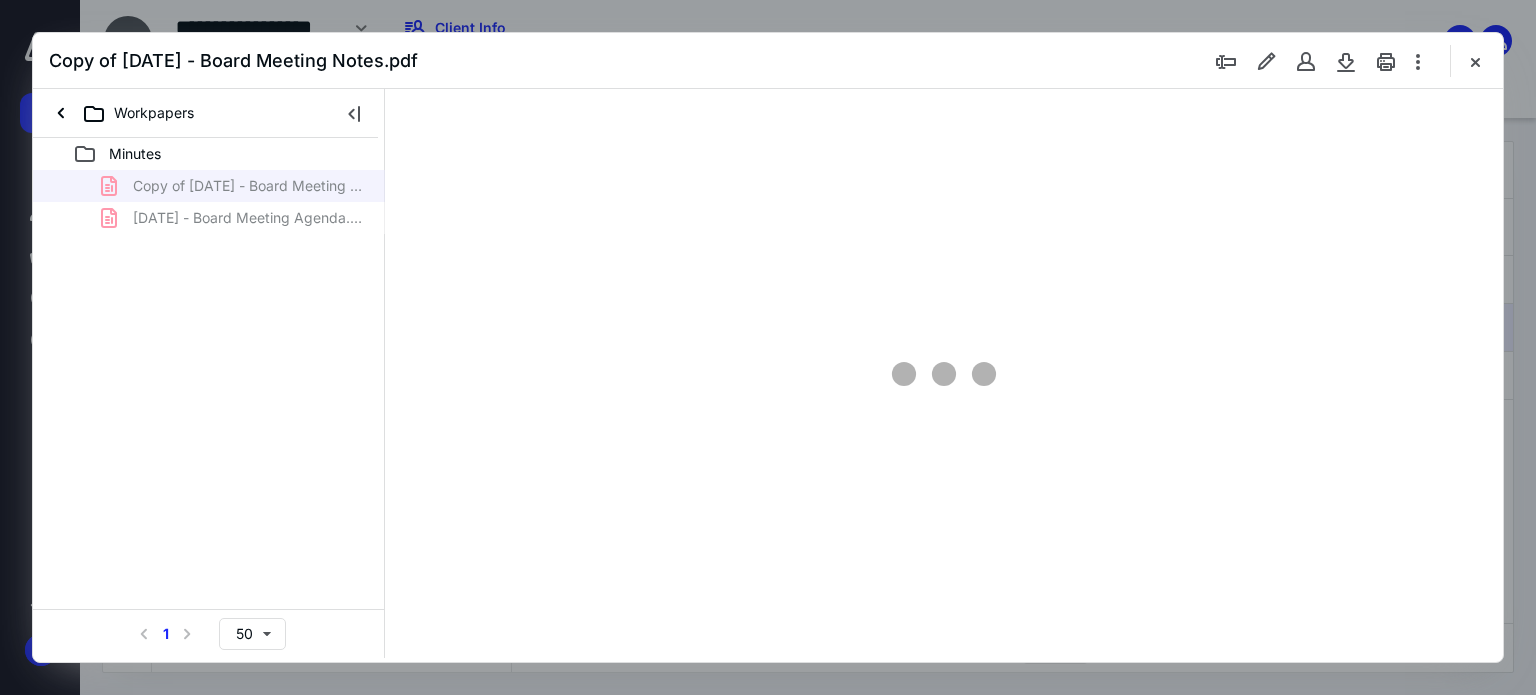 scroll, scrollTop: 0, scrollLeft: 0, axis: both 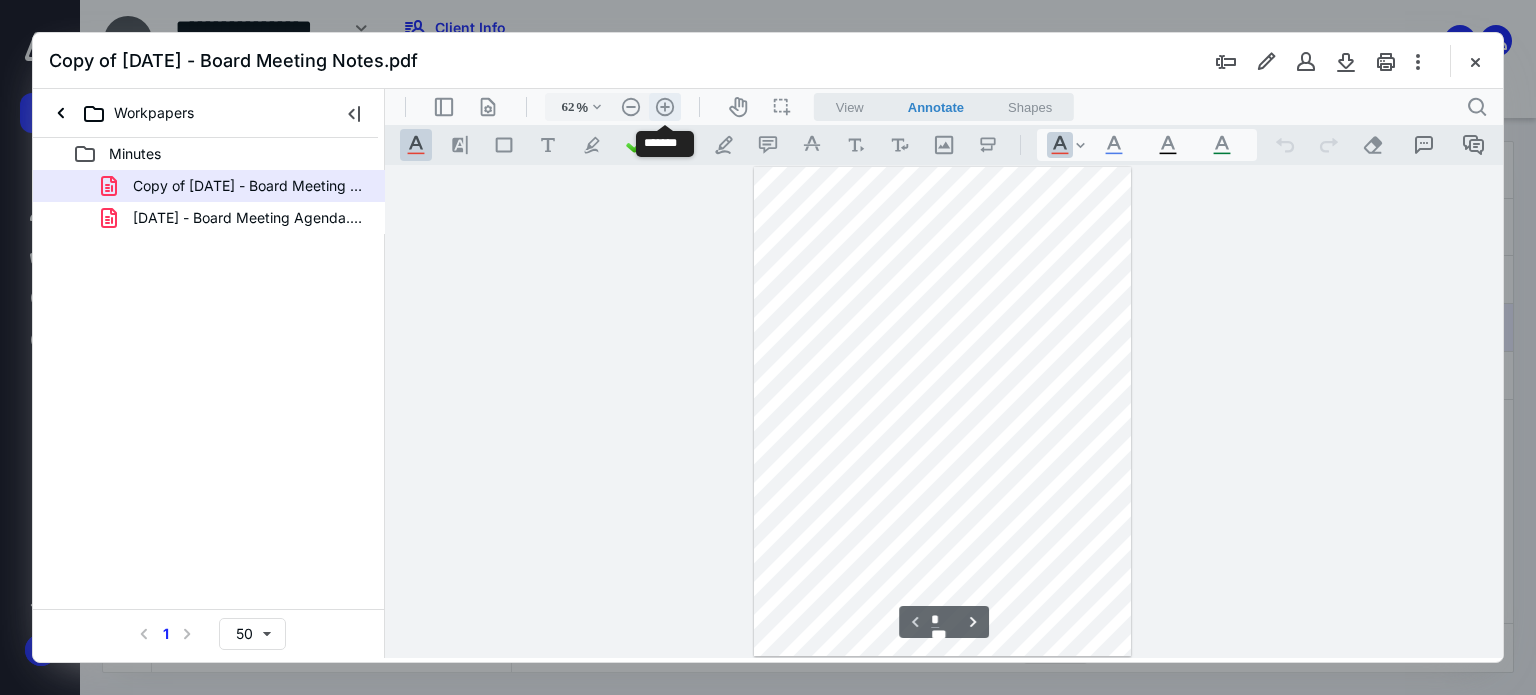 click on ".cls-1{fill:#abb0c4;} icon - header - zoom - in - line" at bounding box center [665, 107] 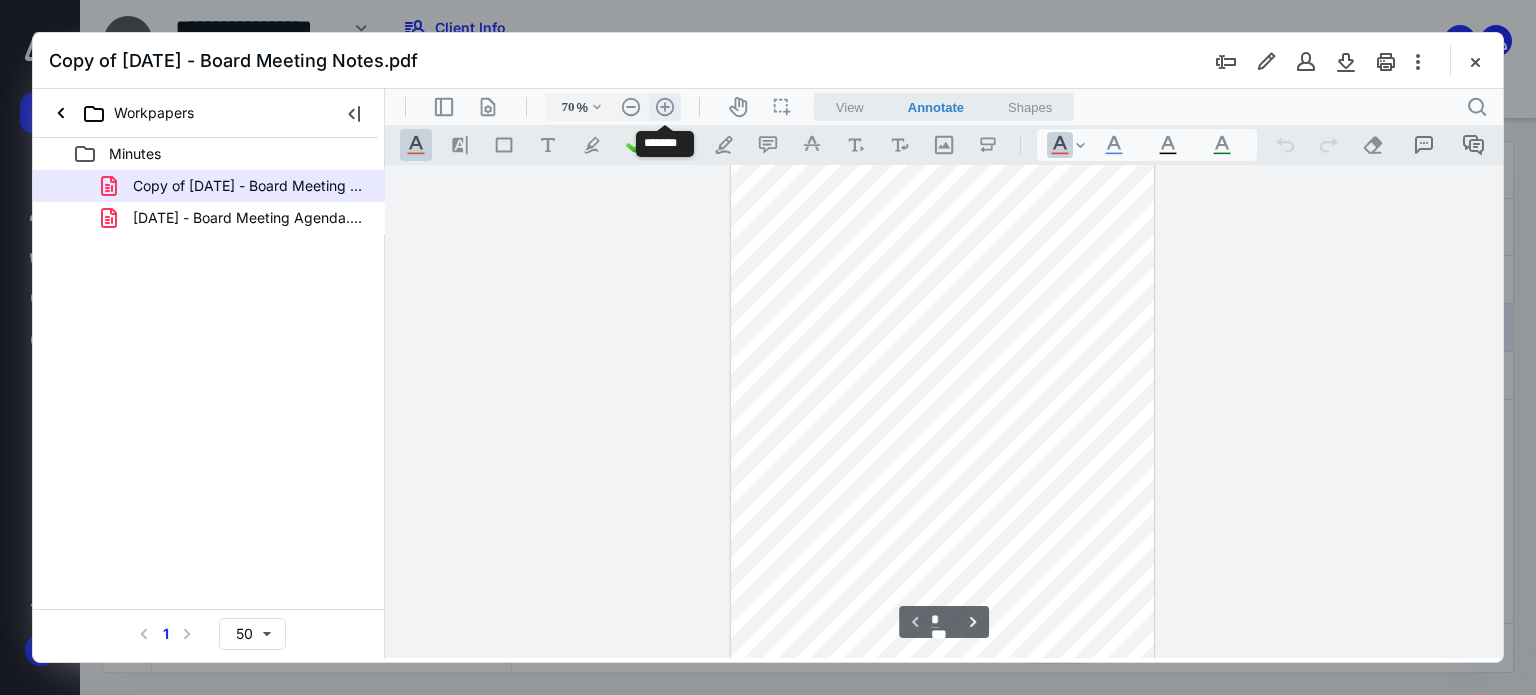click on ".cls-1{fill:#abb0c4;} icon - header - zoom - in - line" at bounding box center [665, 107] 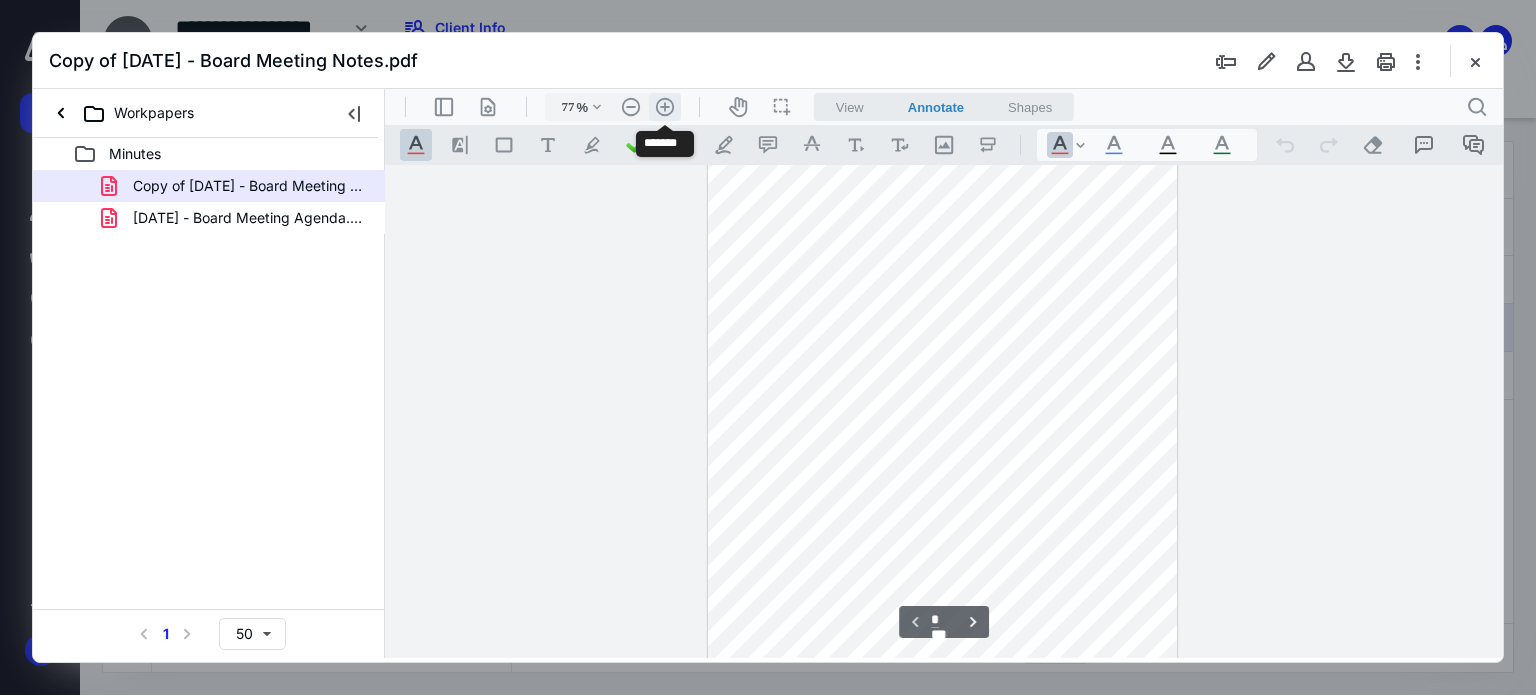click on ".cls-1{fill:#abb0c4;} icon - header - zoom - in - line" at bounding box center [665, 107] 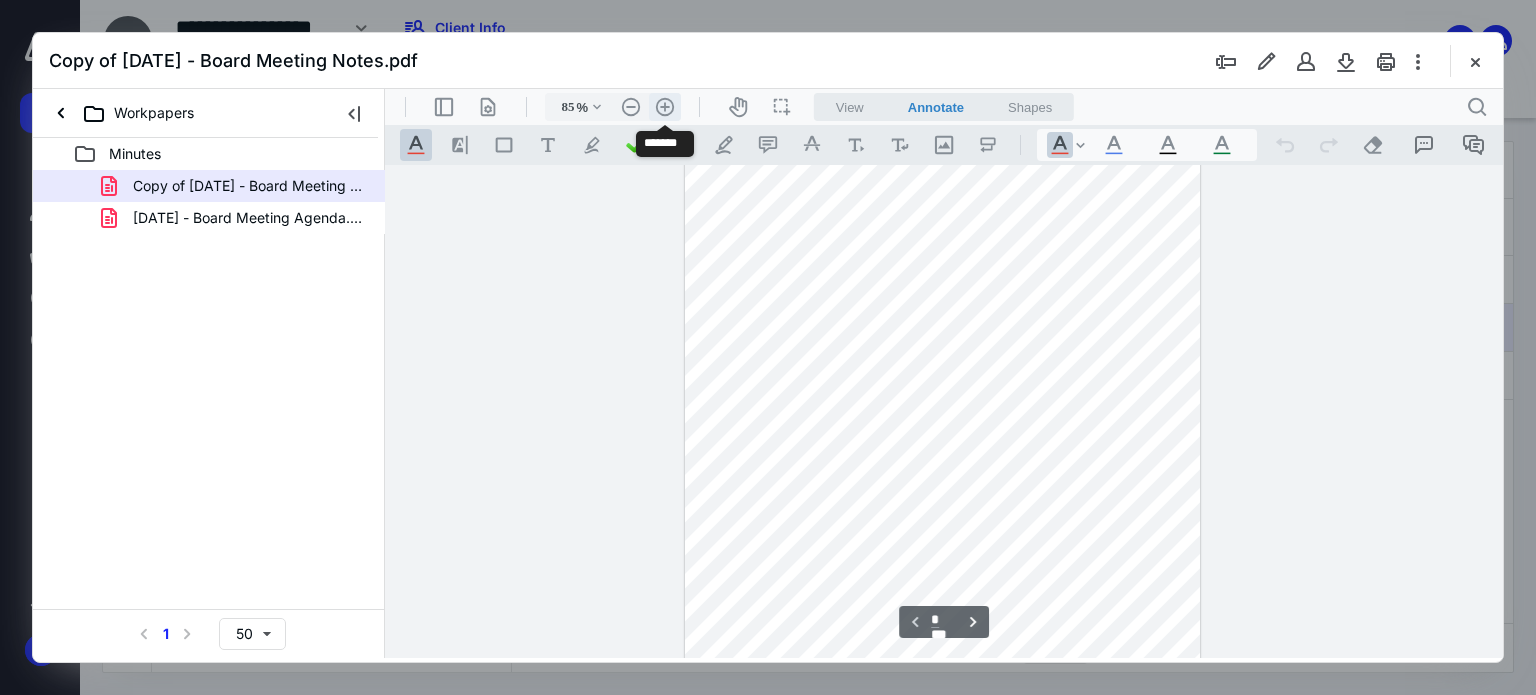 click on ".cls-1{fill:#abb0c4;} icon - header - zoom - in - line" at bounding box center [665, 107] 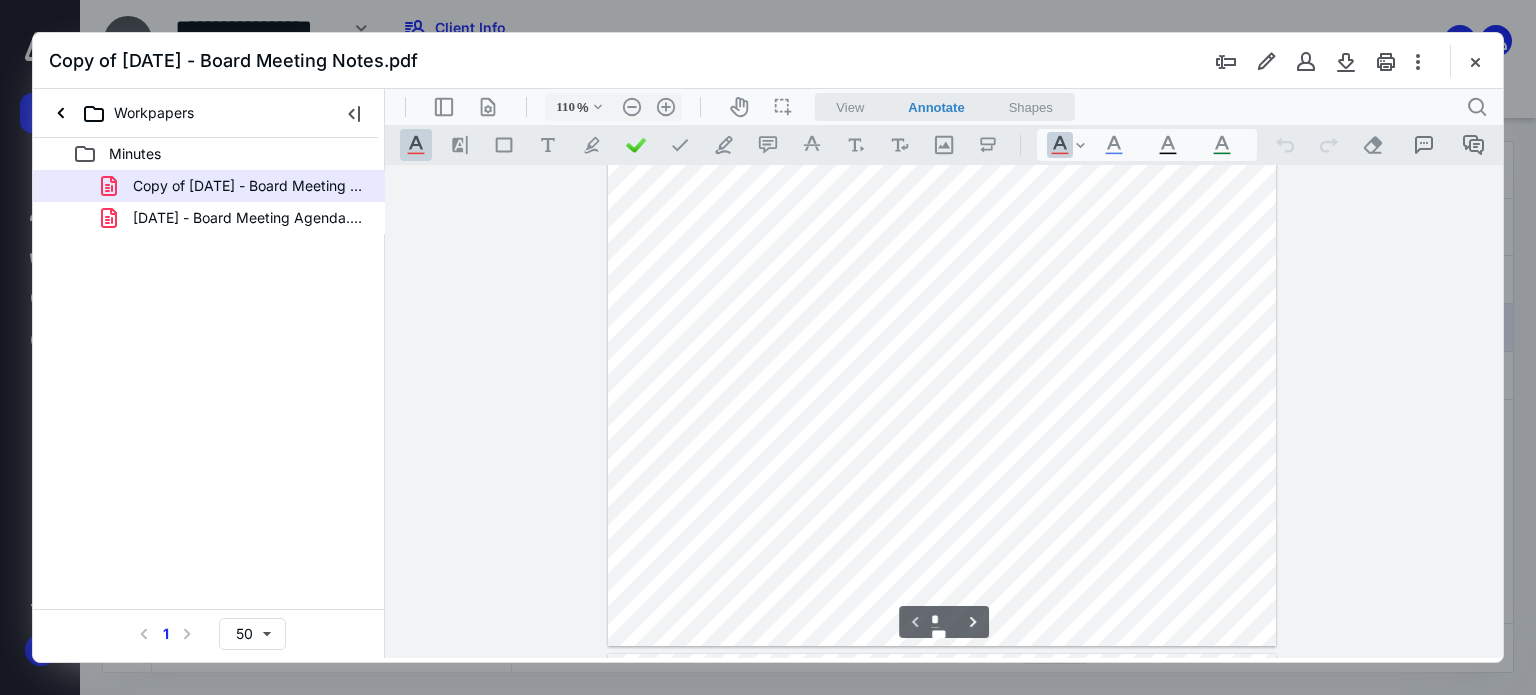 scroll, scrollTop: 444, scrollLeft: 0, axis: vertical 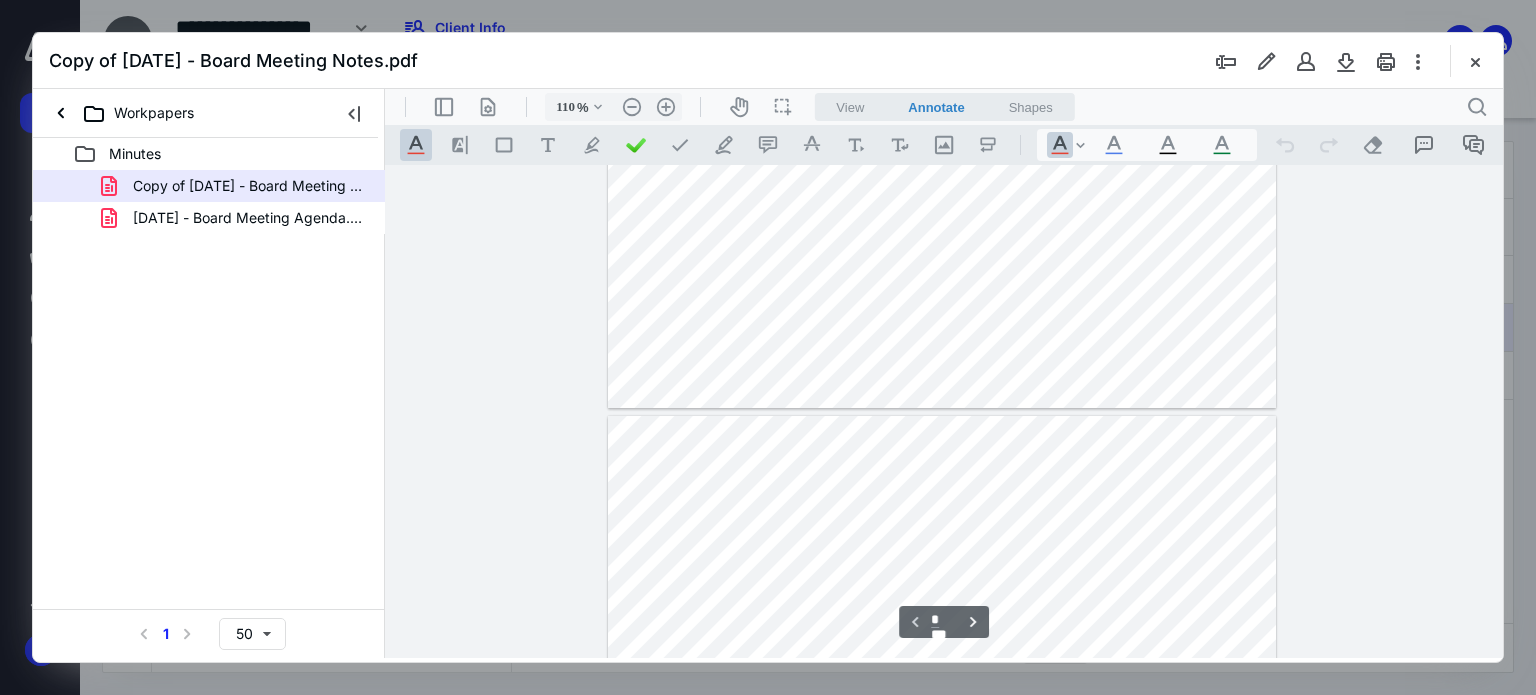 type on "*" 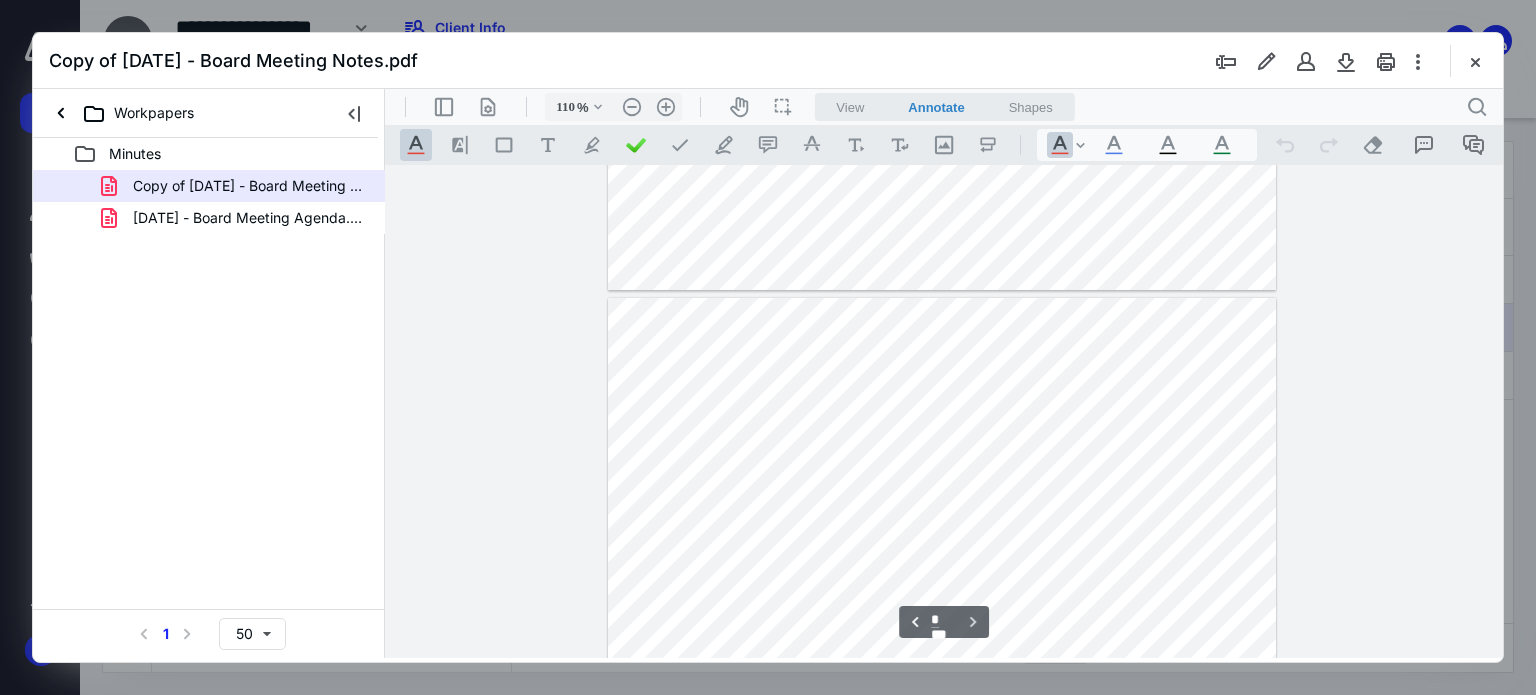 scroll, scrollTop: 777, scrollLeft: 0, axis: vertical 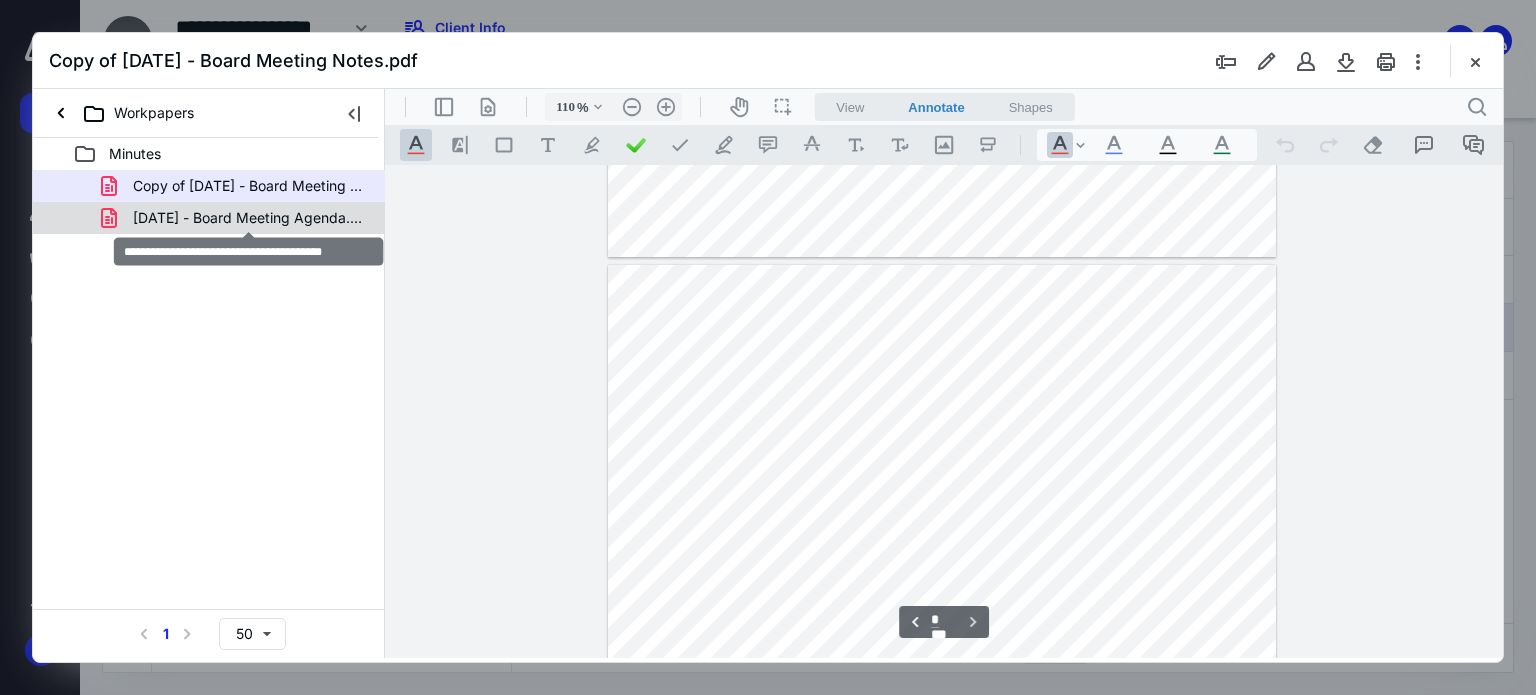 click on "March 4, 2024 - Board Meeting Agenda.pdf" at bounding box center (249, 218) 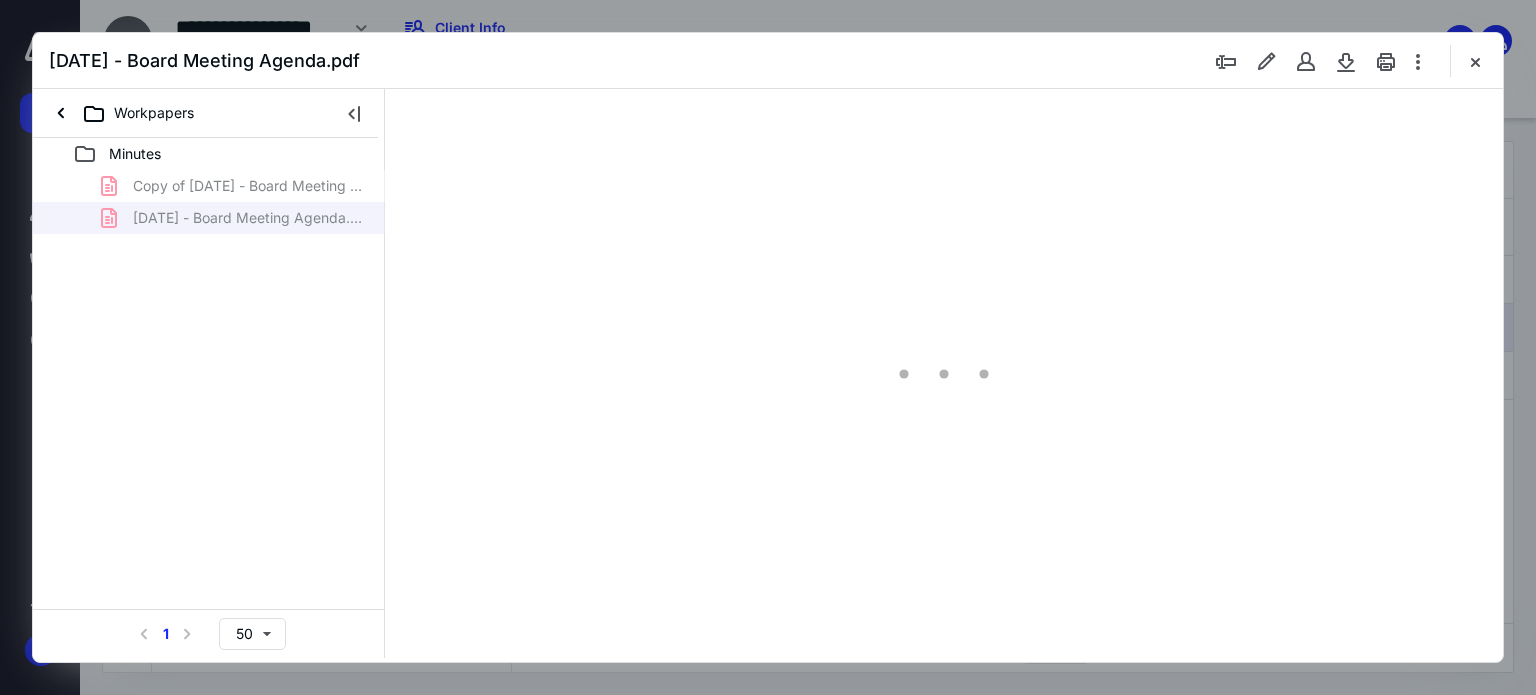 scroll, scrollTop: 78, scrollLeft: 0, axis: vertical 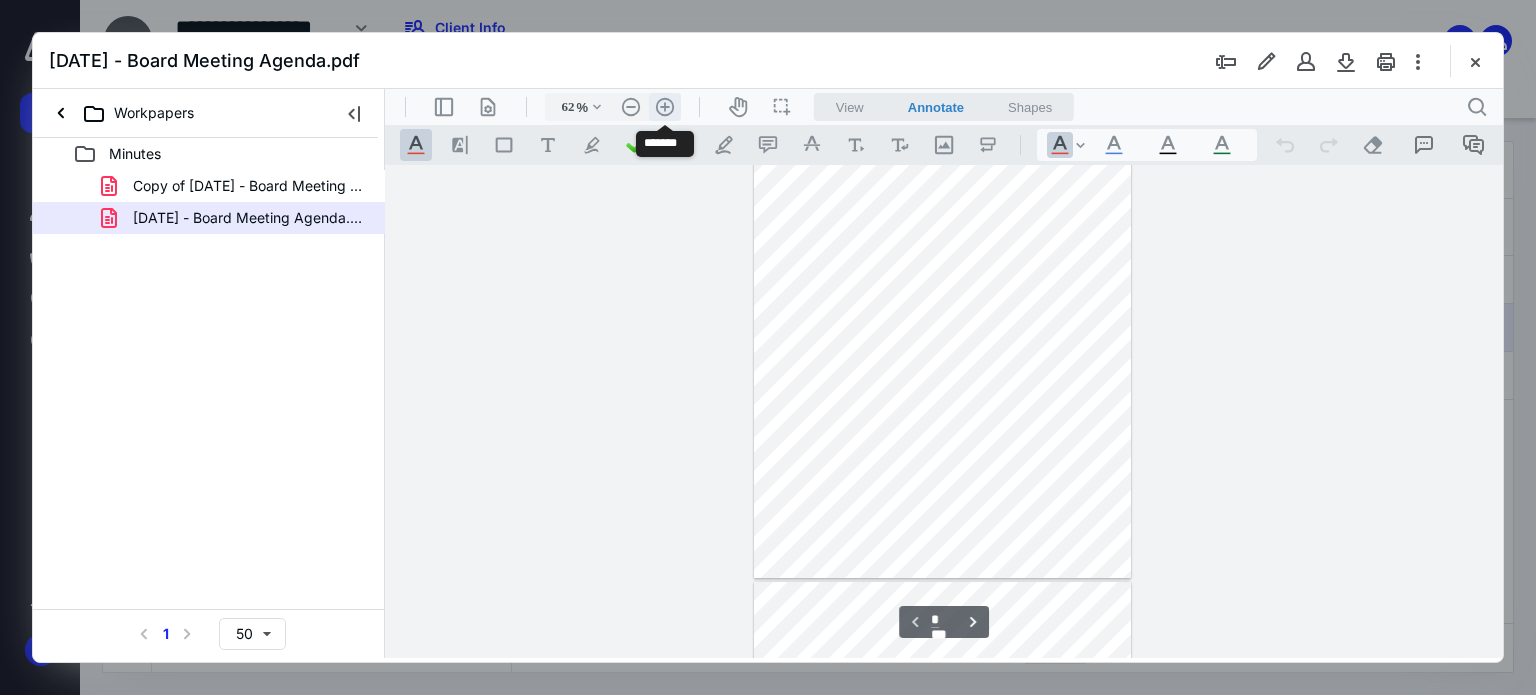 click on ".cls-1{fill:#abb0c4;} icon - header - zoom - in - line" at bounding box center [665, 107] 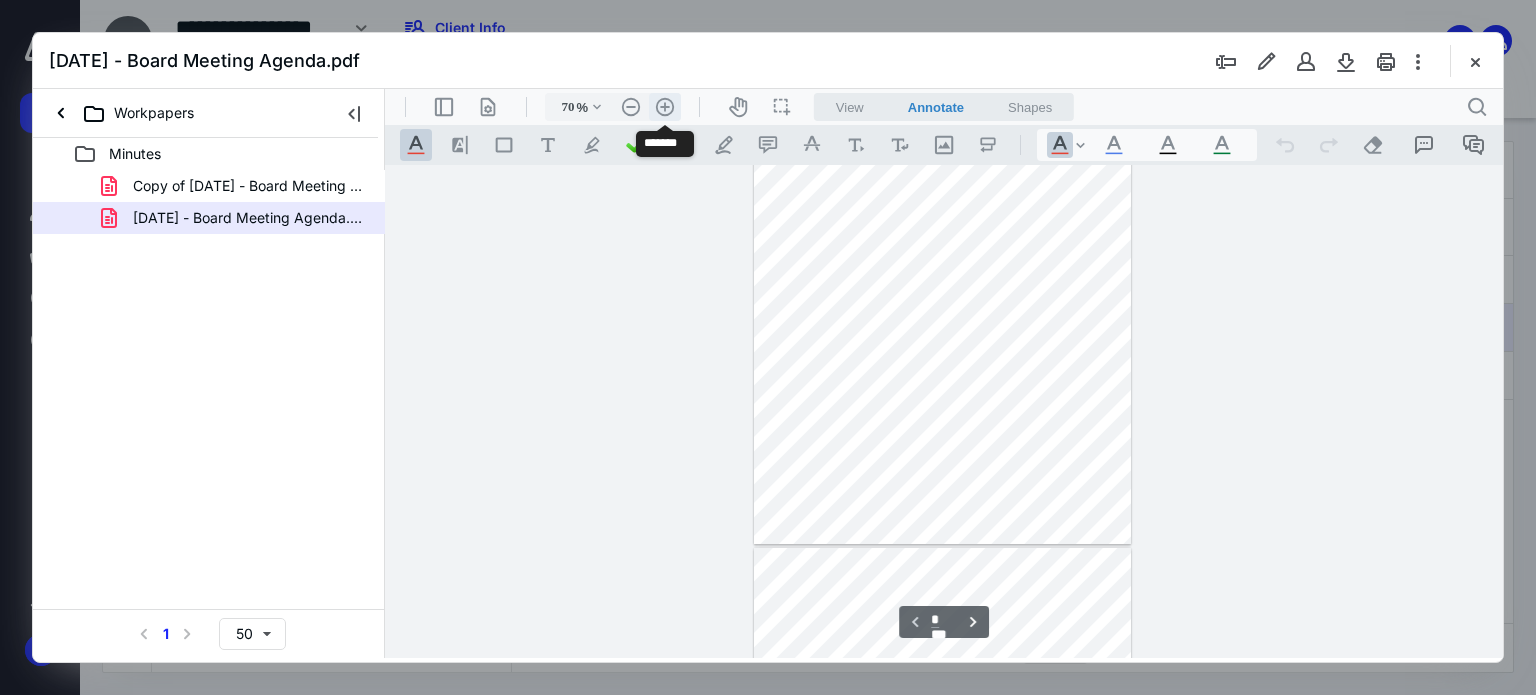 click on ".cls-1{fill:#abb0c4;} icon - header - zoom - in - line" at bounding box center [665, 107] 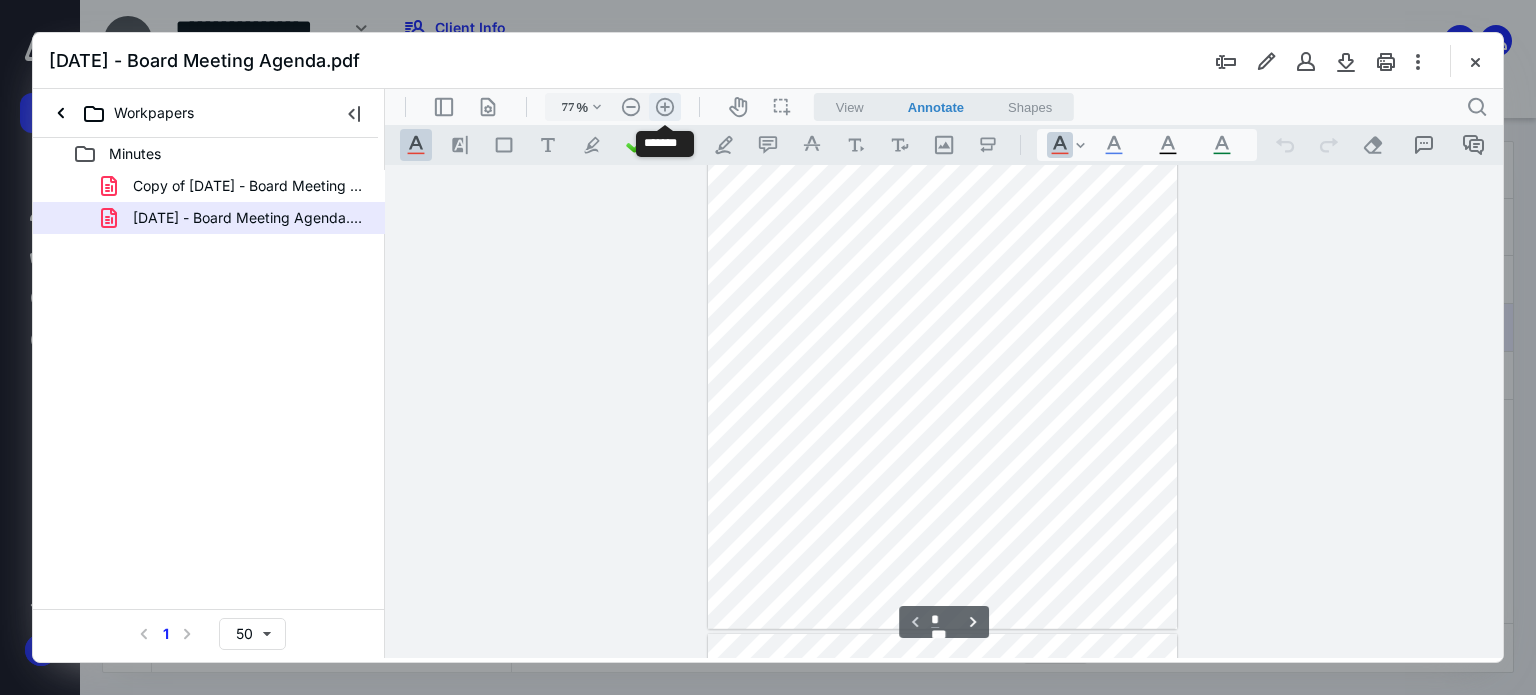 click on ".cls-1{fill:#abb0c4;} icon - header - zoom - in - line" at bounding box center [665, 107] 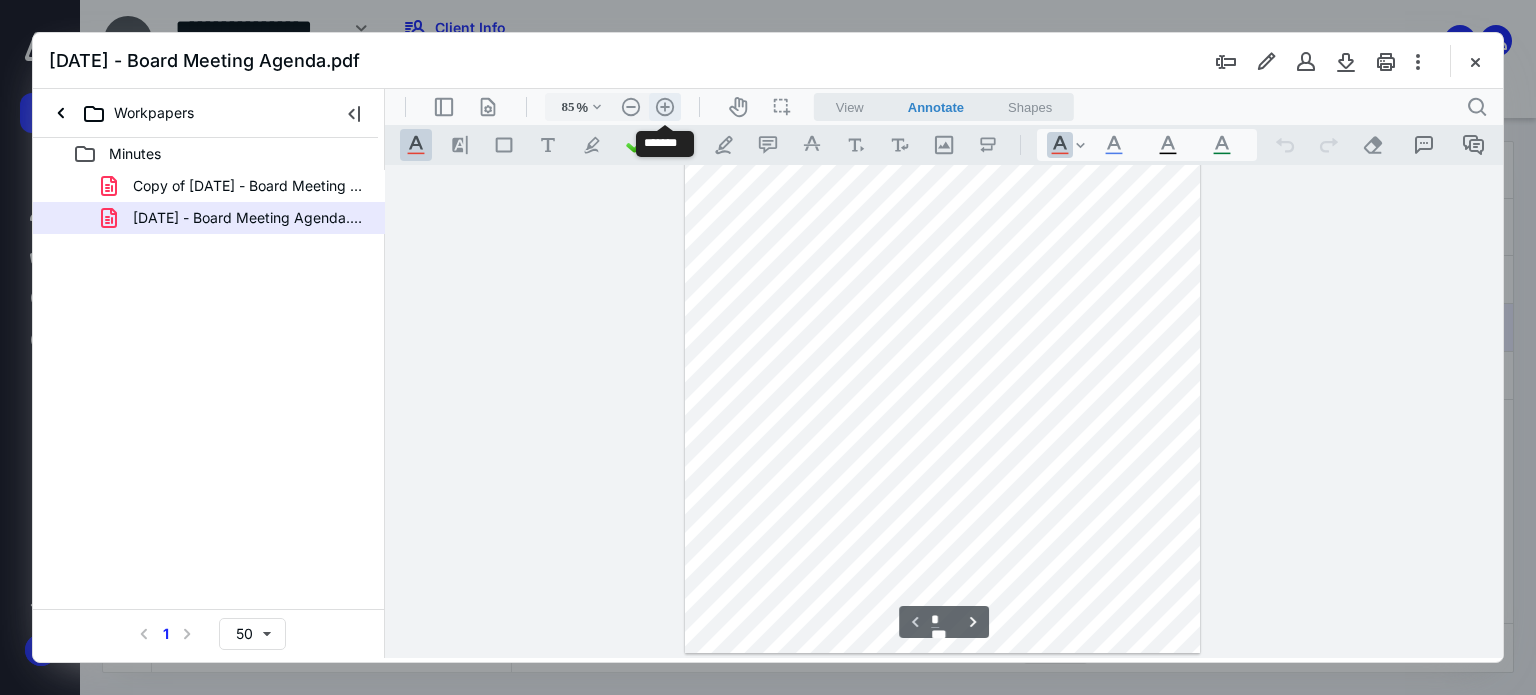 click on ".cls-1{fill:#abb0c4;} icon - header - zoom - in - line" at bounding box center [665, 107] 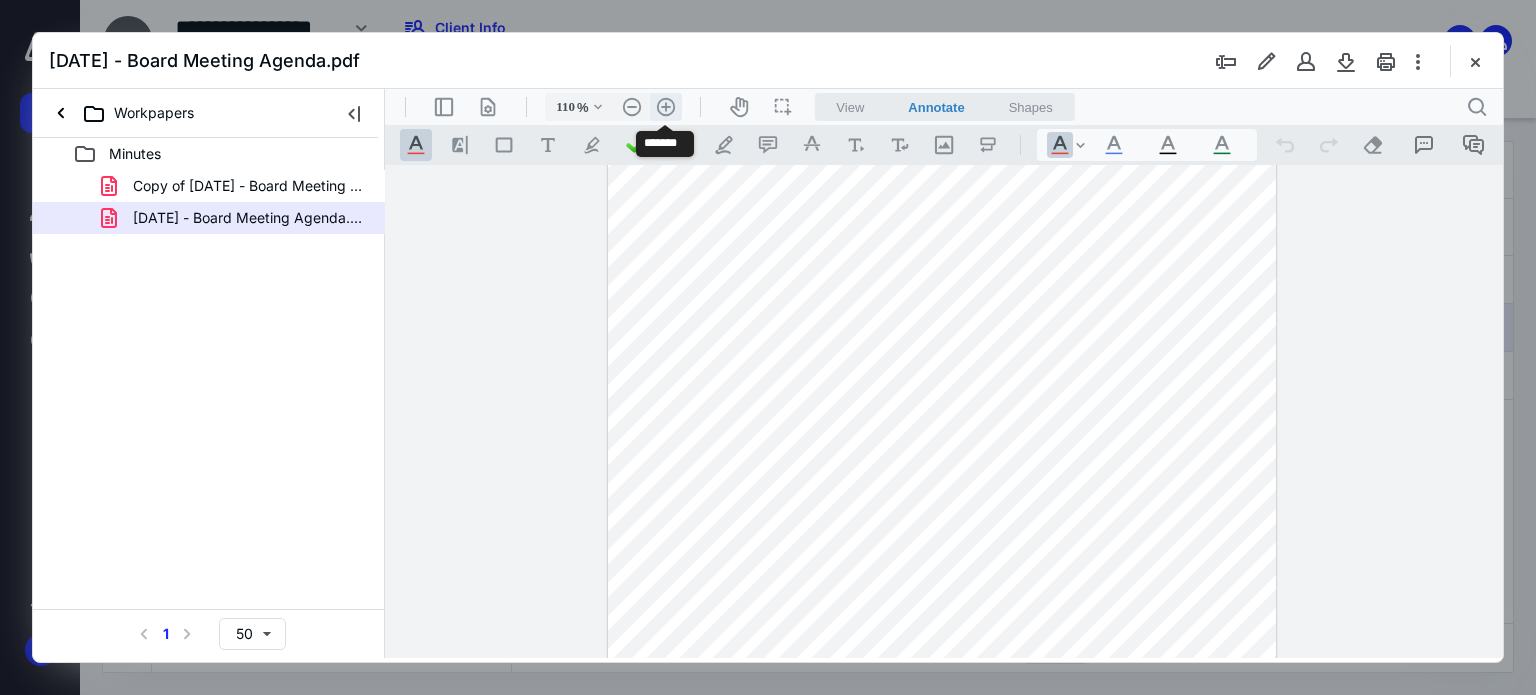 click on ".cls-1{fill:#abb0c4;} icon - header - zoom - in - line" at bounding box center (666, 107) 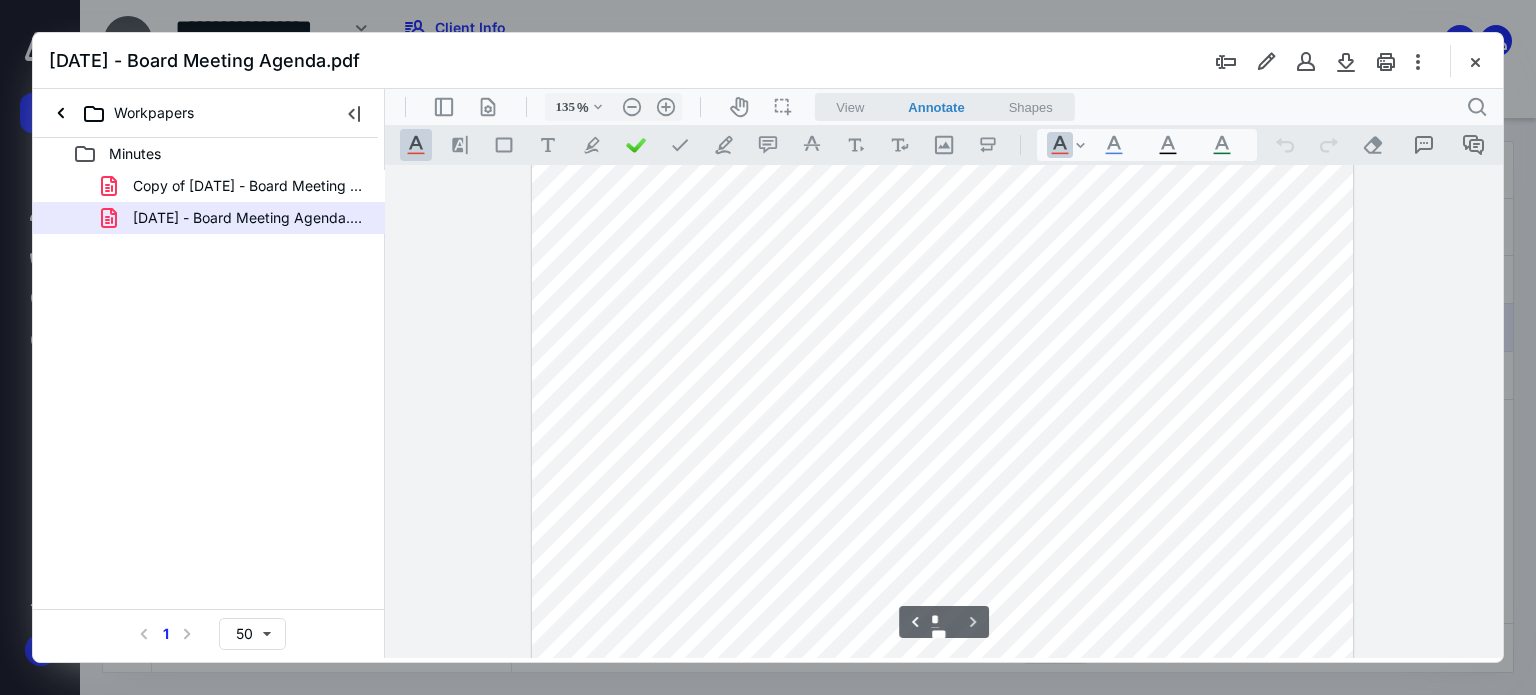 scroll, scrollTop: 1277, scrollLeft: 0, axis: vertical 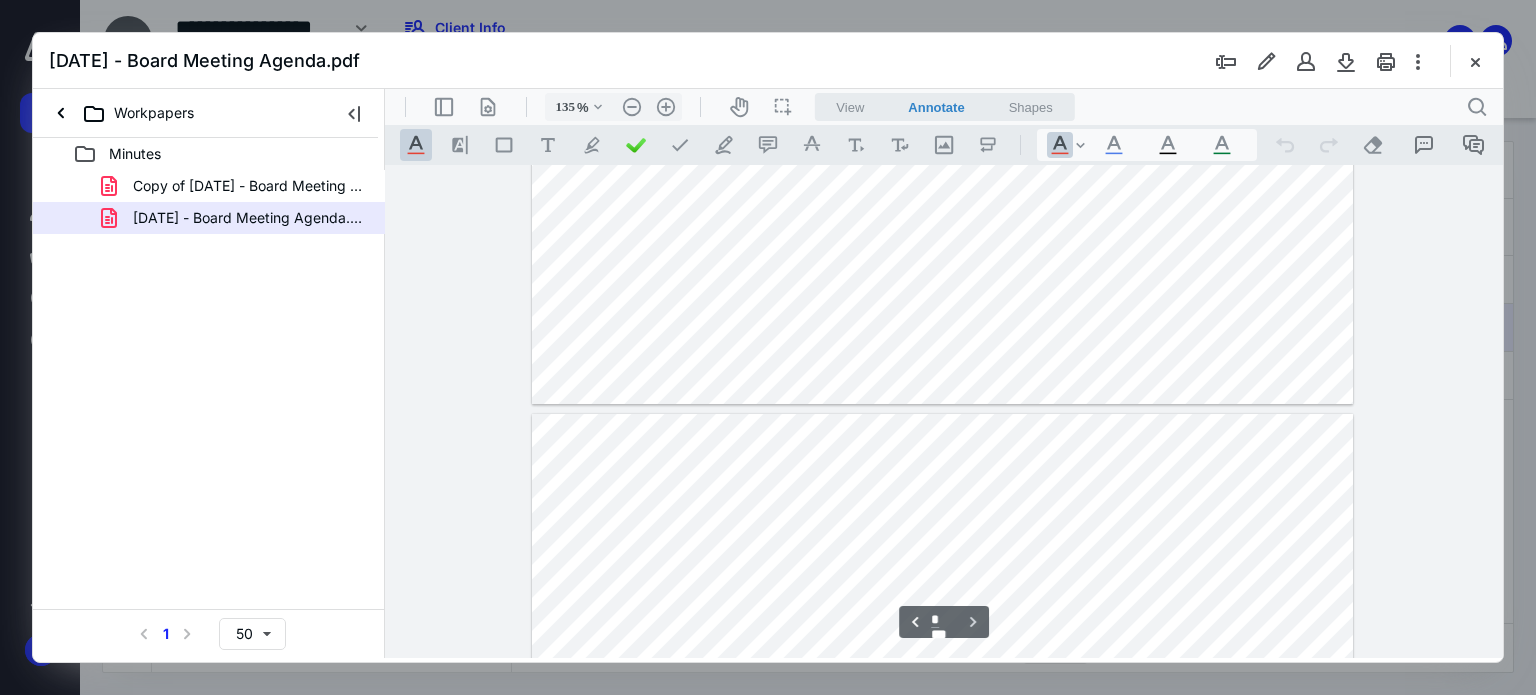 type on "*" 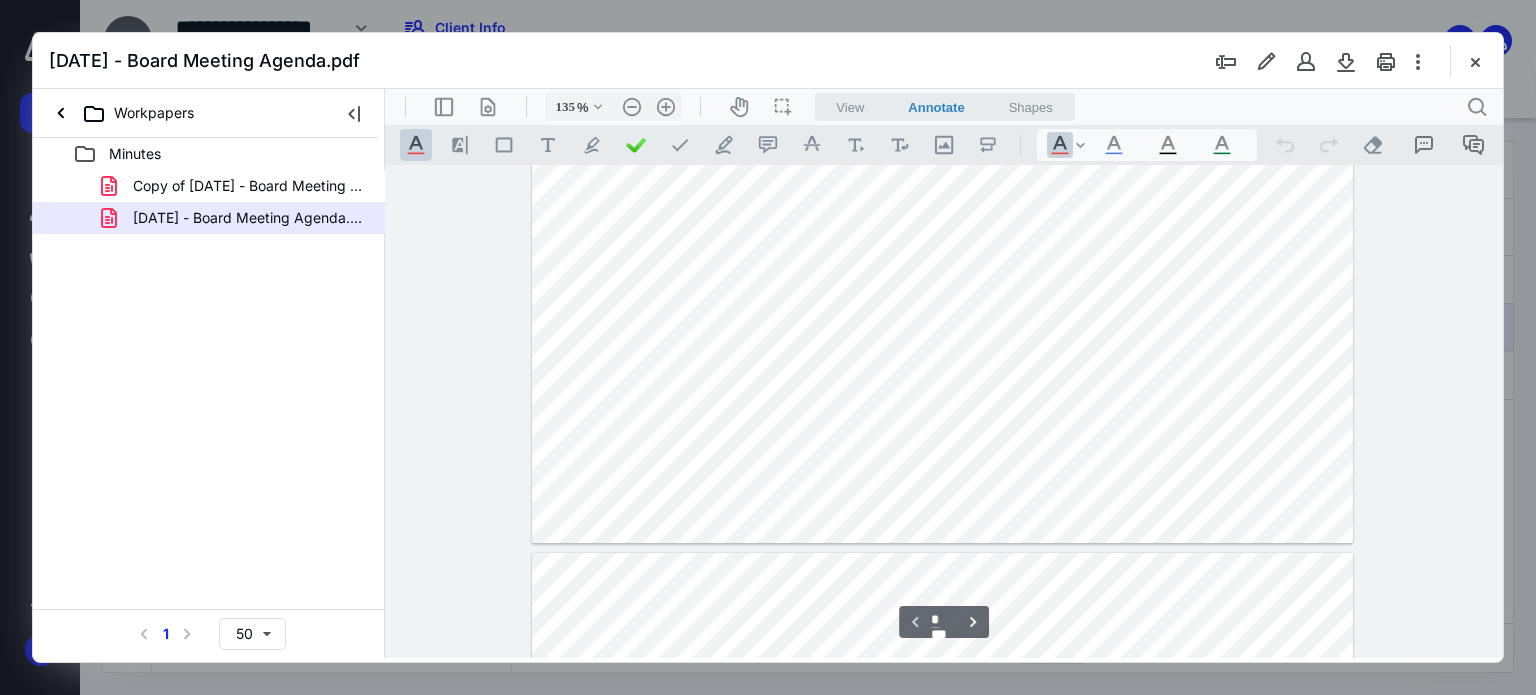 scroll, scrollTop: 722, scrollLeft: 0, axis: vertical 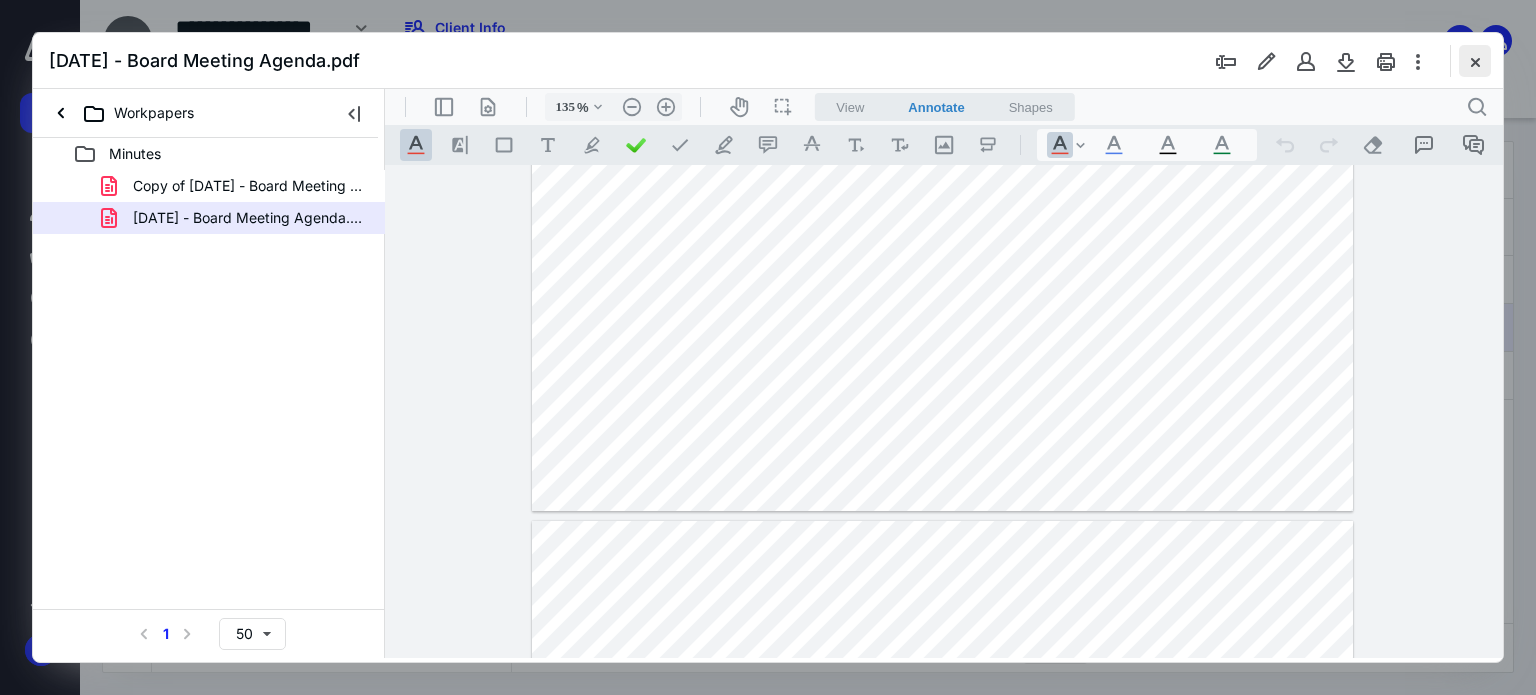 click at bounding box center [1475, 61] 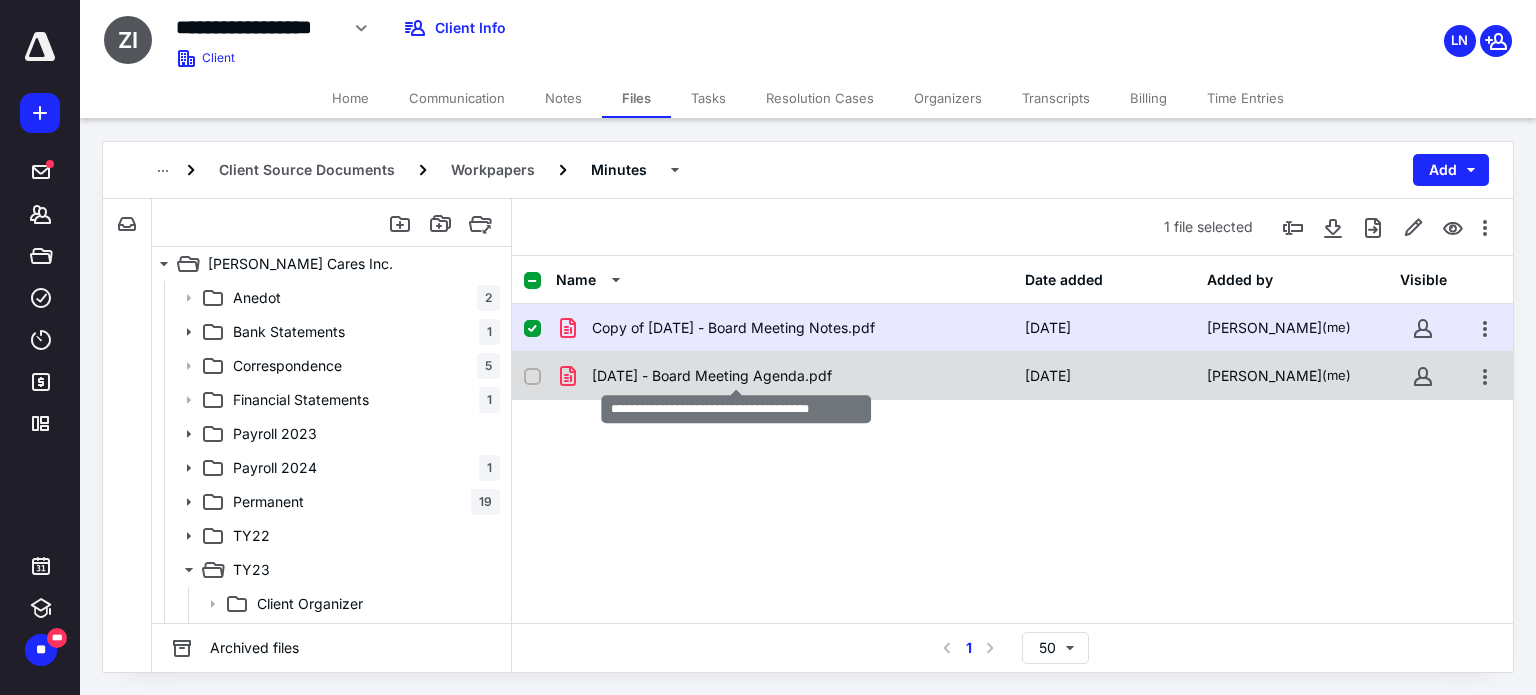 click on "March 4, 2024 - Board Meeting Agenda.pdf" at bounding box center (712, 376) 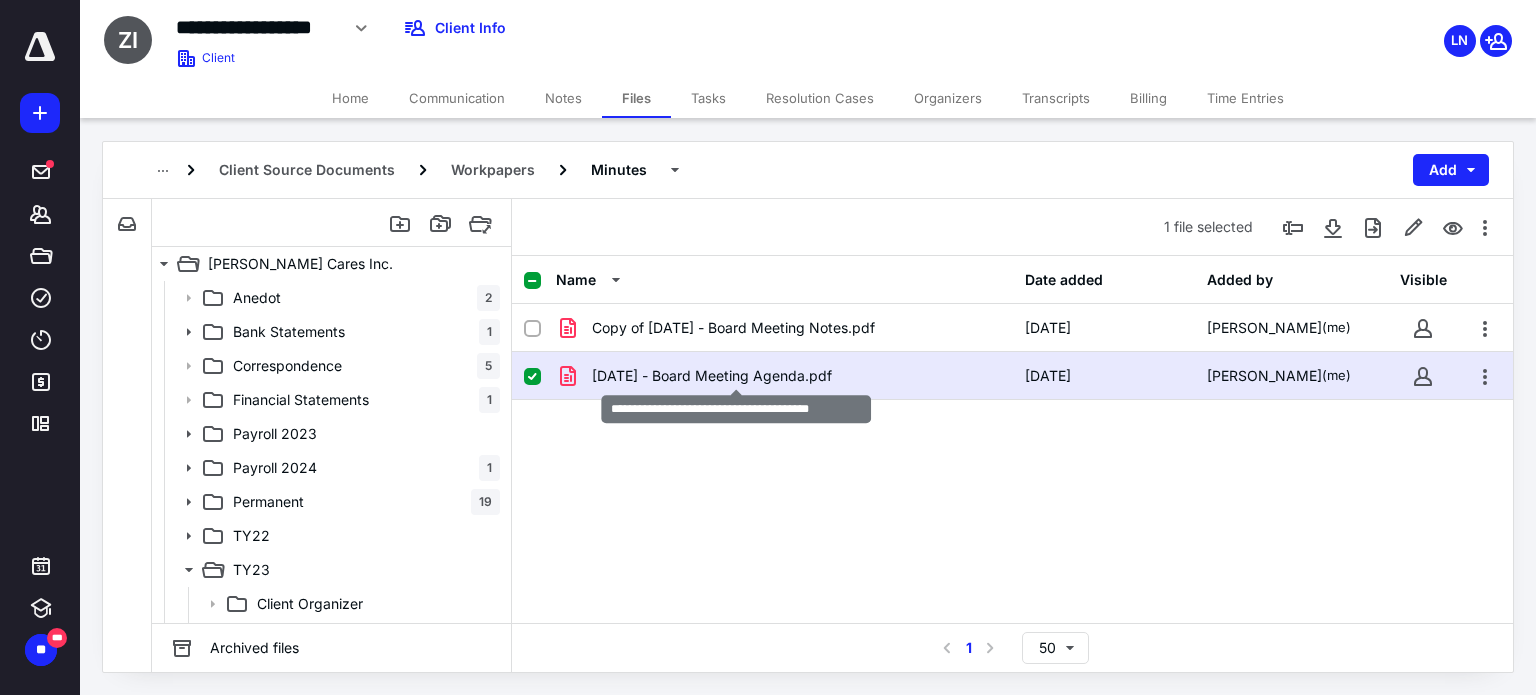 click on "March 4, 2024 - Board Meeting Agenda.pdf" at bounding box center (712, 376) 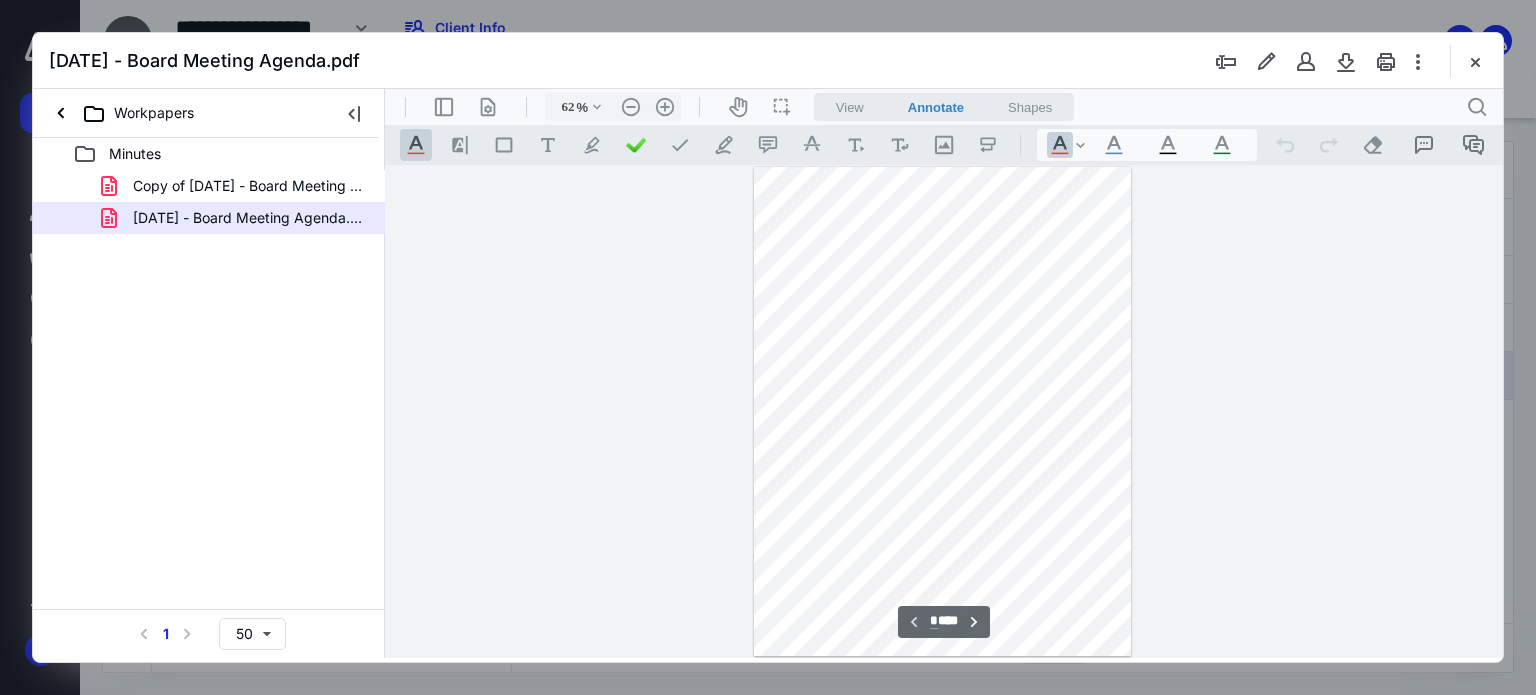 scroll, scrollTop: 0, scrollLeft: 0, axis: both 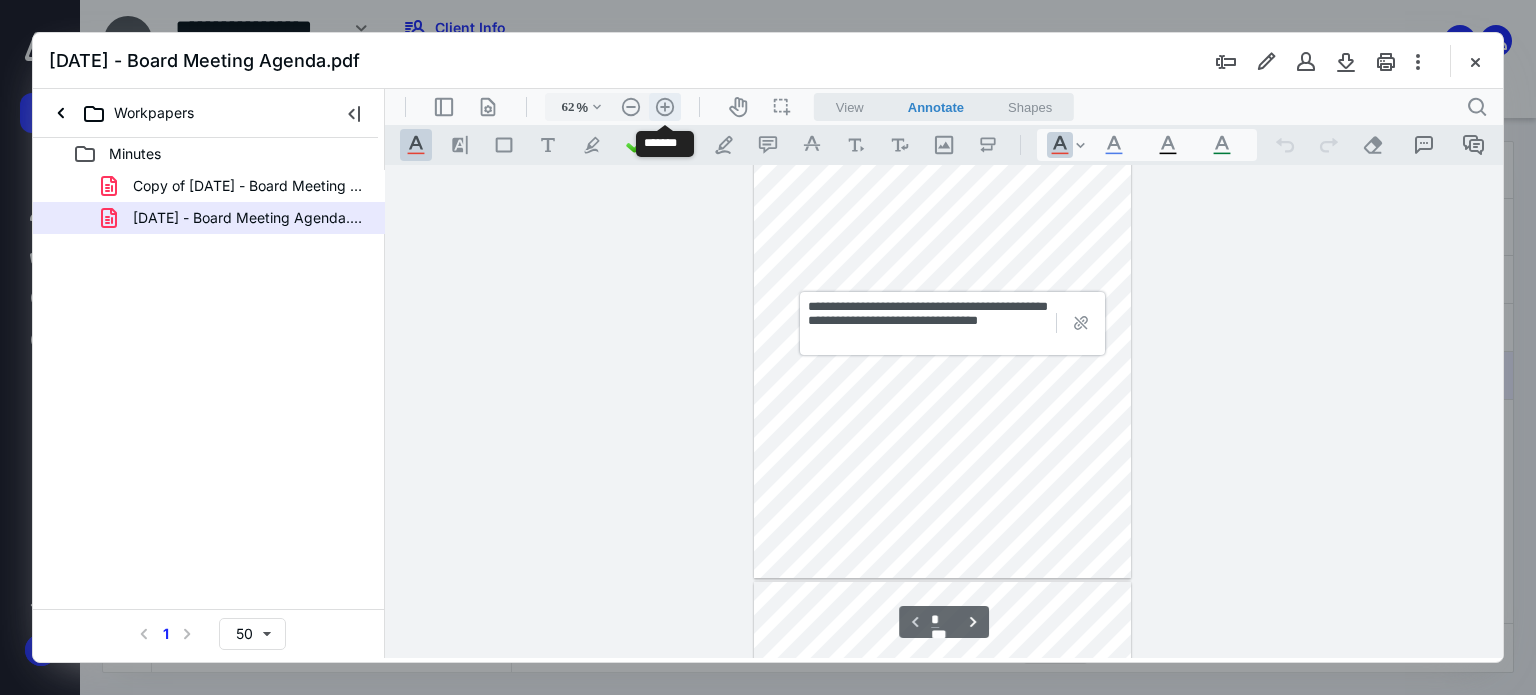 click on ".cls-1{fill:#abb0c4;} icon - header - zoom - in - line" at bounding box center [665, 107] 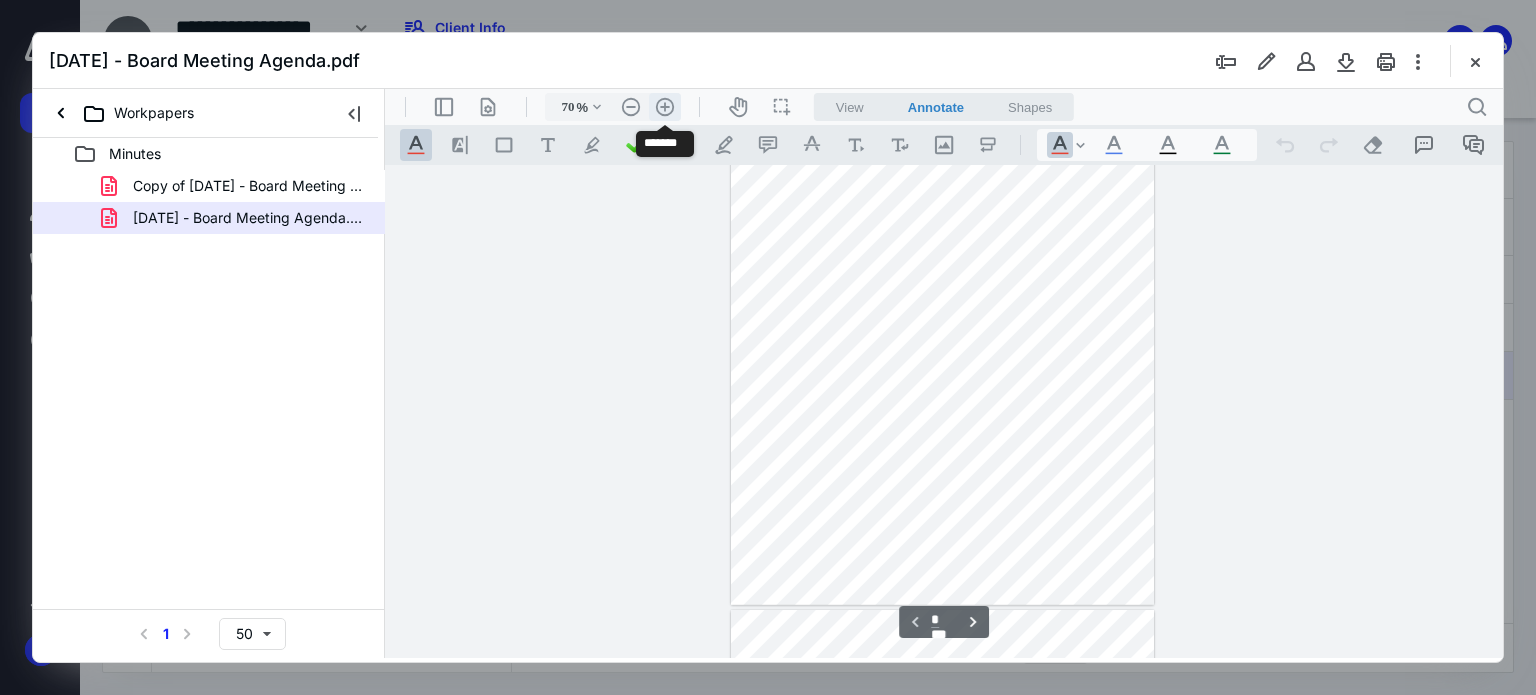 click on ".cls-1{fill:#abb0c4;} icon - header - zoom - in - line" at bounding box center (665, 107) 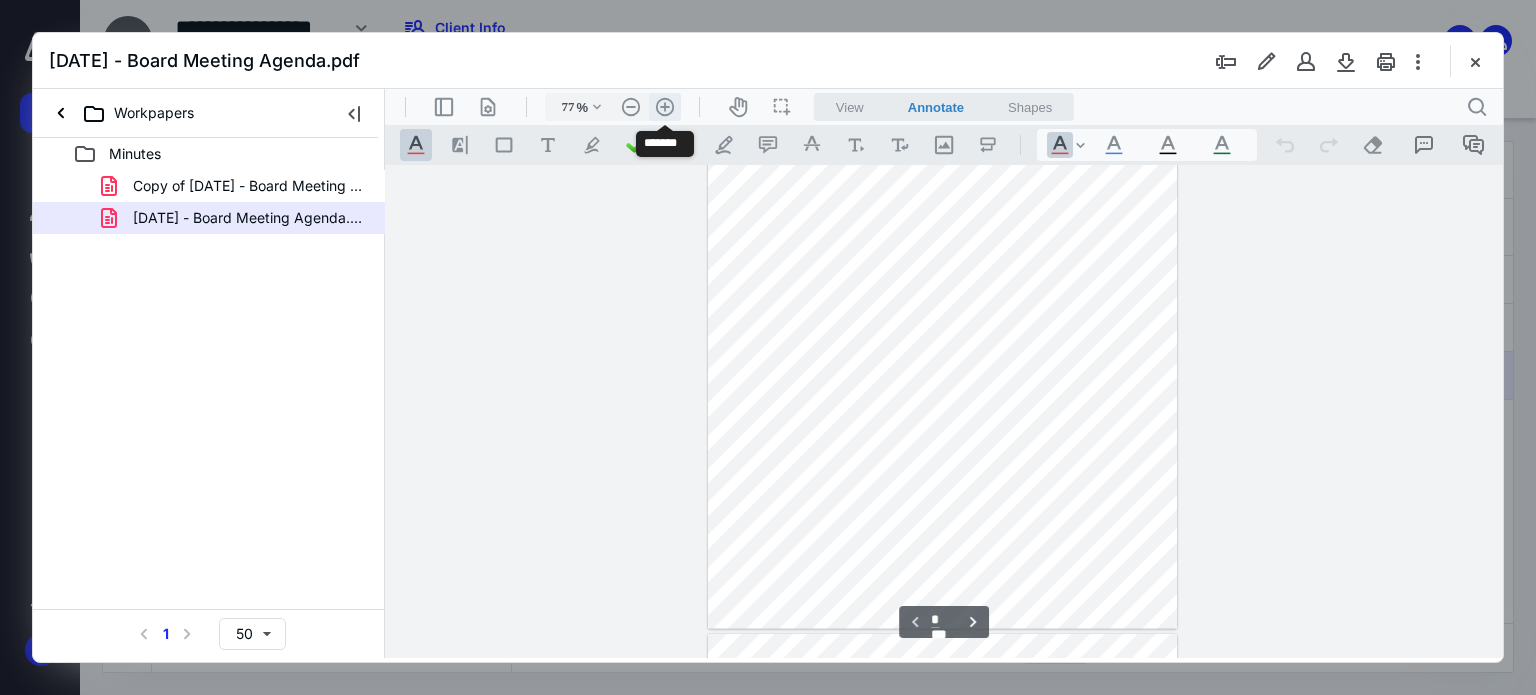 click on ".cls-1{fill:#abb0c4;} icon - header - zoom - in - line" at bounding box center (665, 107) 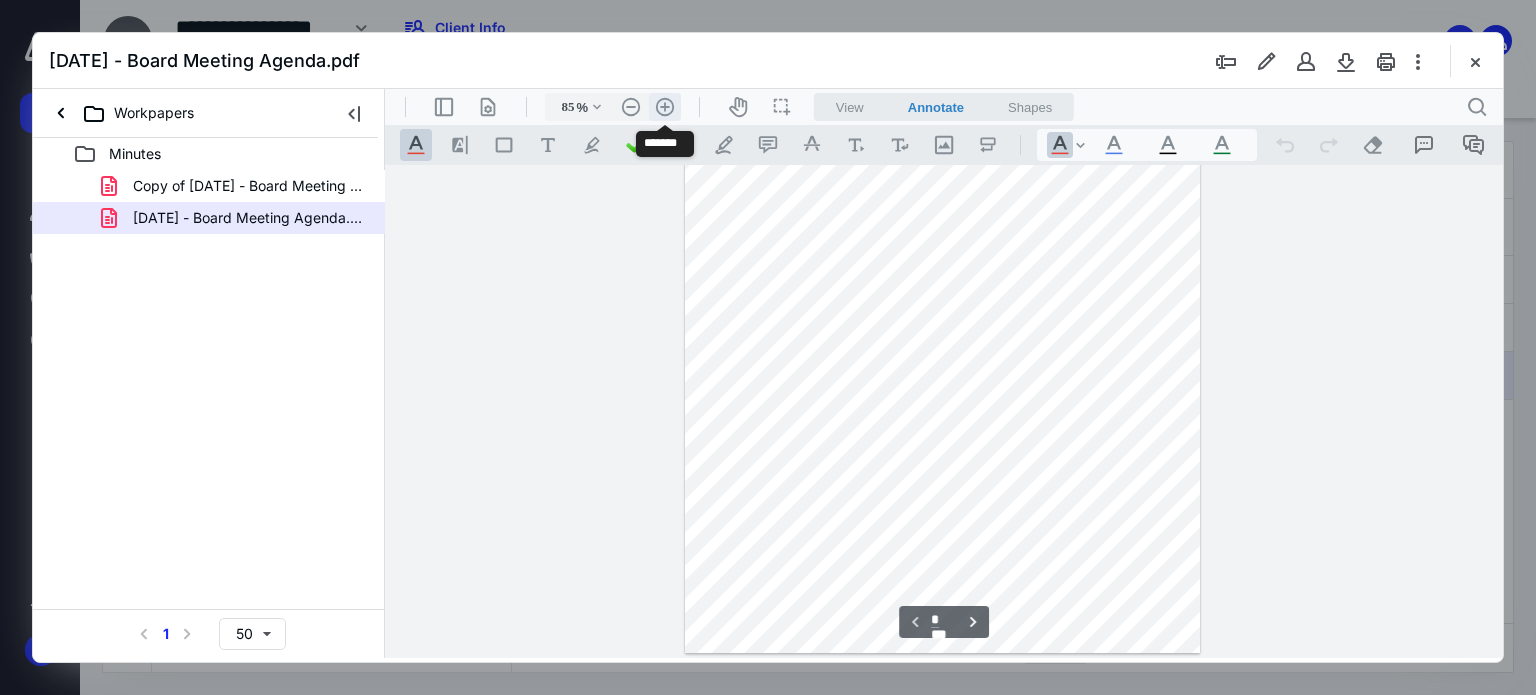 click on ".cls-1{fill:#abb0c4;} icon - header - zoom - in - line" at bounding box center [665, 107] 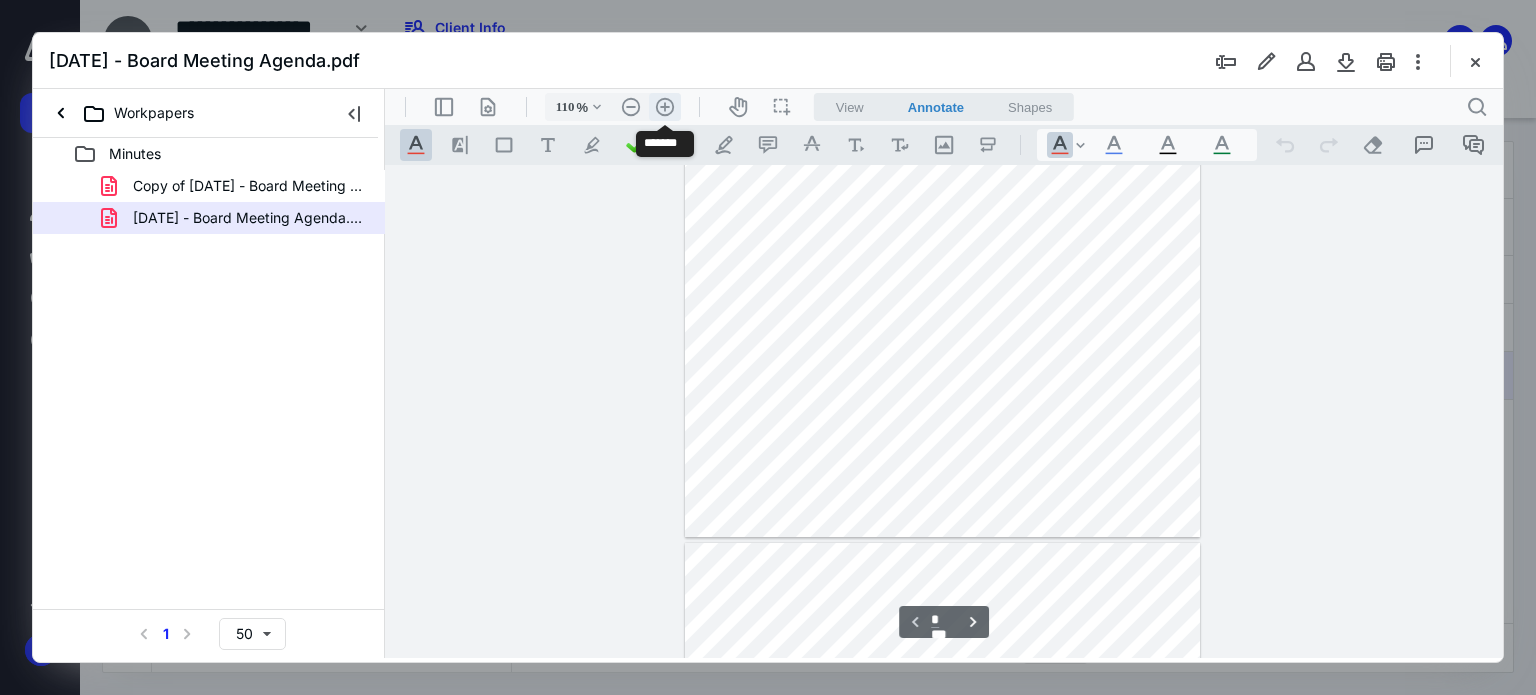 click on ".cls-1{fill:#abb0c4;} icon - header - zoom - in - line" at bounding box center [665, 107] 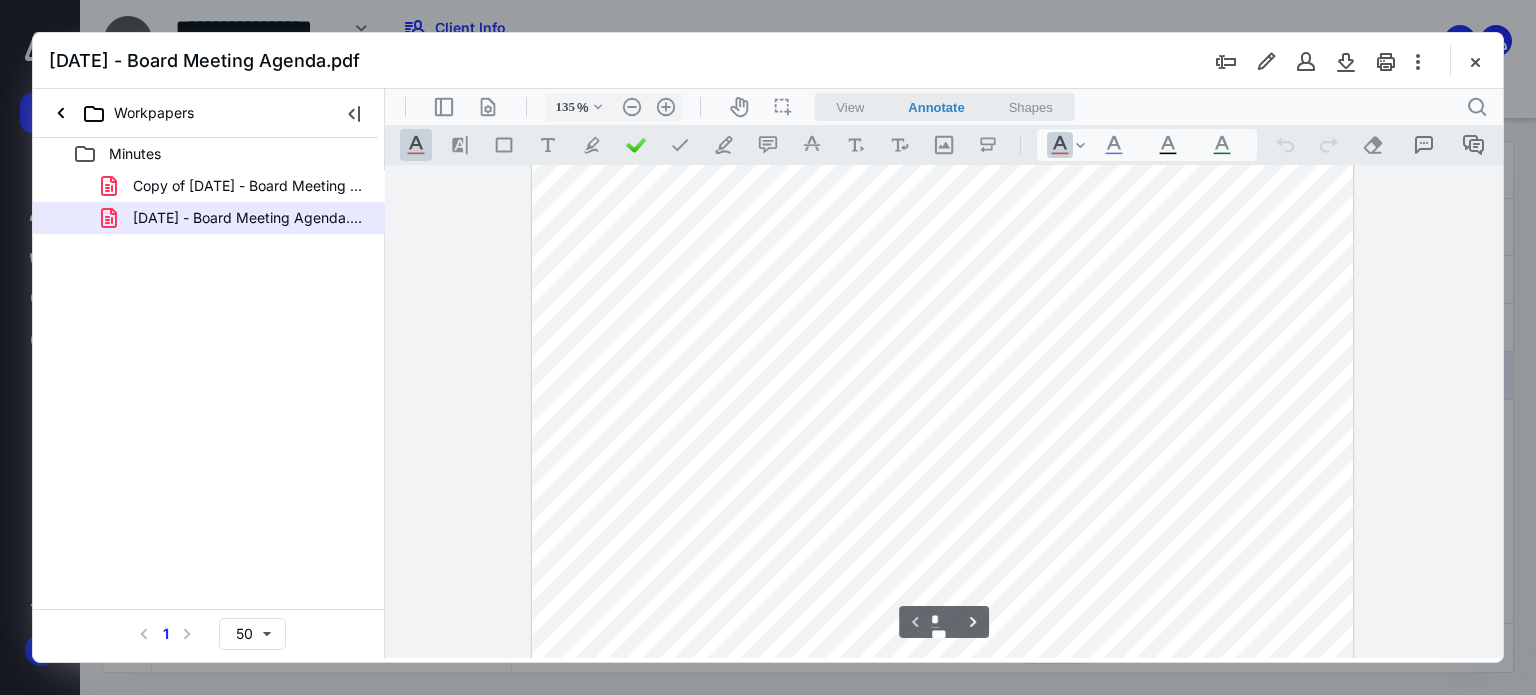 scroll, scrollTop: 25, scrollLeft: 0, axis: vertical 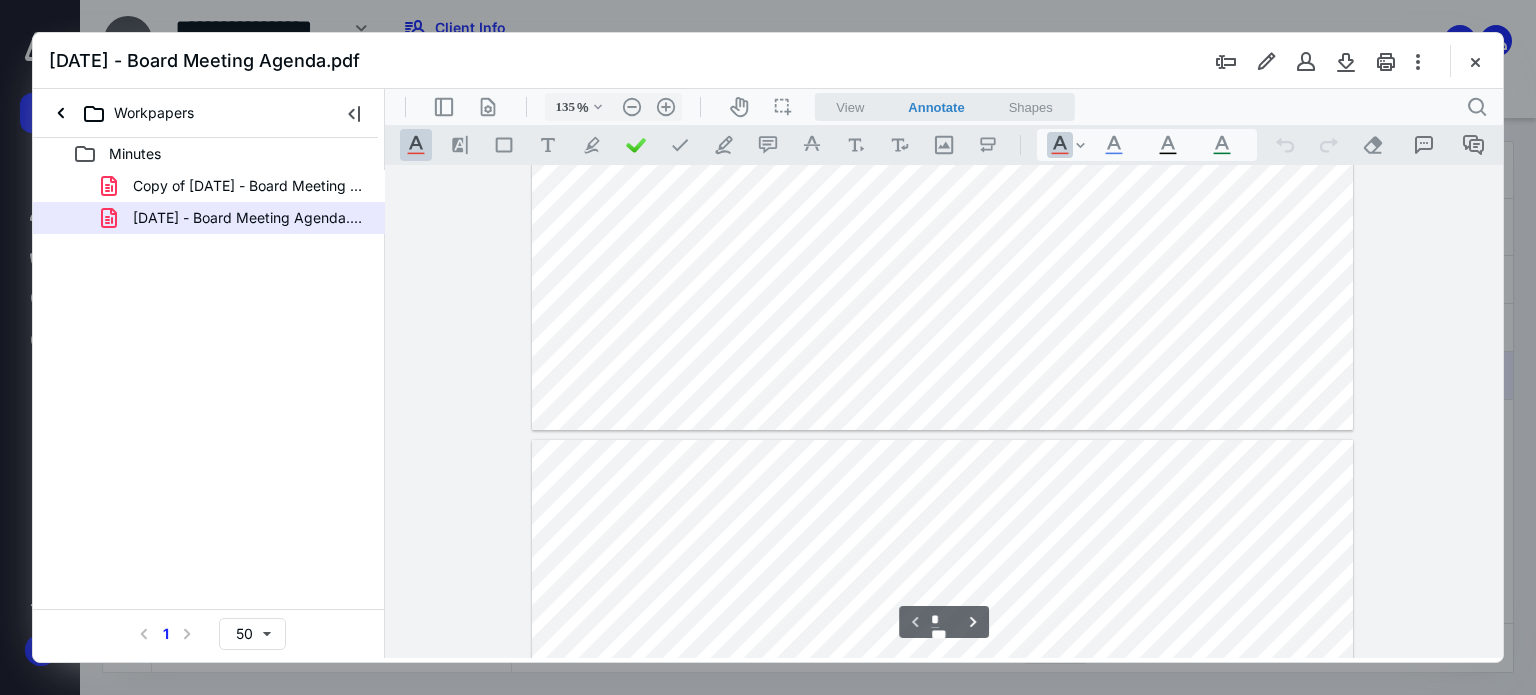type on "*" 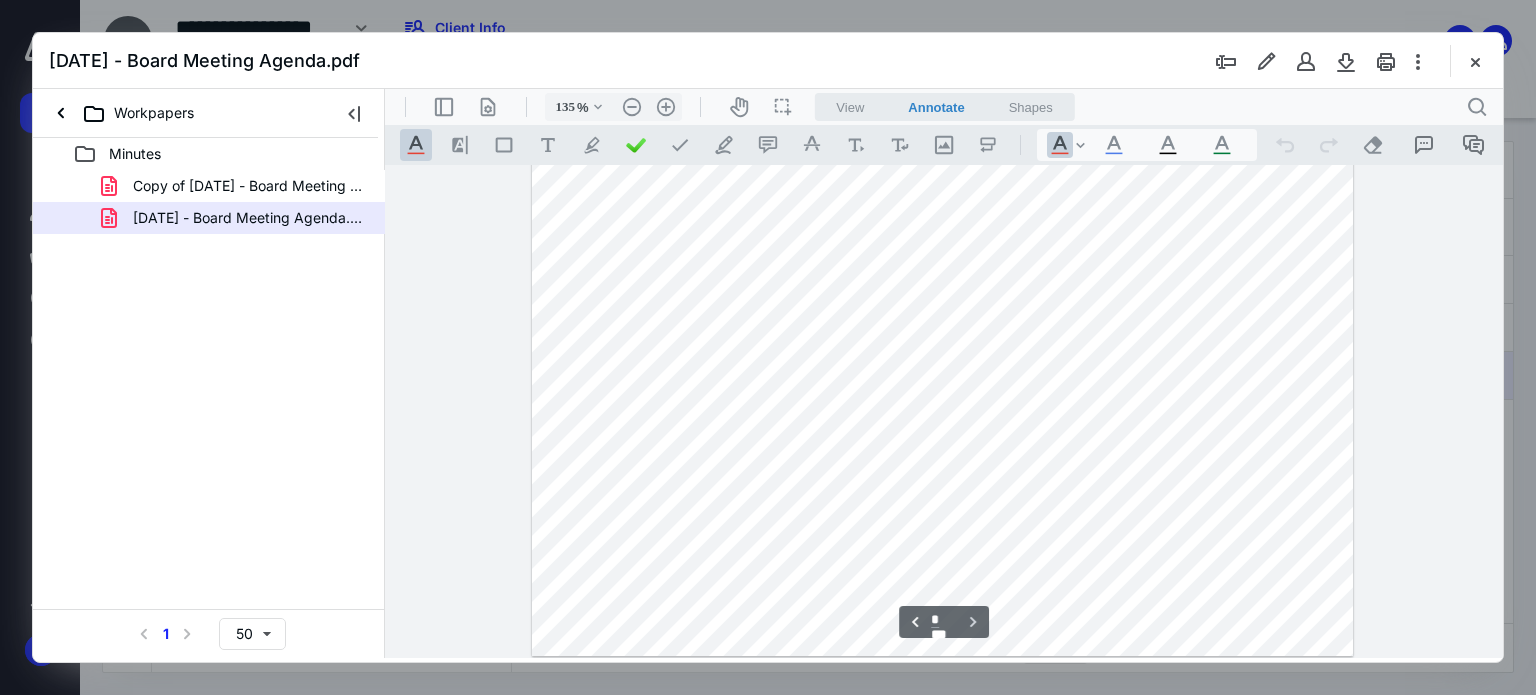 scroll, scrollTop: 1652, scrollLeft: 0, axis: vertical 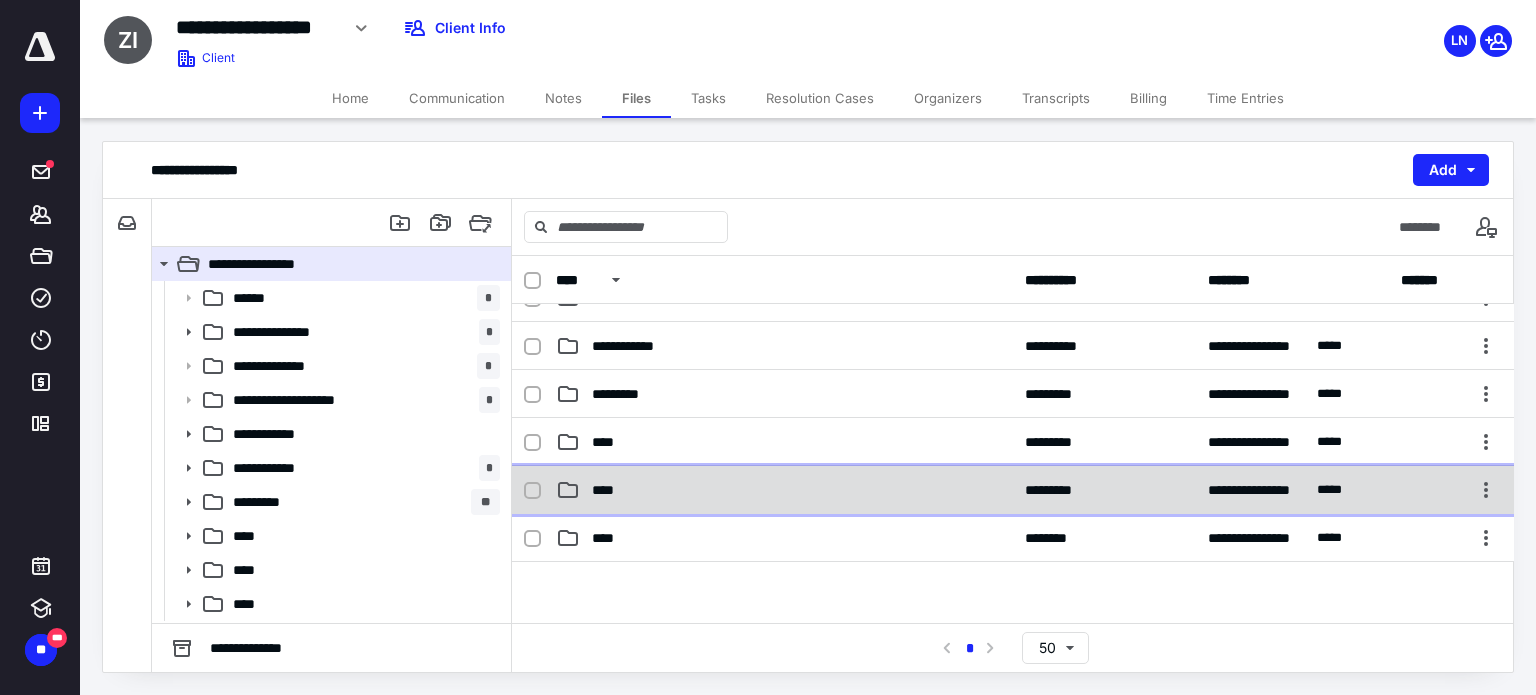 click 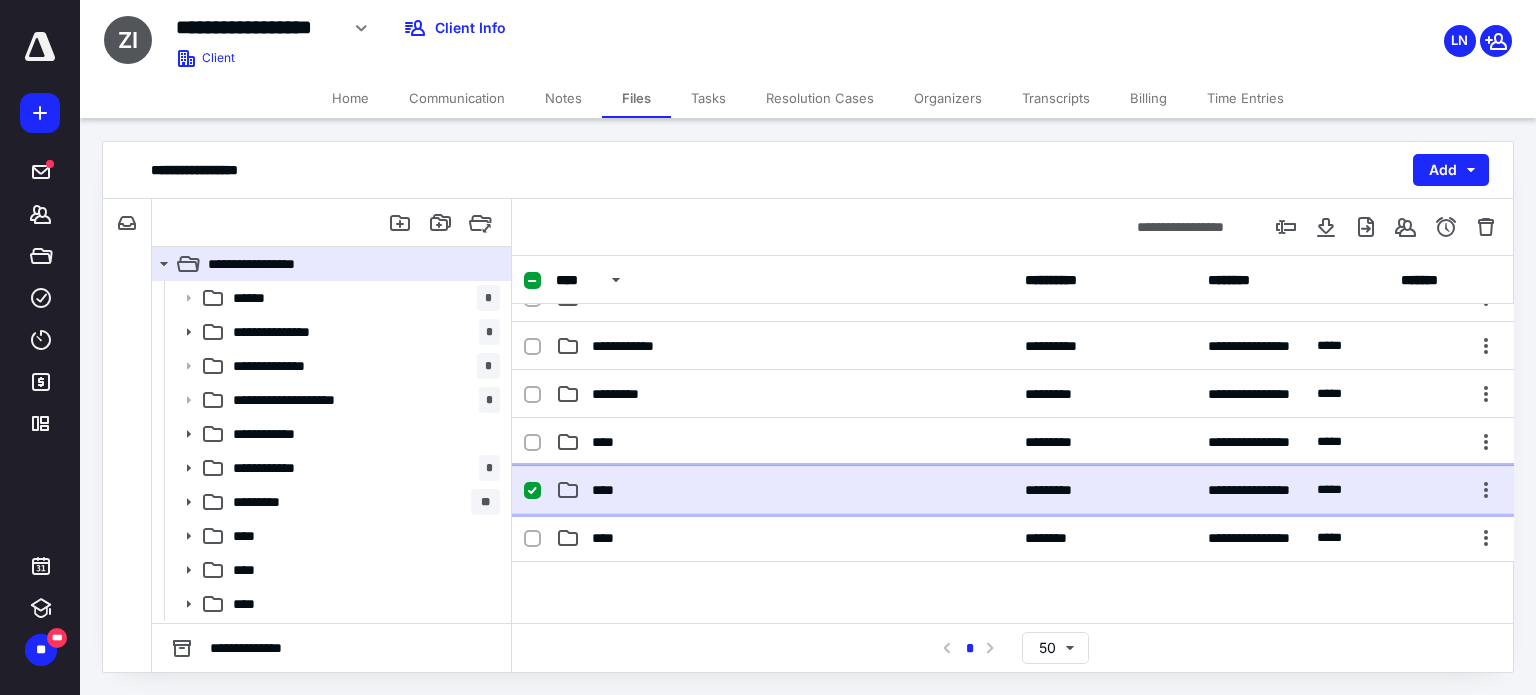 click 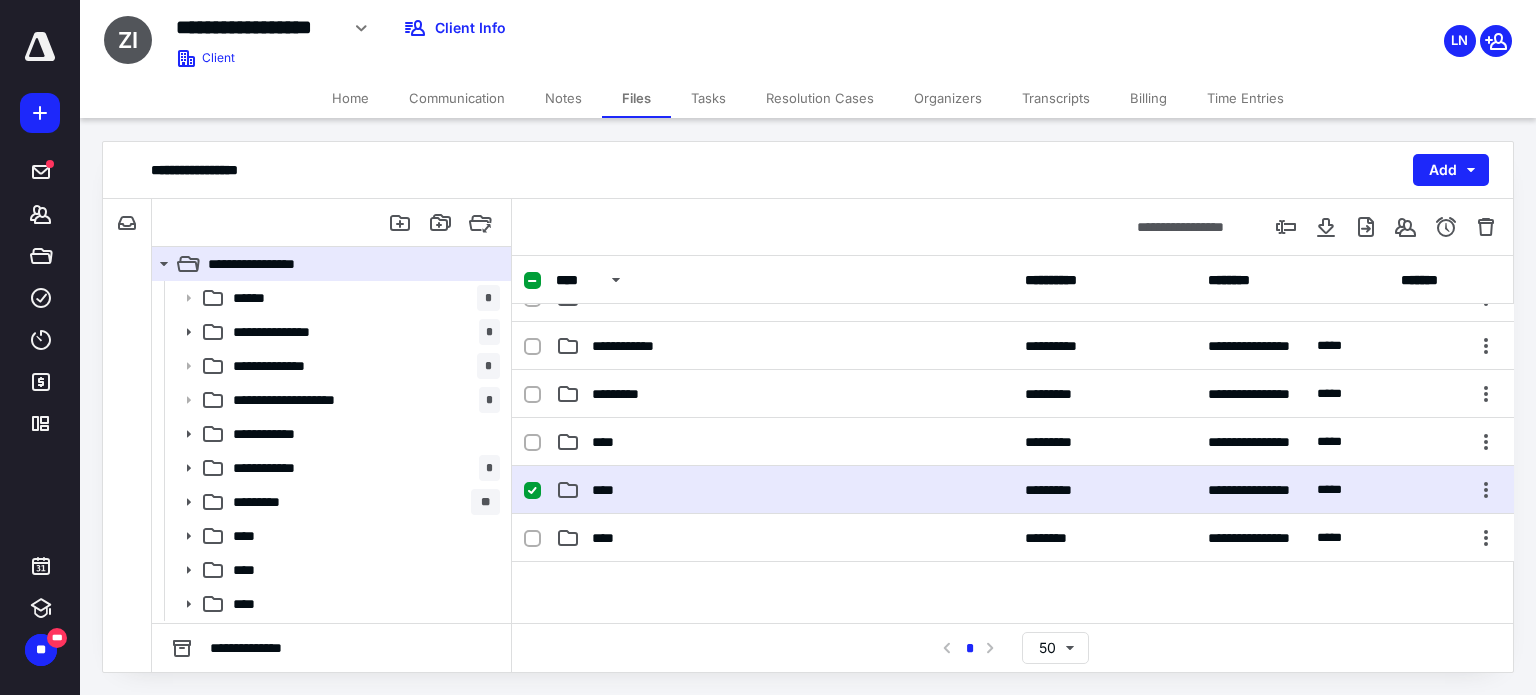 scroll, scrollTop: 0, scrollLeft: 0, axis: both 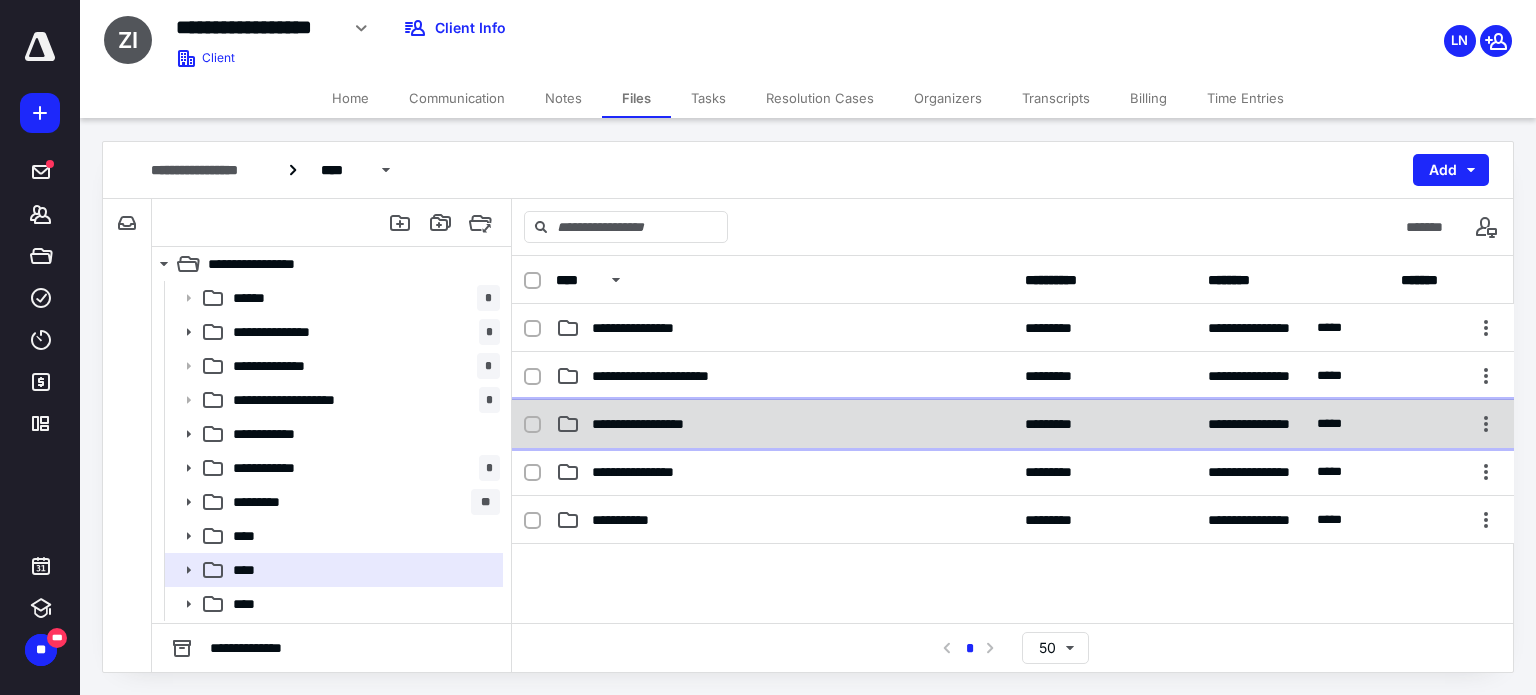 click 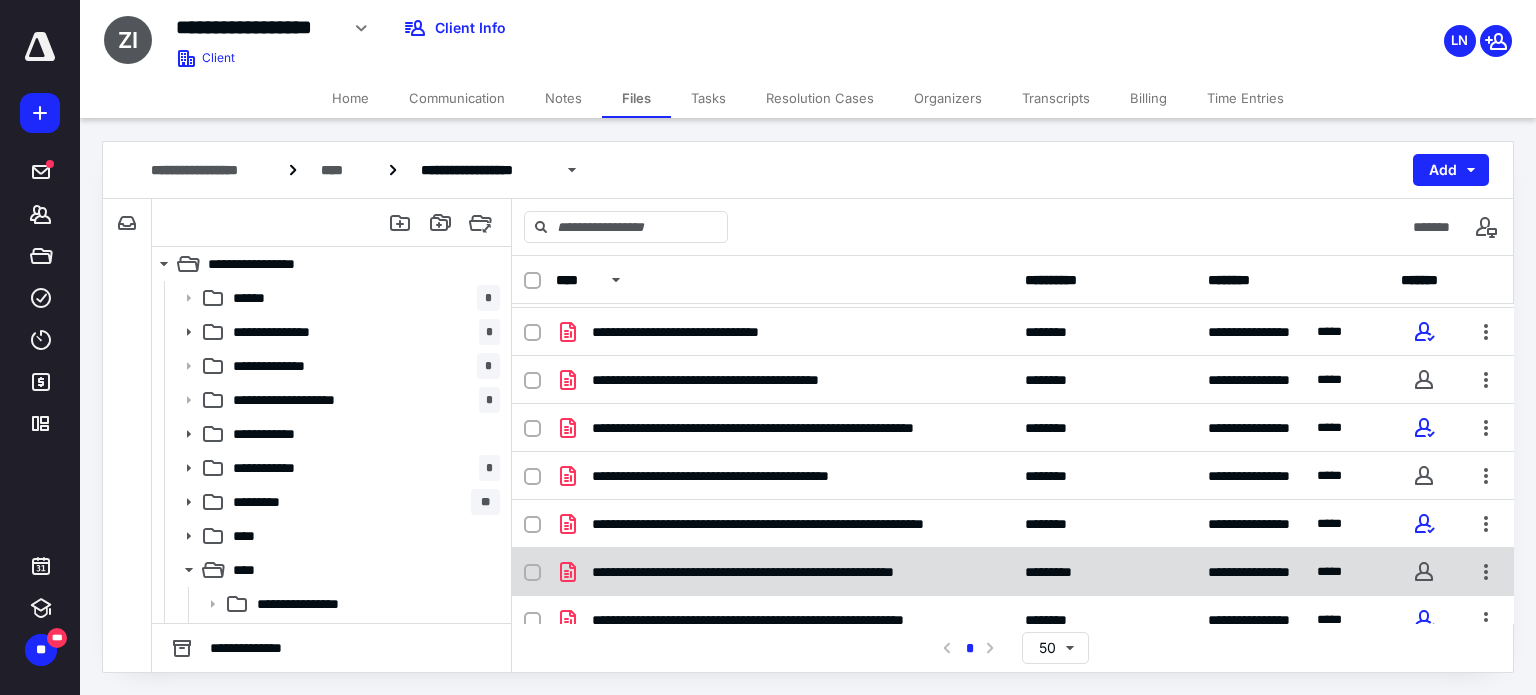 scroll, scrollTop: 55, scrollLeft: 0, axis: vertical 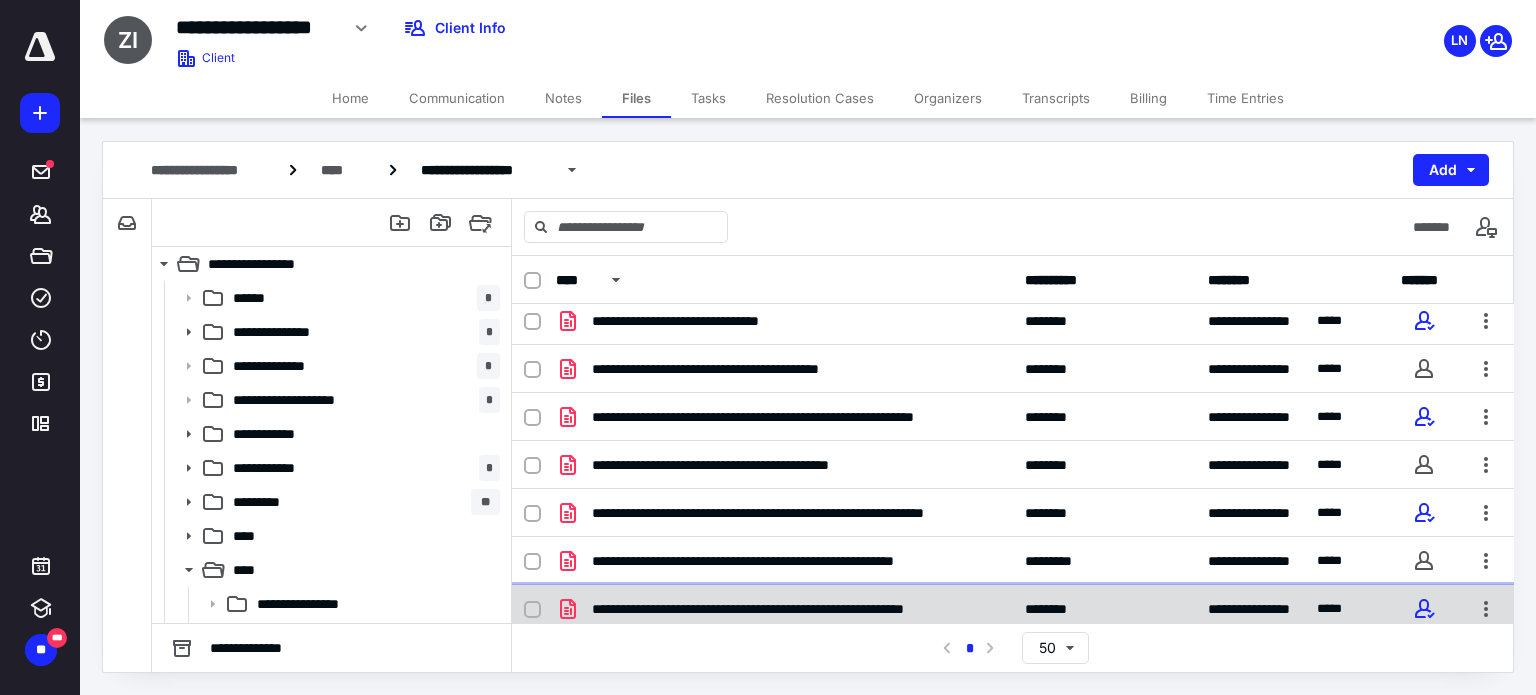 click 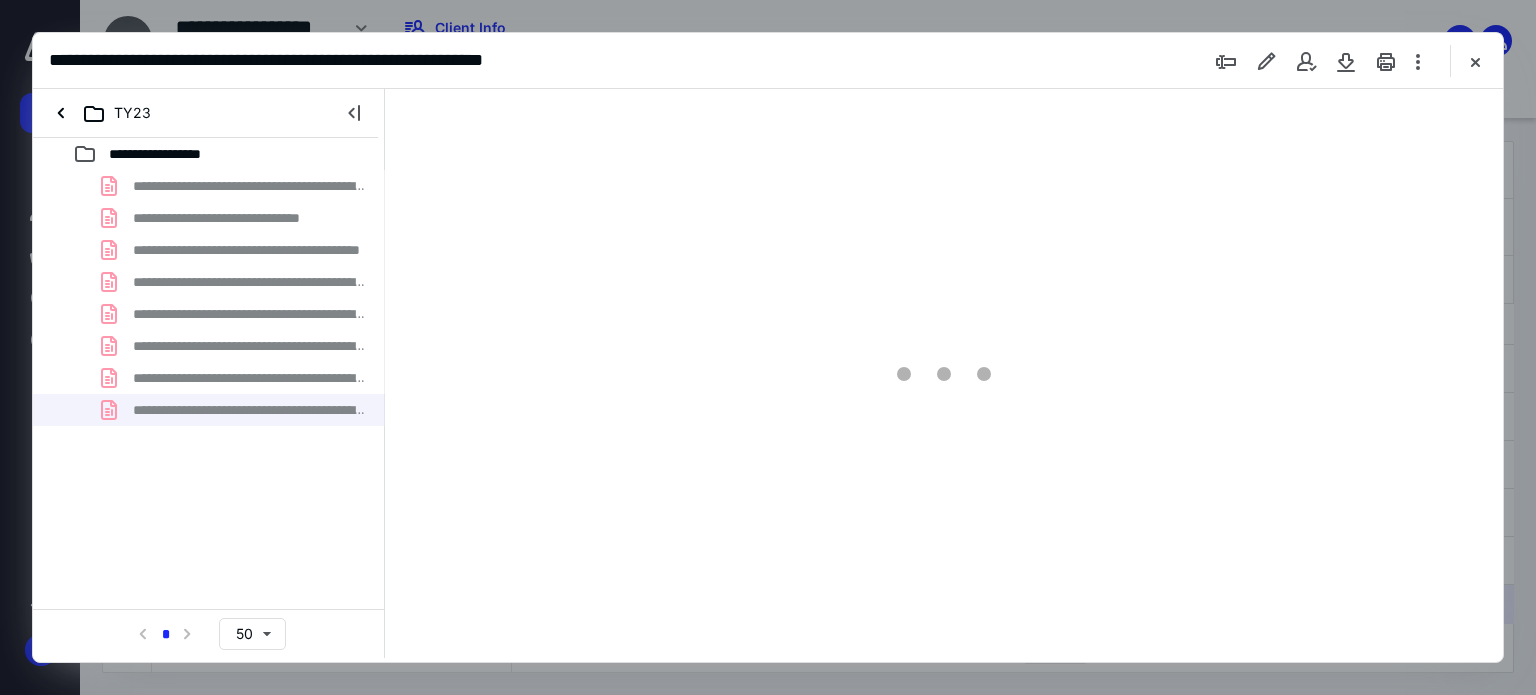 scroll, scrollTop: 0, scrollLeft: 0, axis: both 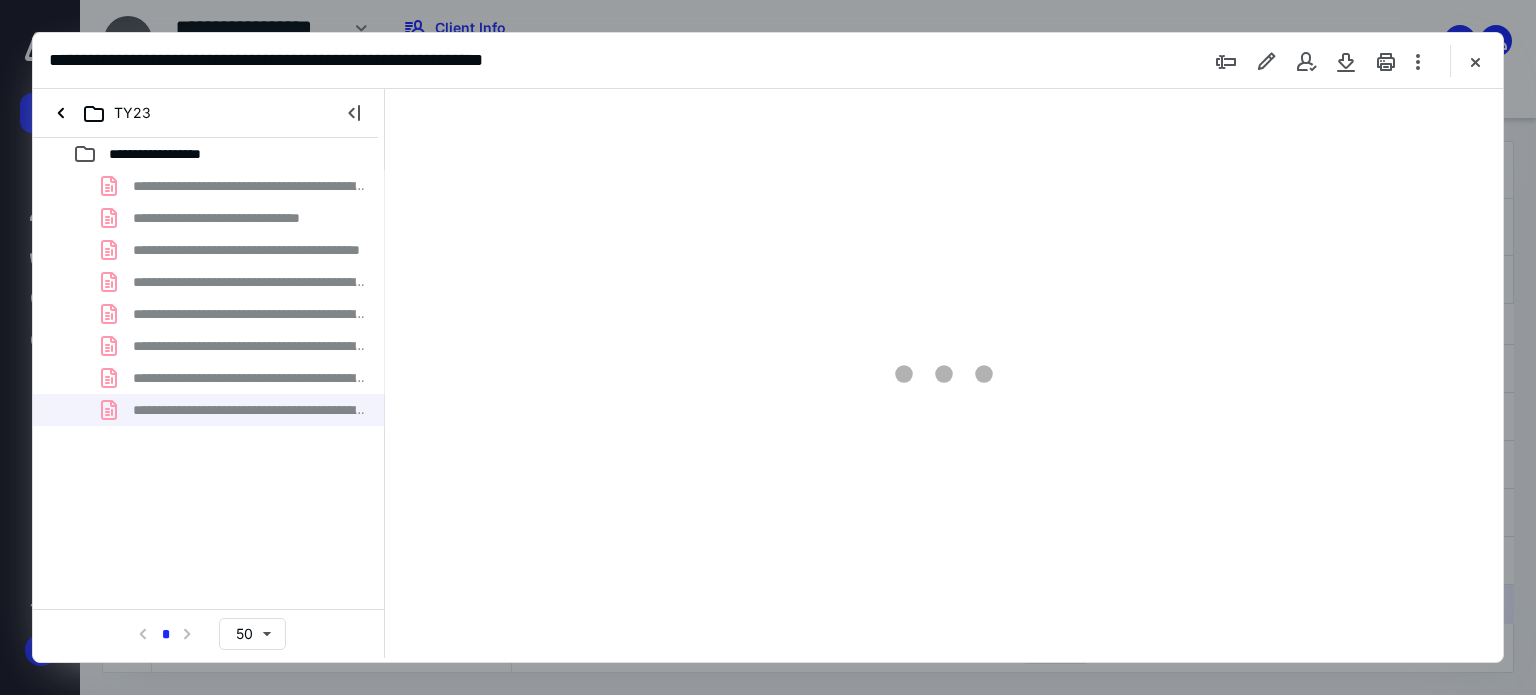 type on "62" 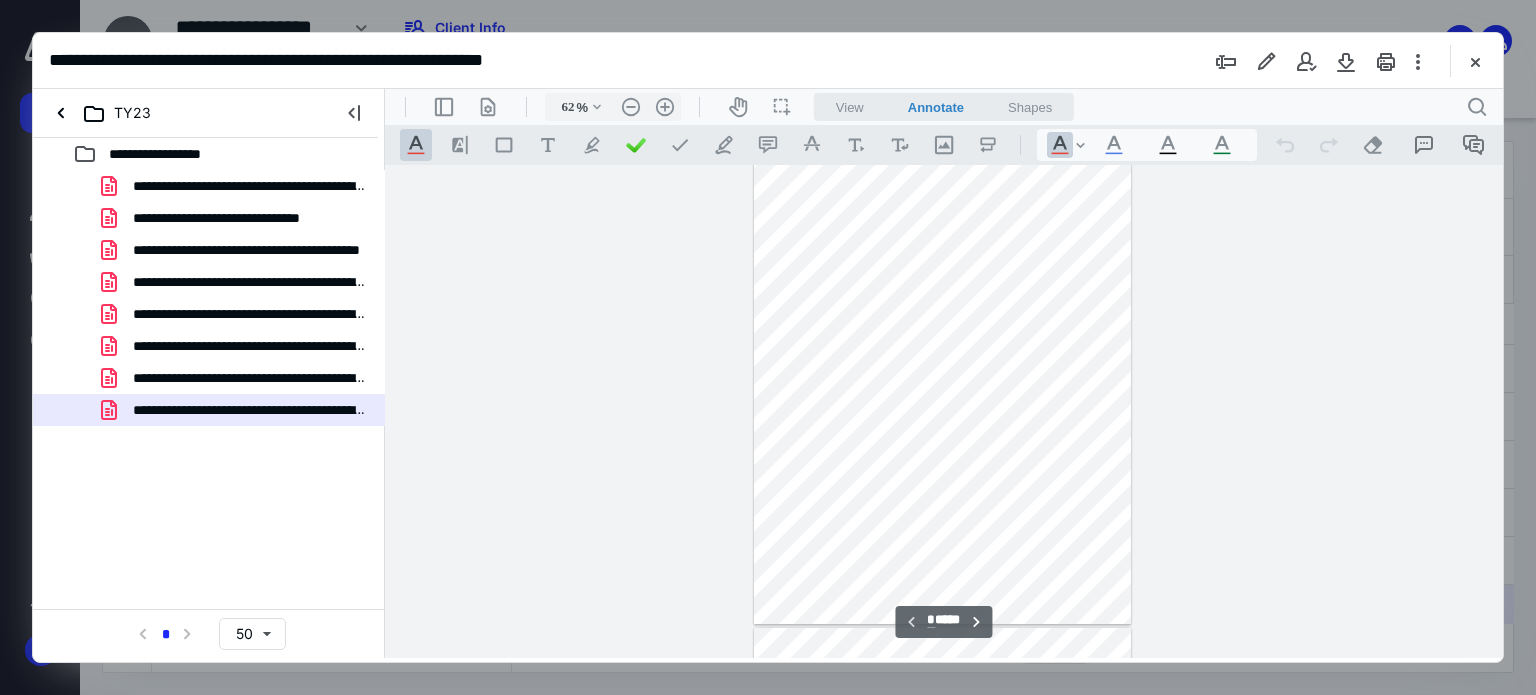 scroll, scrollTop: 0, scrollLeft: 0, axis: both 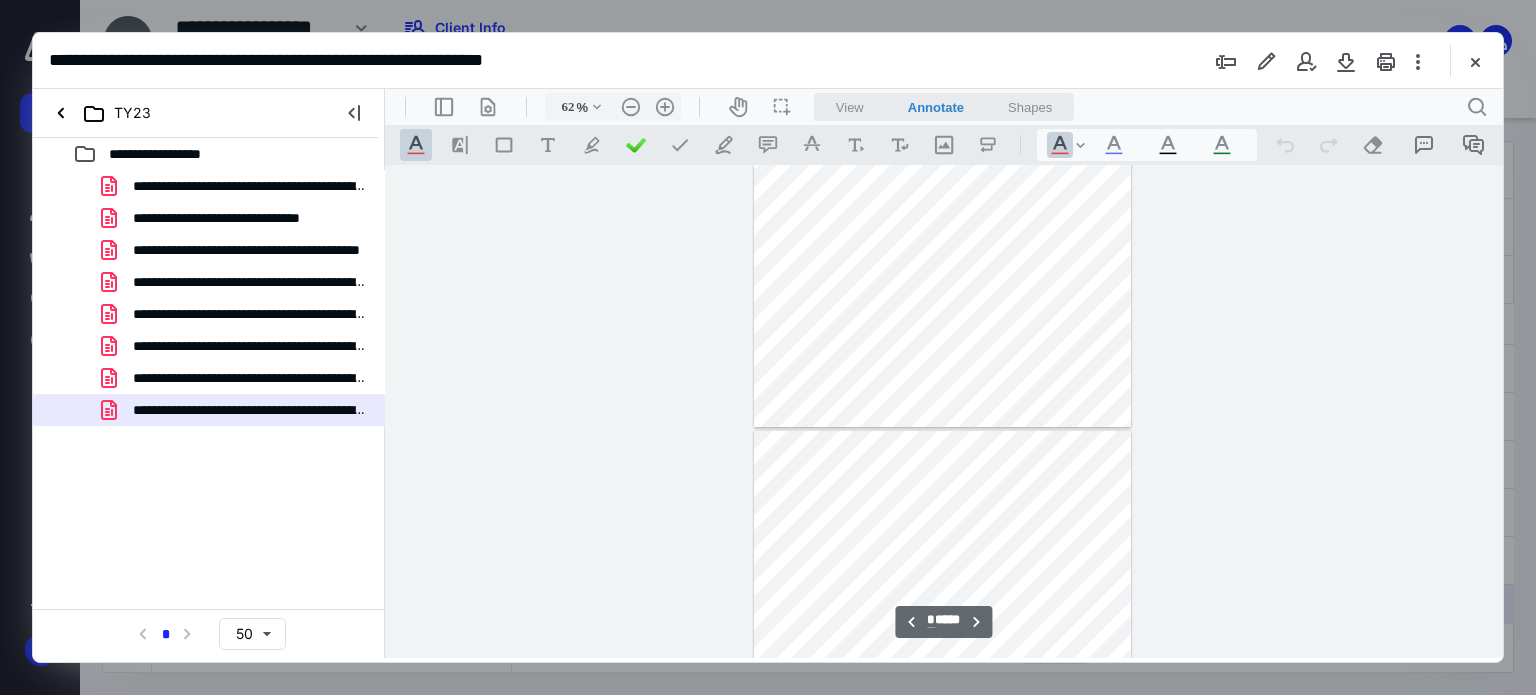 type on "*" 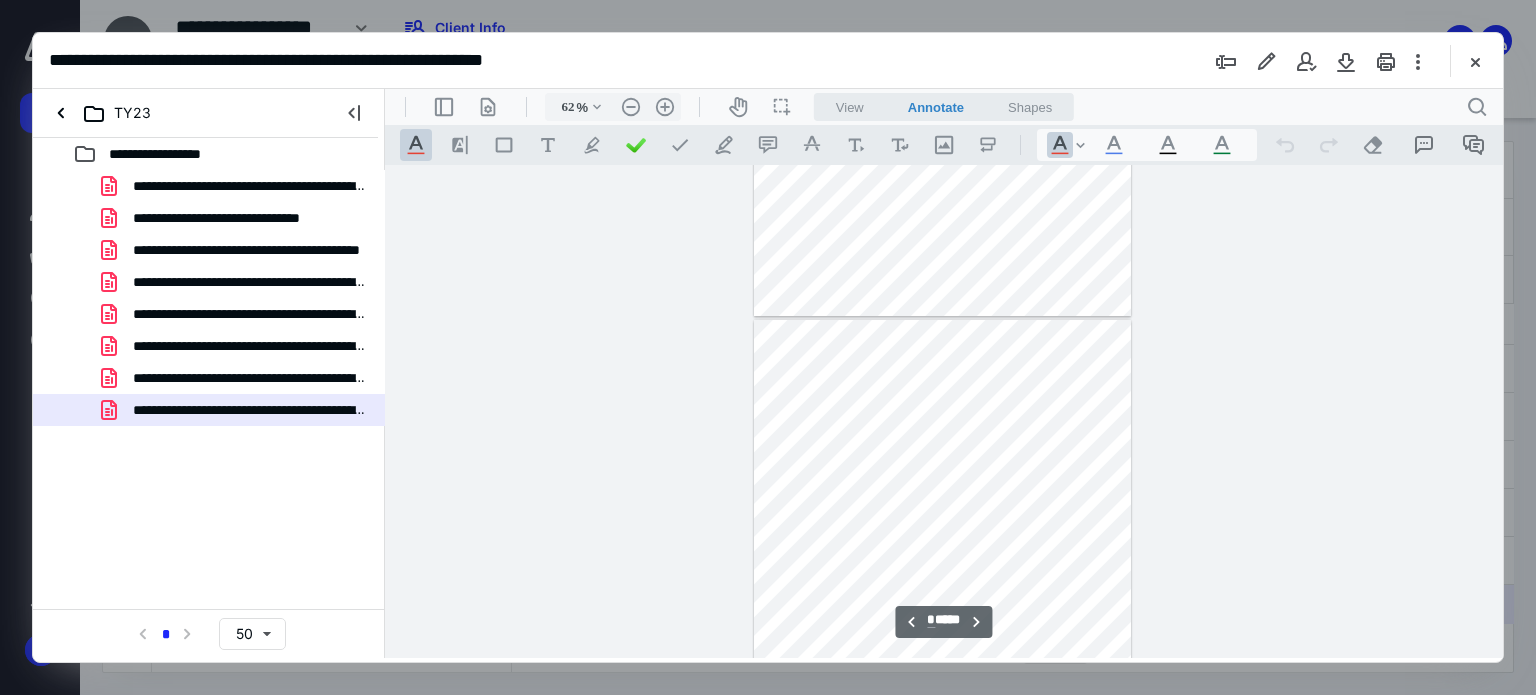 scroll, scrollTop: 888, scrollLeft: 0, axis: vertical 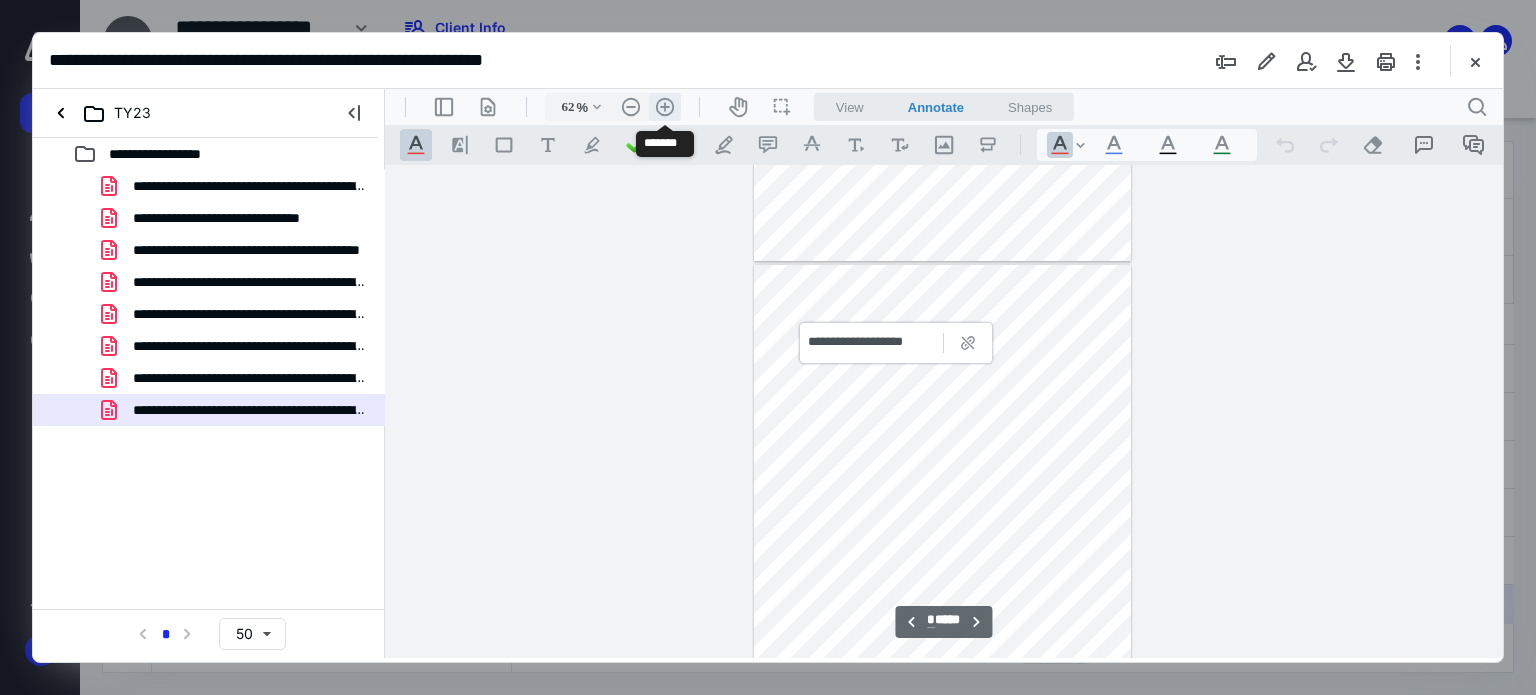 click on ".cls-1{fill:#abb0c4;} icon - header - zoom - in - line" at bounding box center [665, 107] 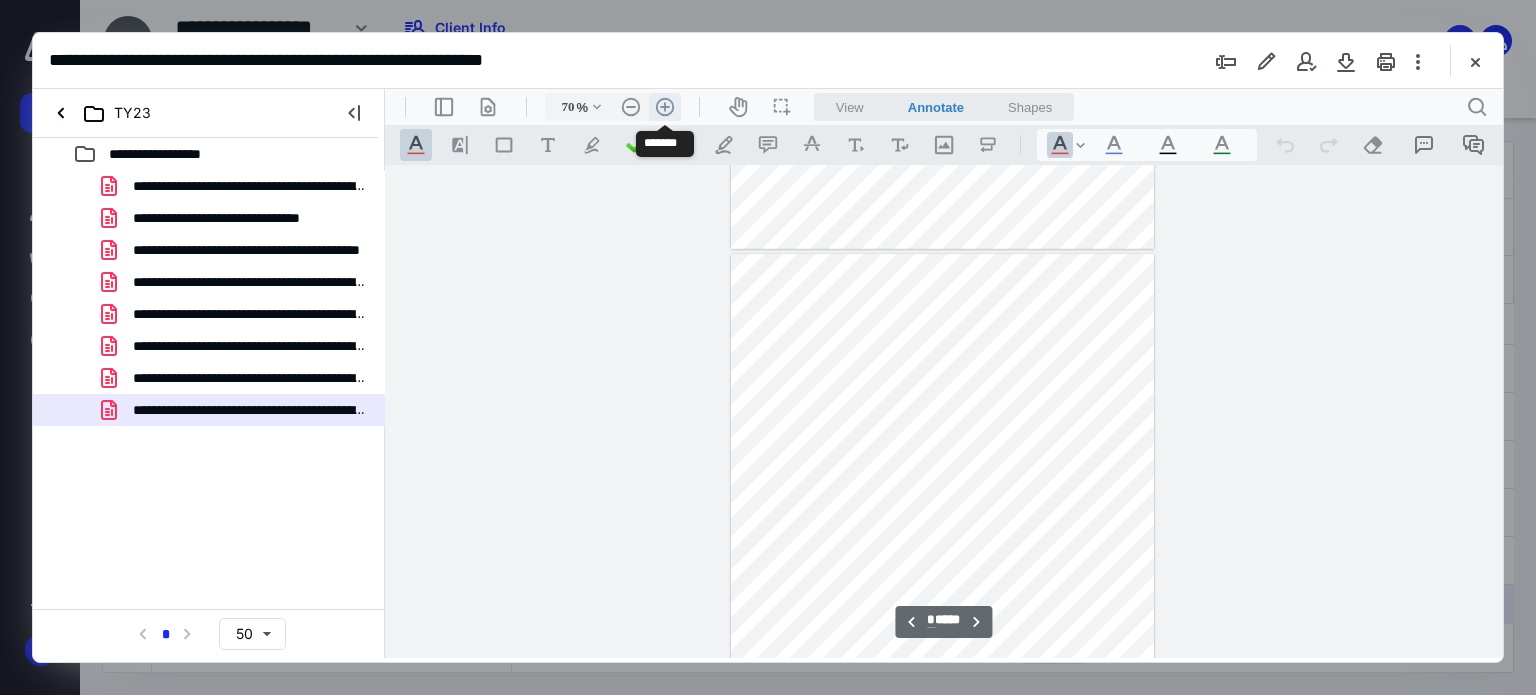click on ".cls-1{fill:#abb0c4;} icon - header - zoom - in - line" at bounding box center (665, 107) 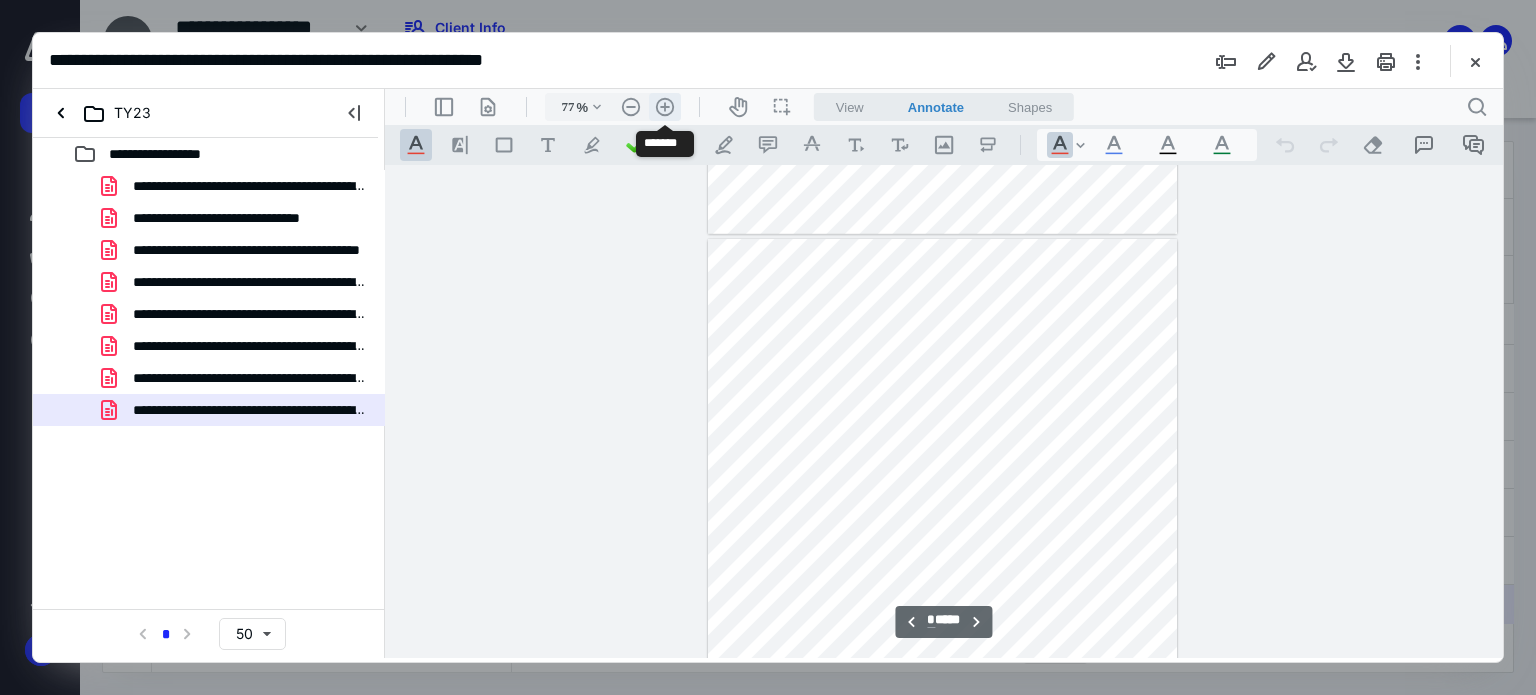 click on ".cls-1{fill:#abb0c4;} icon - header - zoom - in - line" at bounding box center [665, 107] 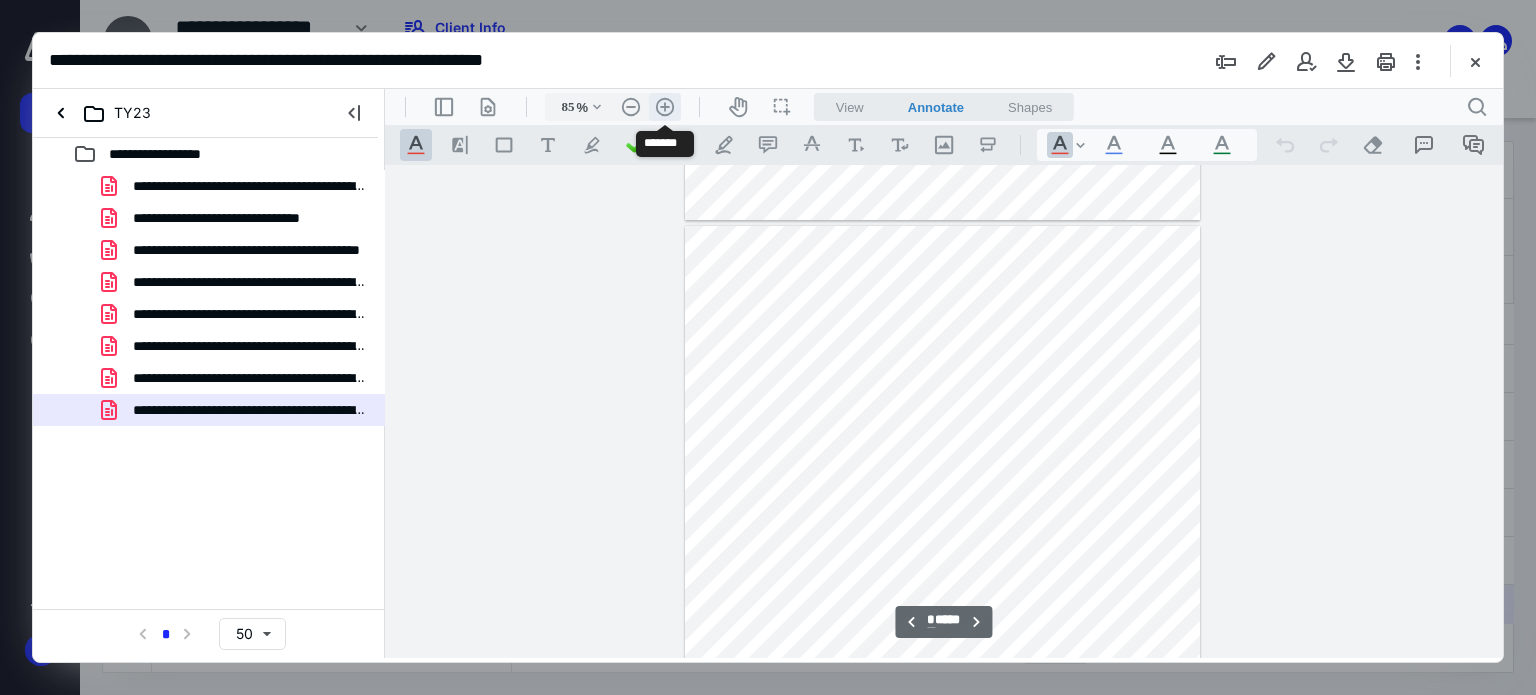 click on ".cls-1{fill:#abb0c4;} icon - header - zoom - in - line" at bounding box center [665, 107] 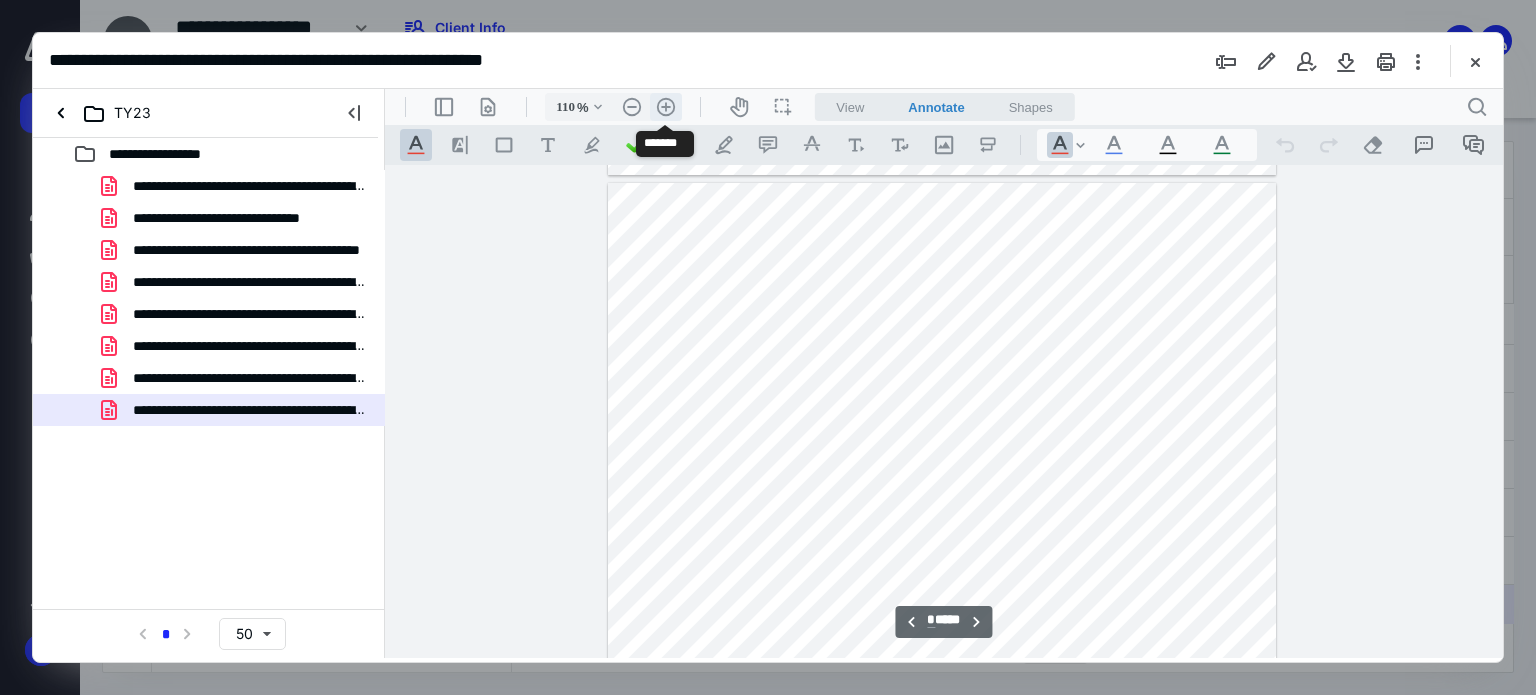 click on ".cls-1{fill:#abb0c4;} icon - header - zoom - in - line" at bounding box center (666, 107) 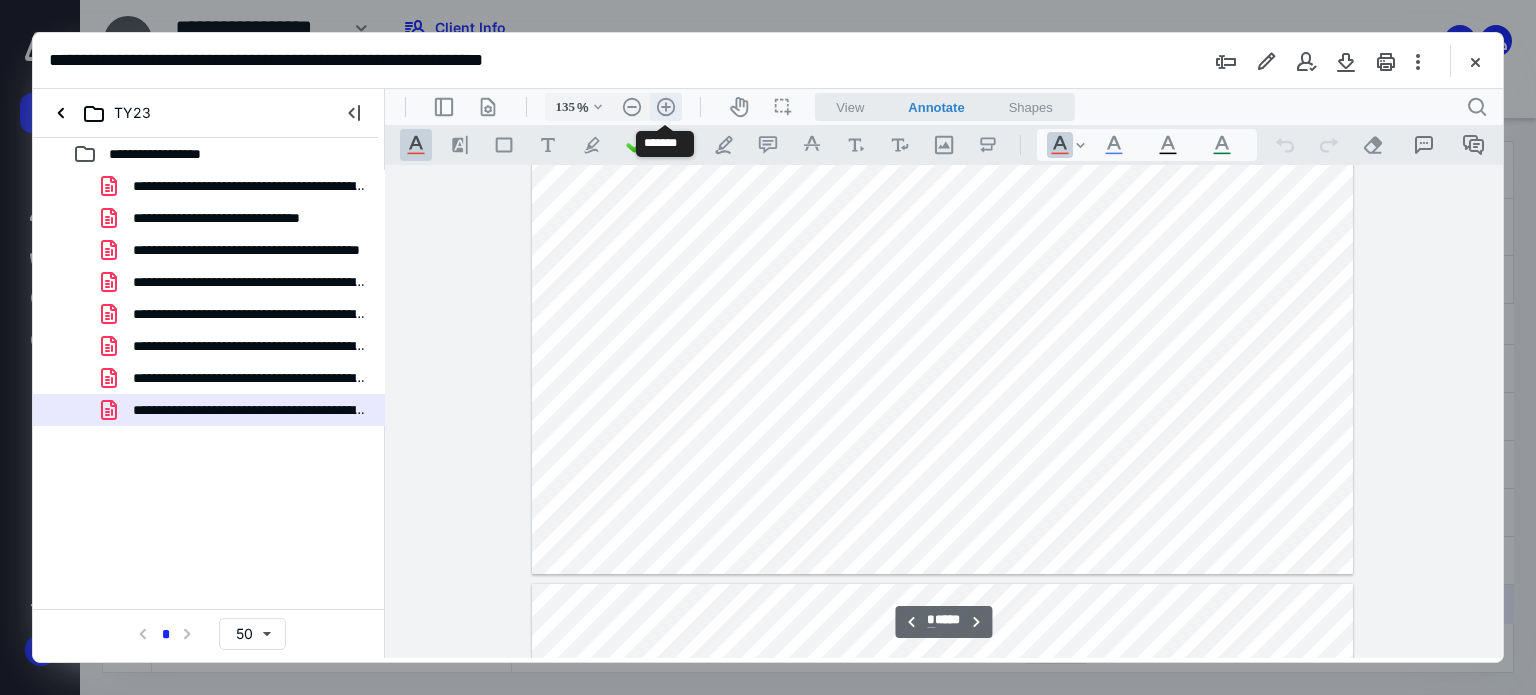 scroll, scrollTop: 2176, scrollLeft: 0, axis: vertical 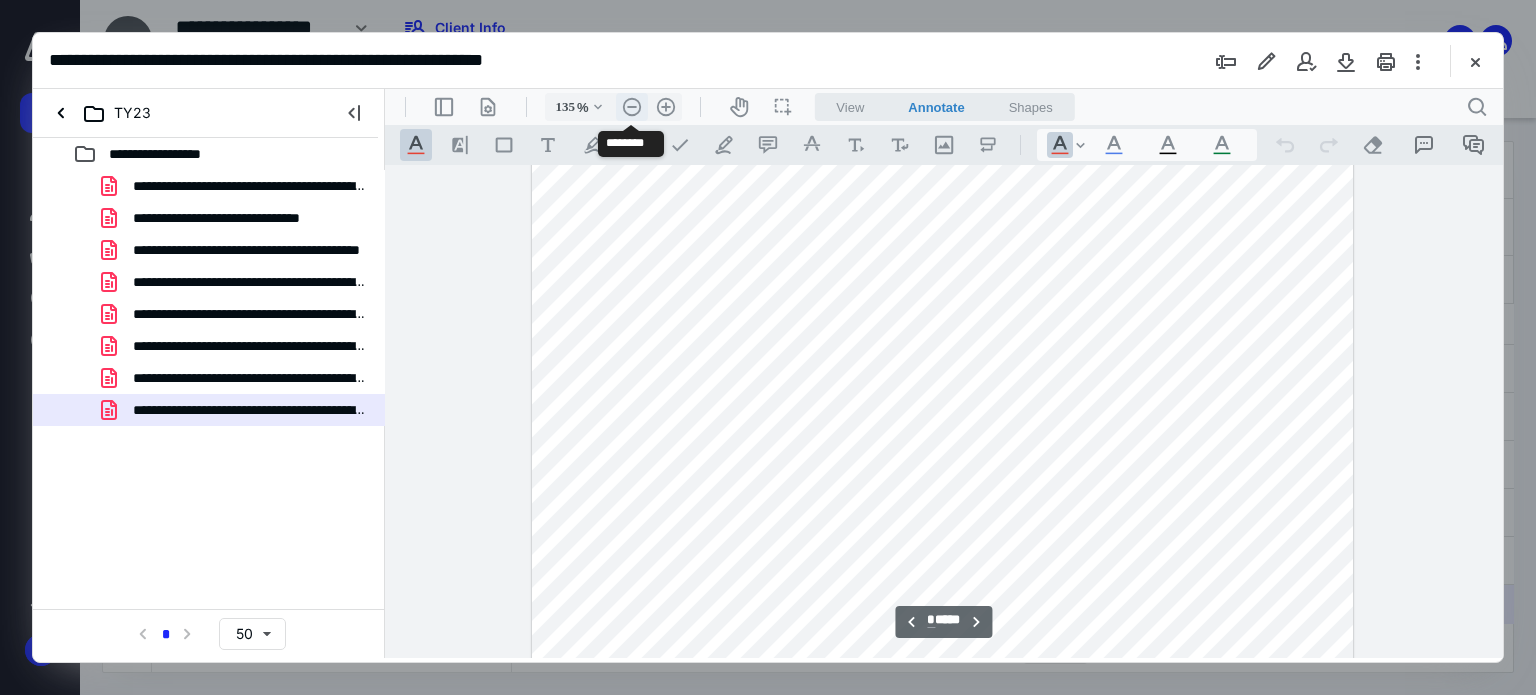 click on ".cls-1{fill:#abb0c4;} icon - header - zoom - out - line" at bounding box center (632, 107) 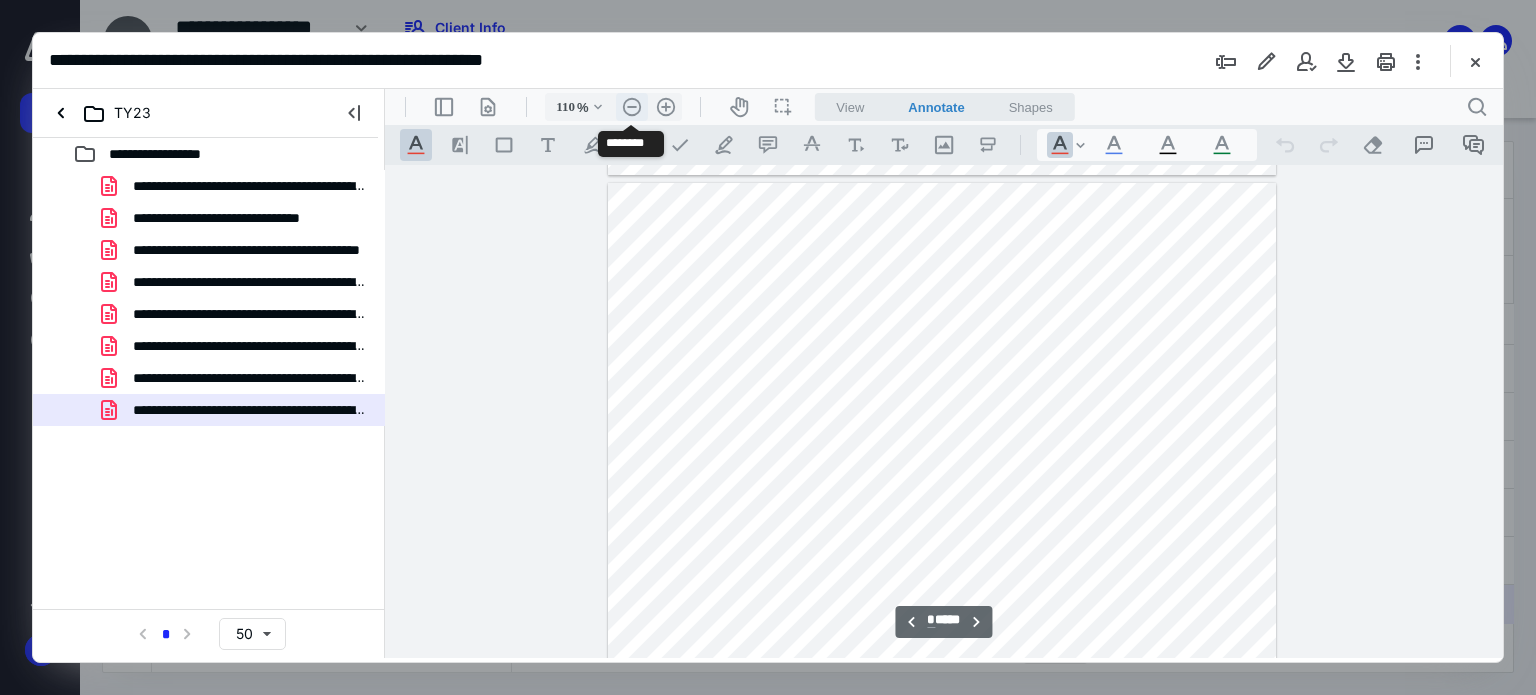 click on ".cls-1{fill:#abb0c4;} icon - header - zoom - out - line" at bounding box center (632, 107) 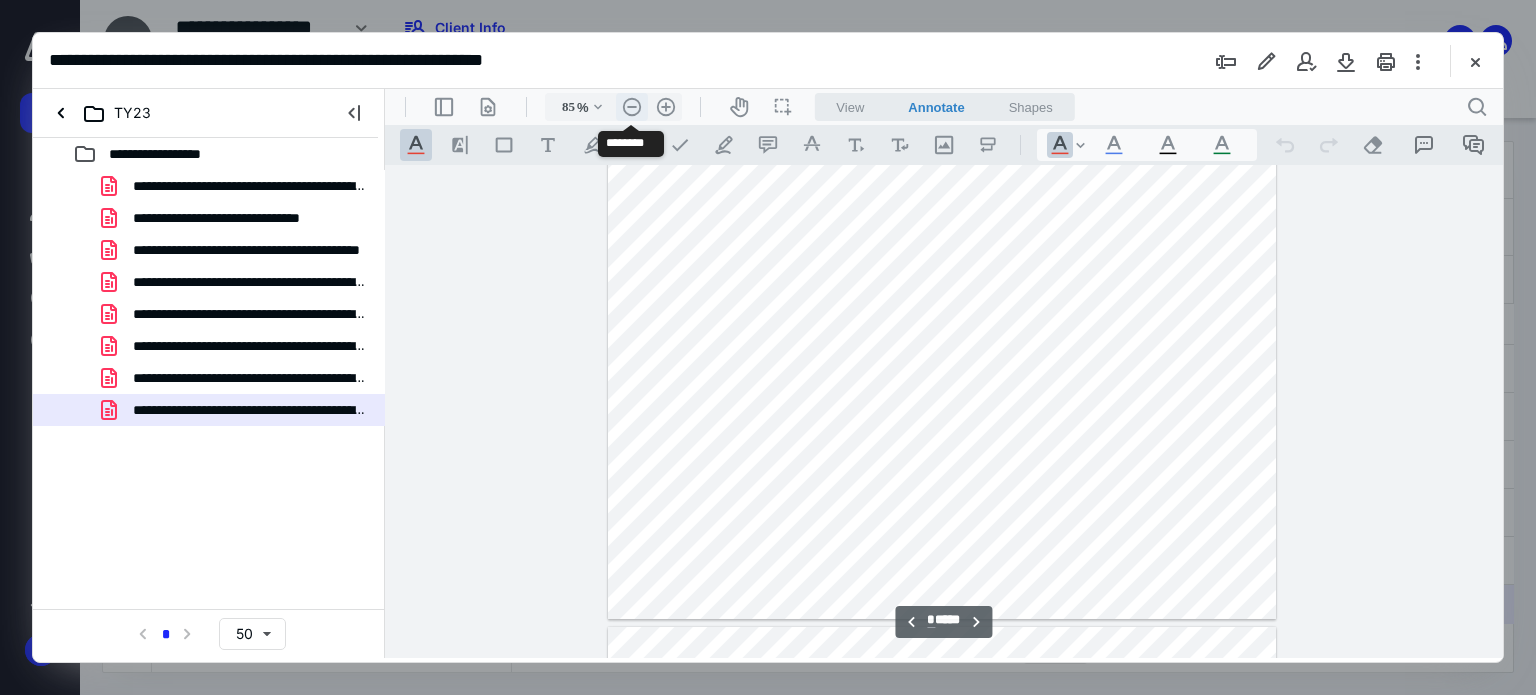 click on ".cls-1{fill:#abb0c4;} icon - header - zoom - out - line" at bounding box center [632, 107] 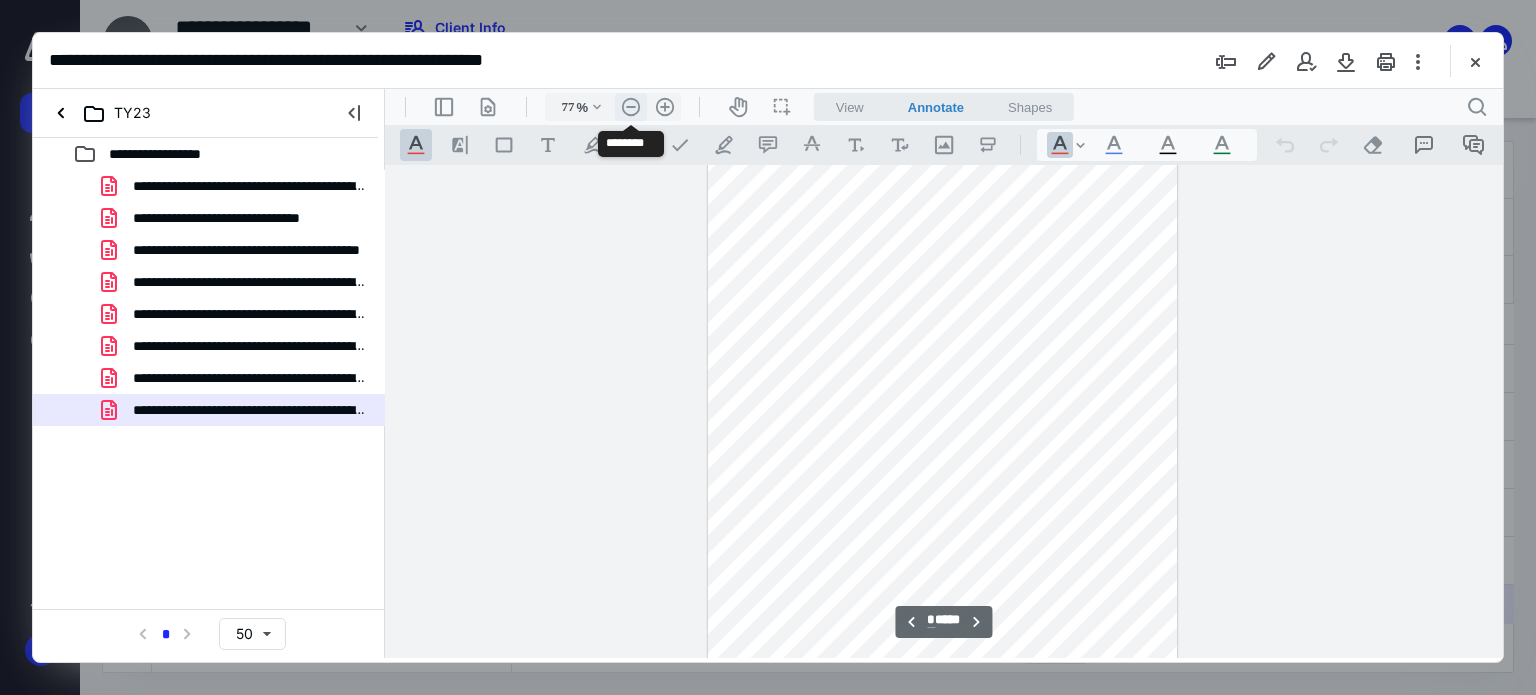 scroll, scrollTop: 1155, scrollLeft: 0, axis: vertical 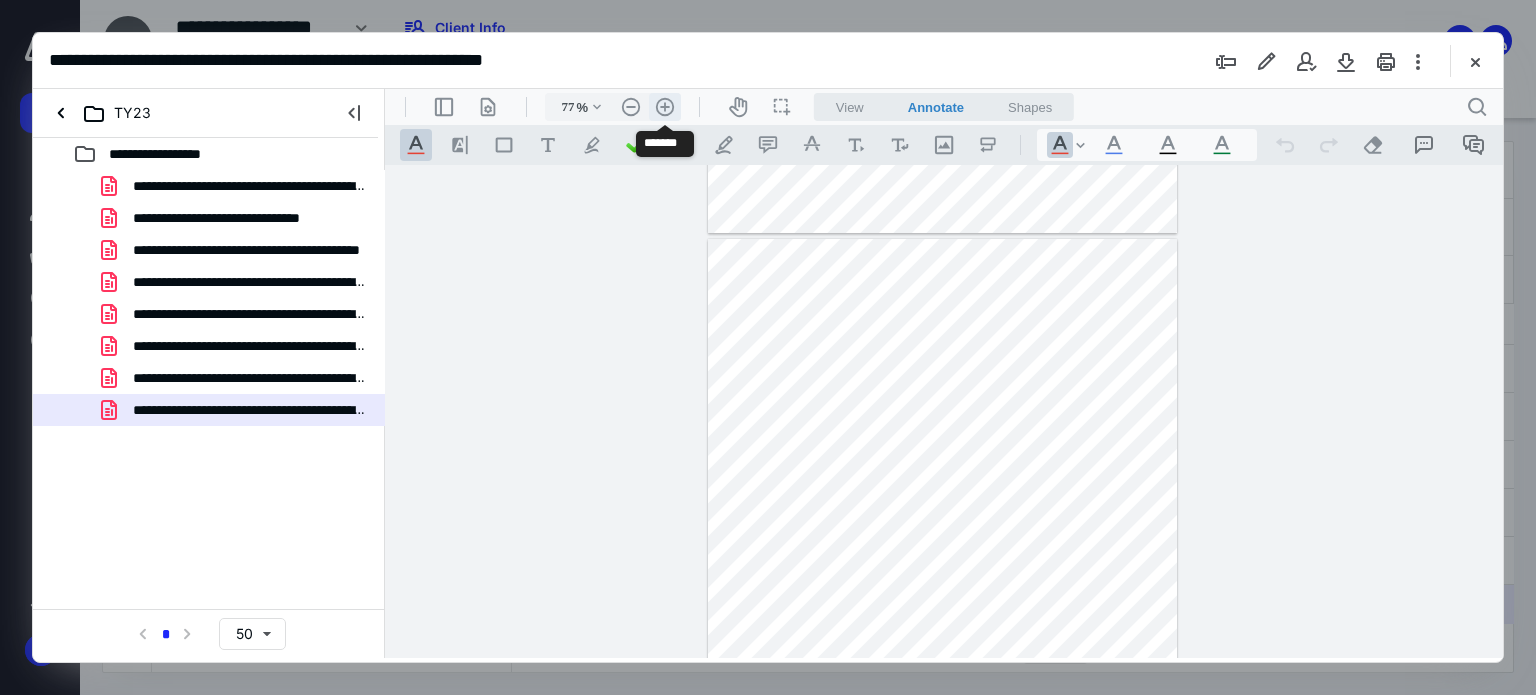 click on ".cls-1{fill:#abb0c4;} icon - header - zoom - in - line" at bounding box center (665, 107) 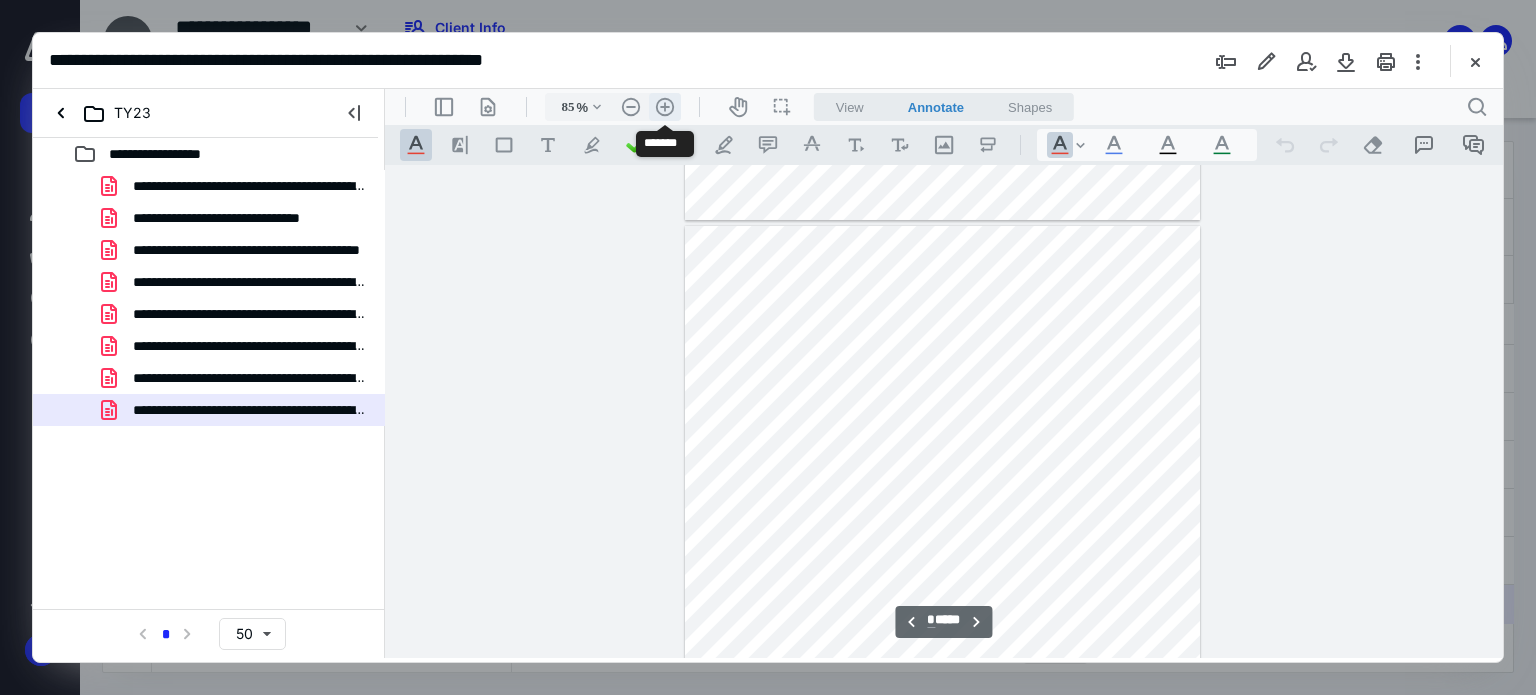 click on ".cls-1{fill:#abb0c4;} icon - header - zoom - in - line" at bounding box center [665, 107] 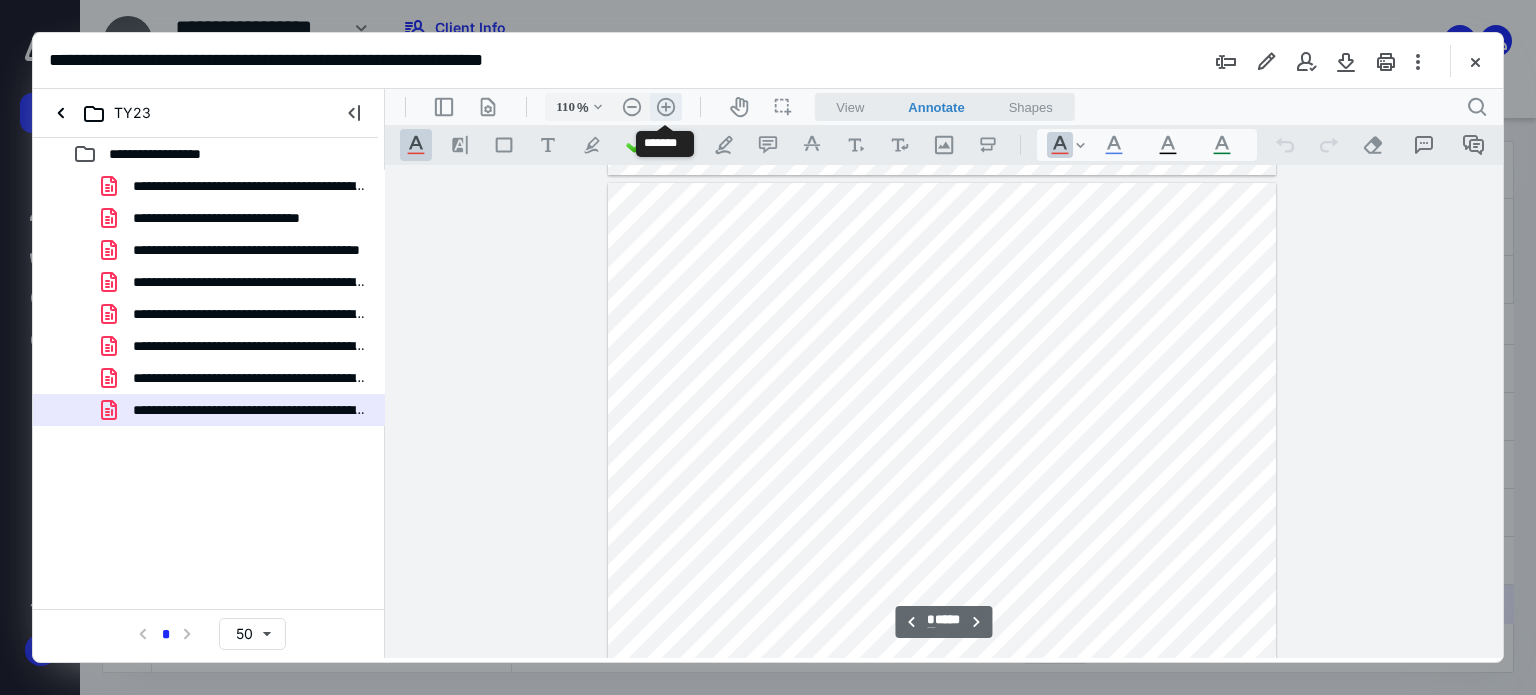 click on ".cls-1{fill:#abb0c4;} icon - header - zoom - in - line" at bounding box center [666, 107] 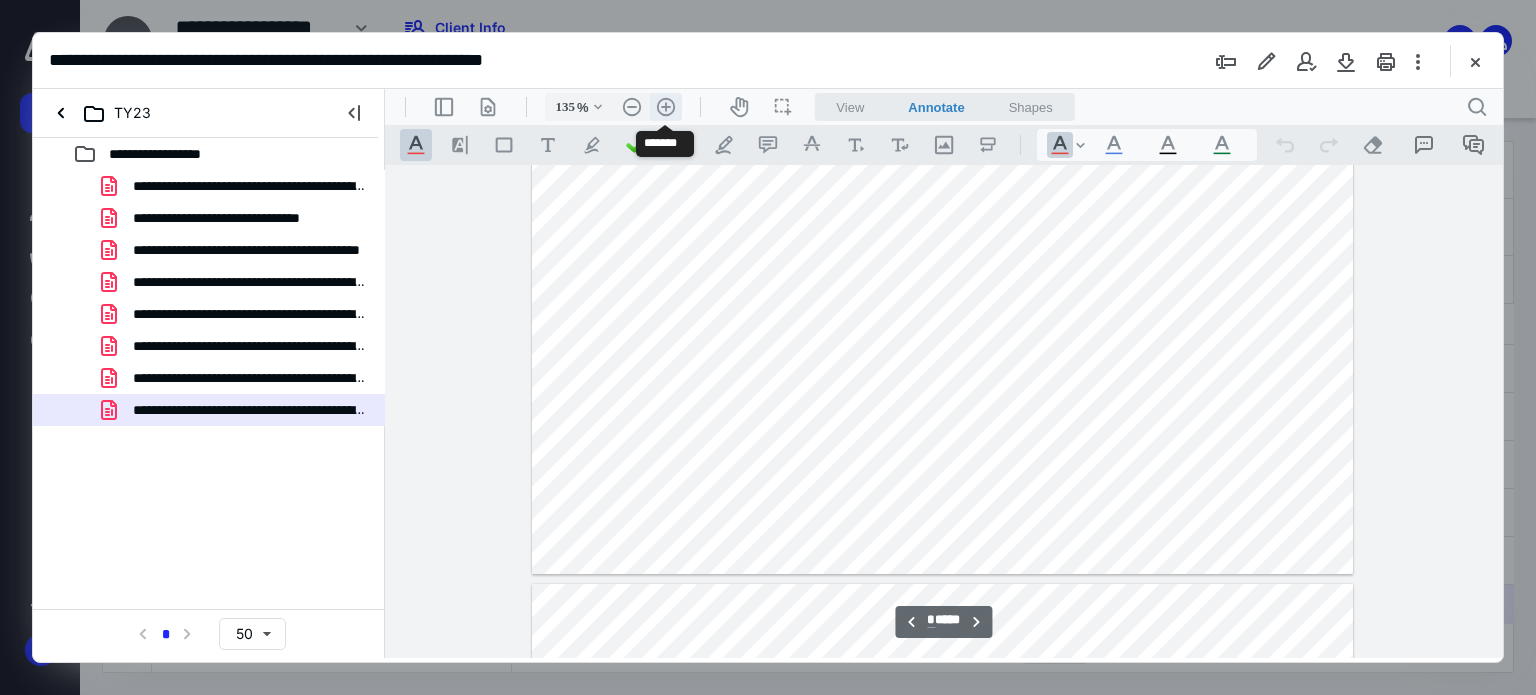 click on ".cls-1{fill:#abb0c4;} icon - header - zoom - in - line" at bounding box center [666, 107] 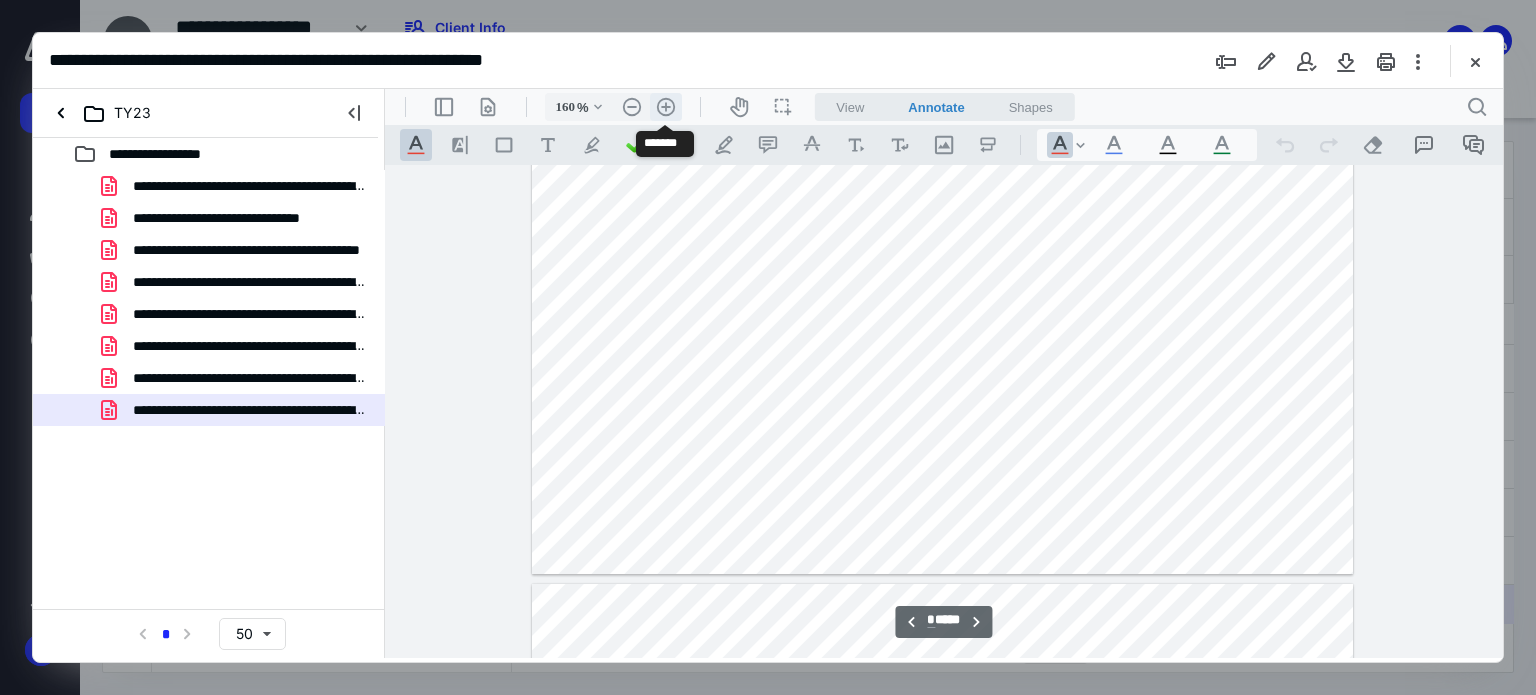 scroll, scrollTop: 2620, scrollLeft: 0, axis: vertical 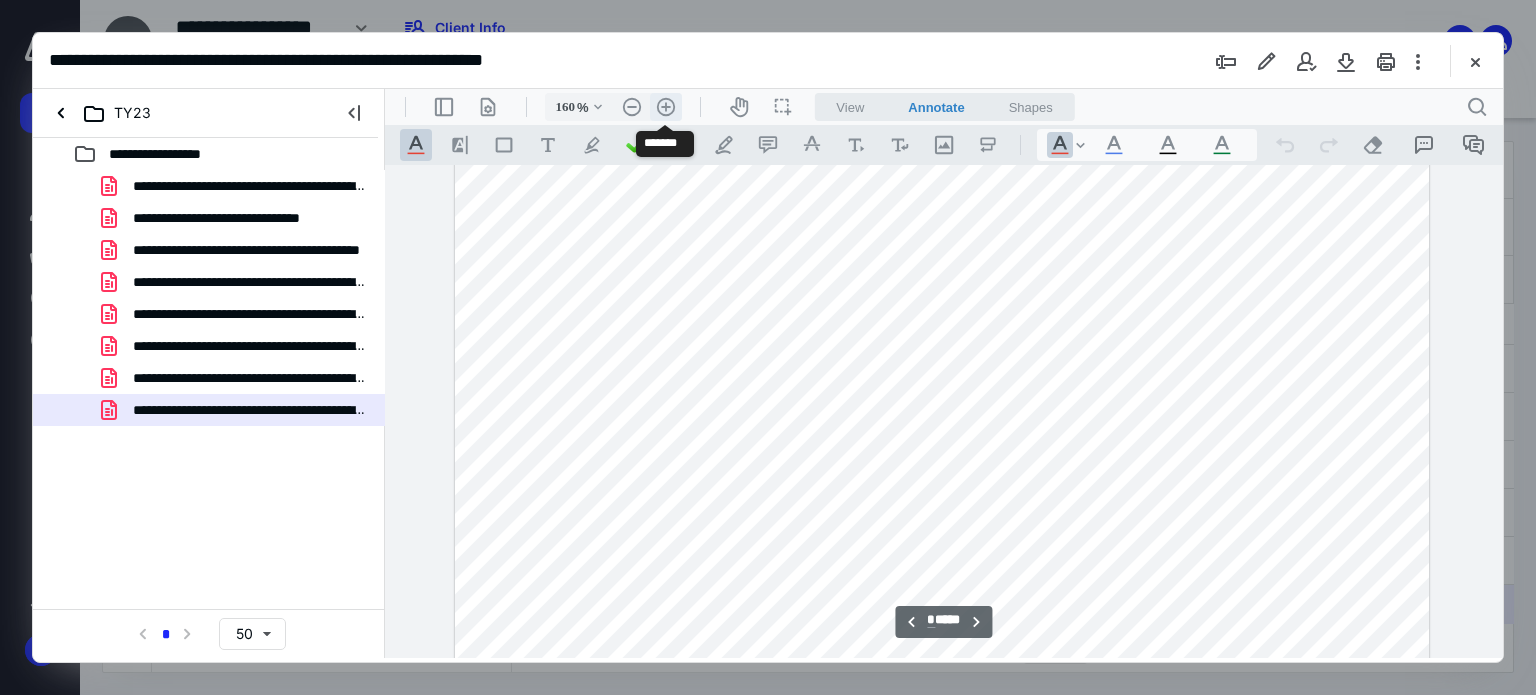 click on ".cls-1{fill:#abb0c4;} icon - header - zoom - in - line" at bounding box center [666, 107] 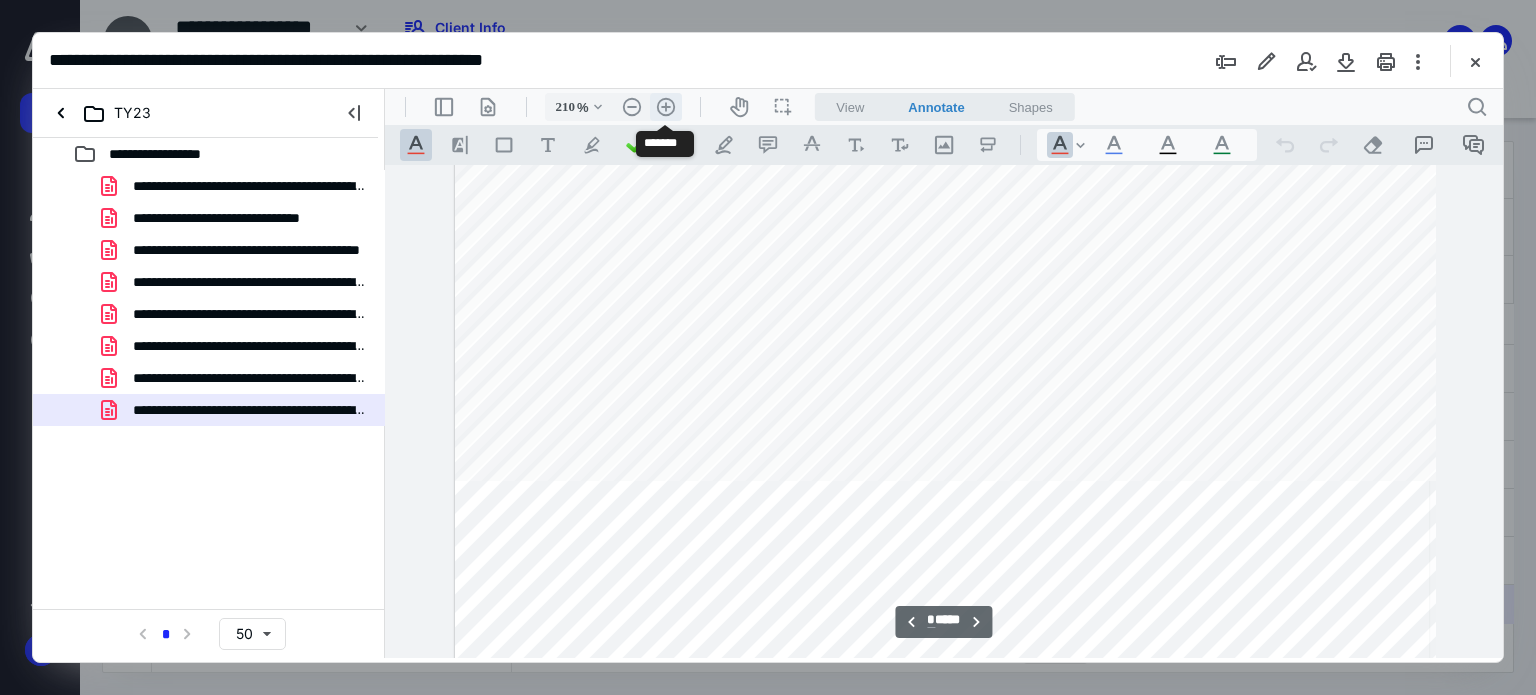 scroll, scrollTop: 3508, scrollLeft: 95, axis: both 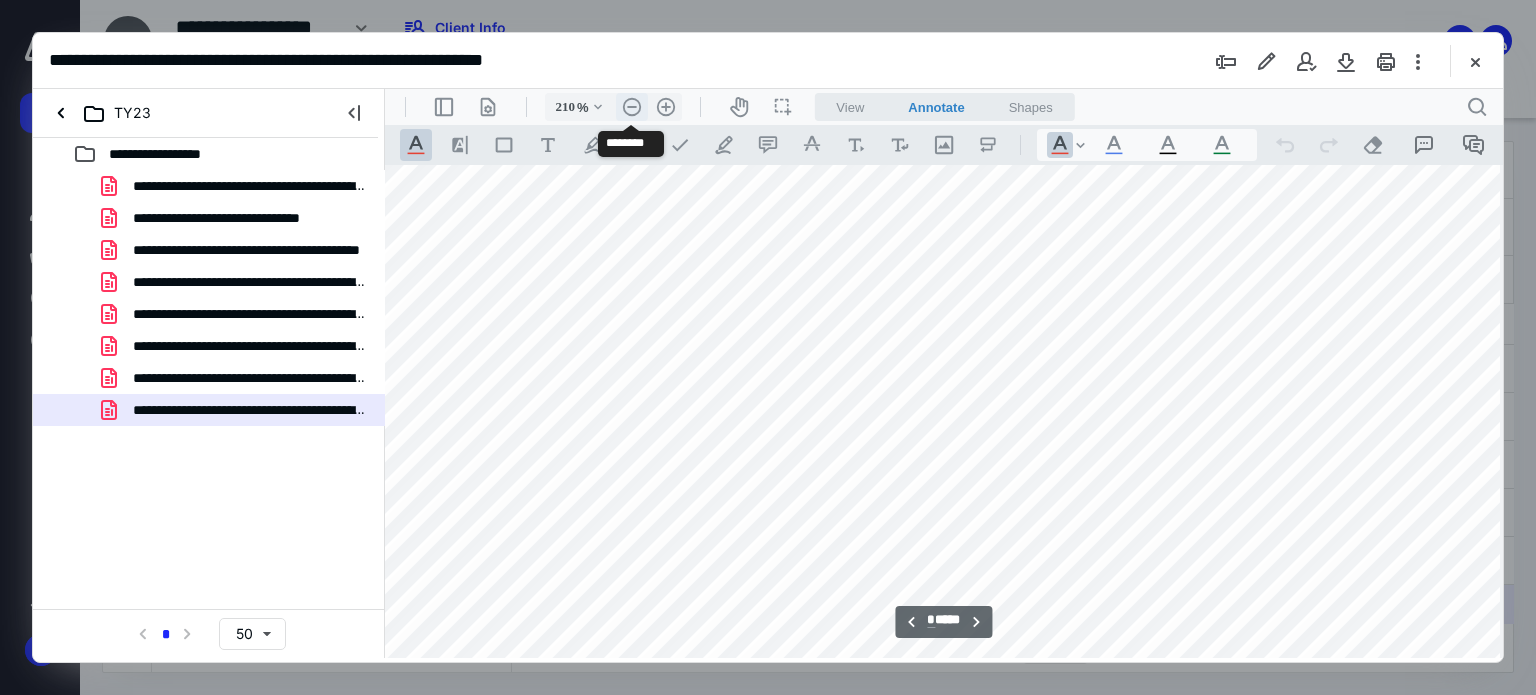 click on ".cls-1{fill:#abb0c4;} icon - header - zoom - out - line" at bounding box center (632, 107) 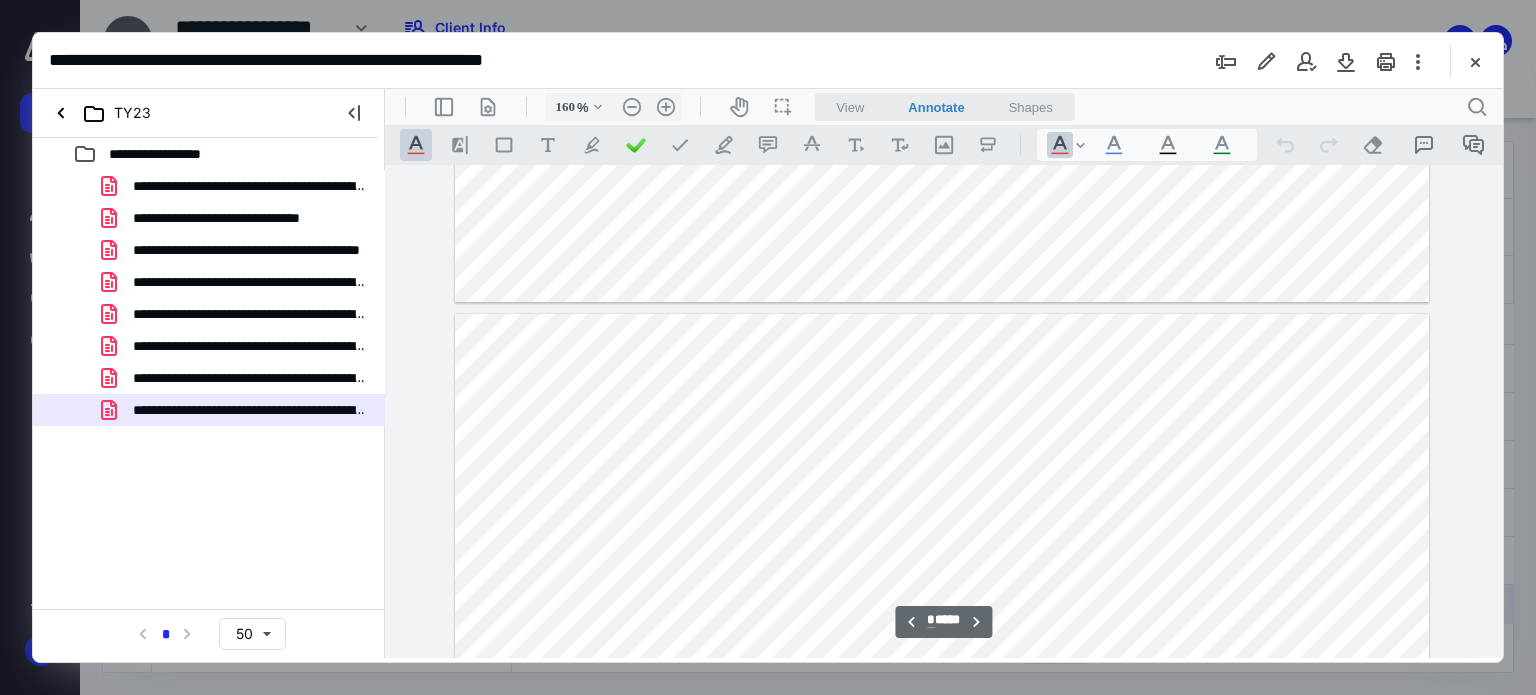 scroll, scrollTop: 3731, scrollLeft: 0, axis: vertical 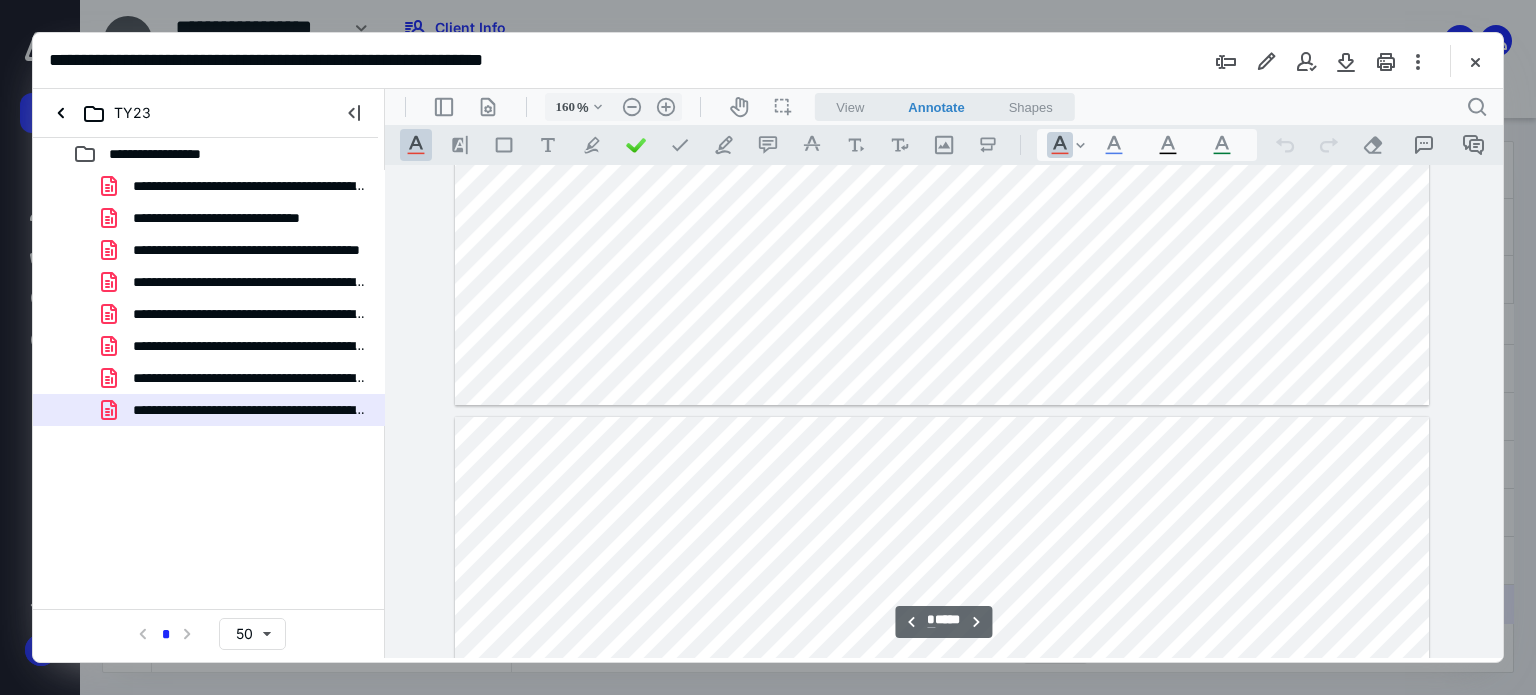 type on "*" 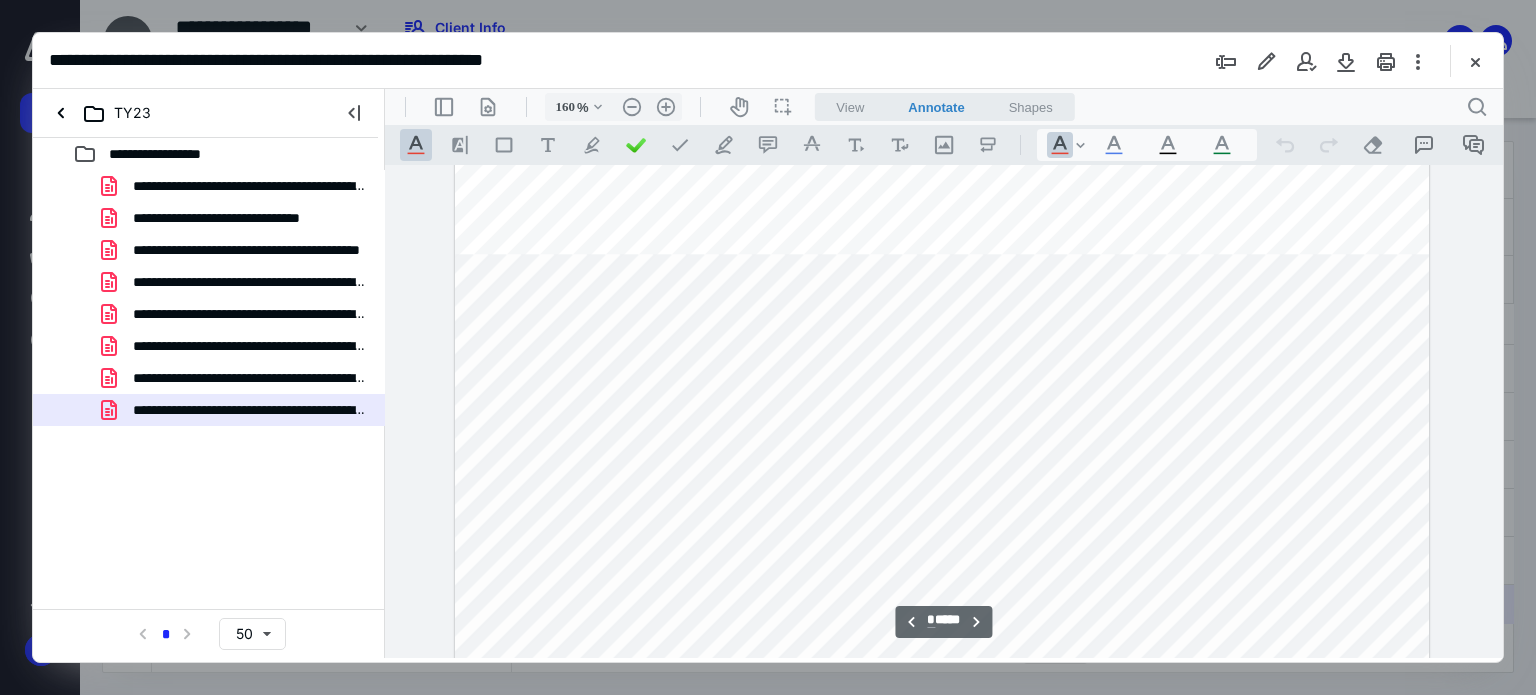 scroll, scrollTop: 2731, scrollLeft: 0, axis: vertical 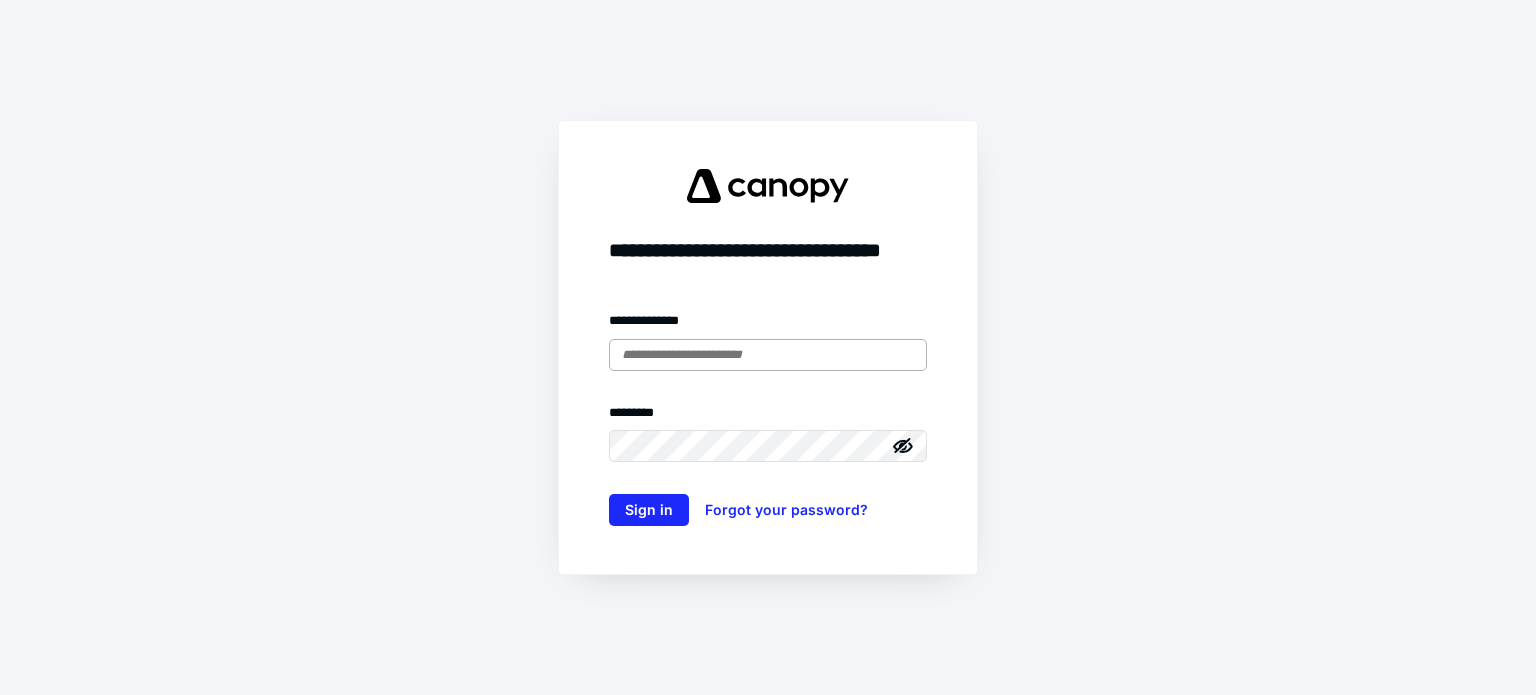 click at bounding box center (768, 355) 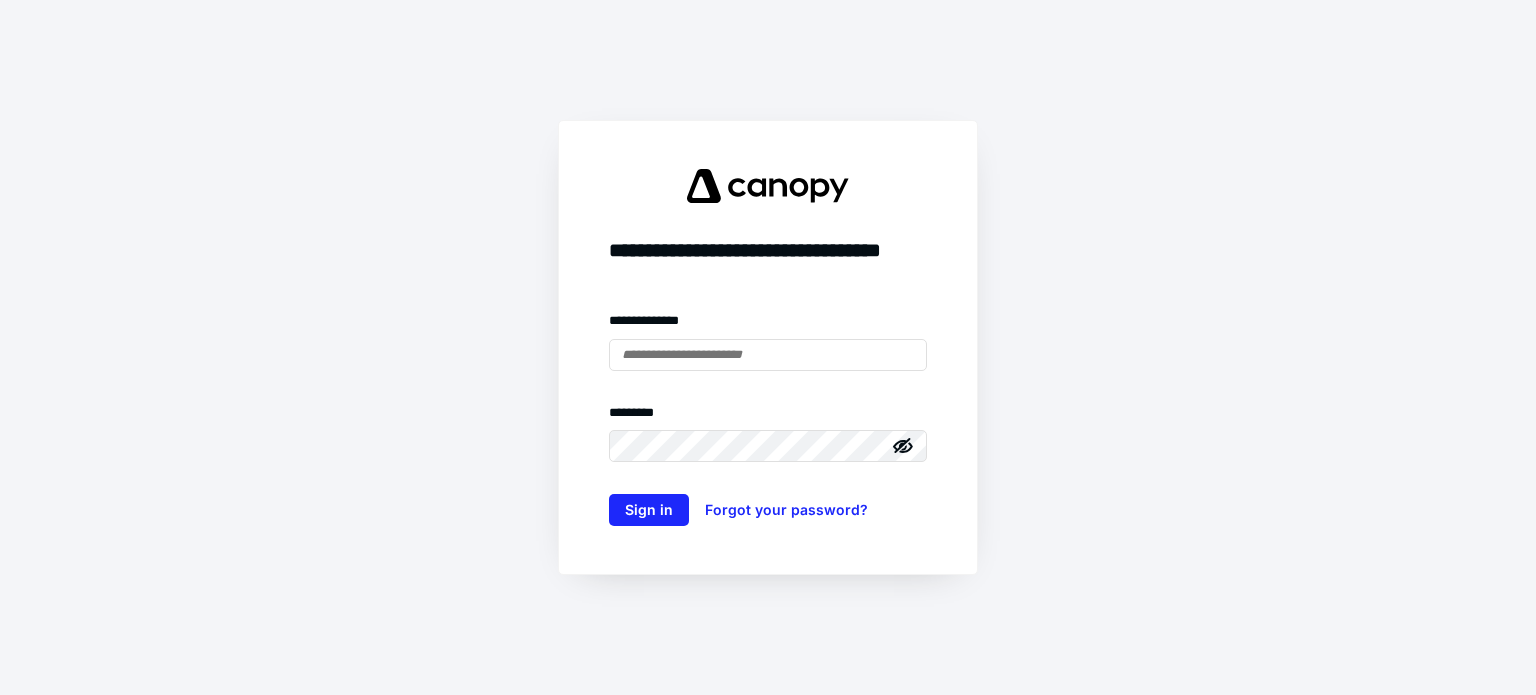 type on "**********" 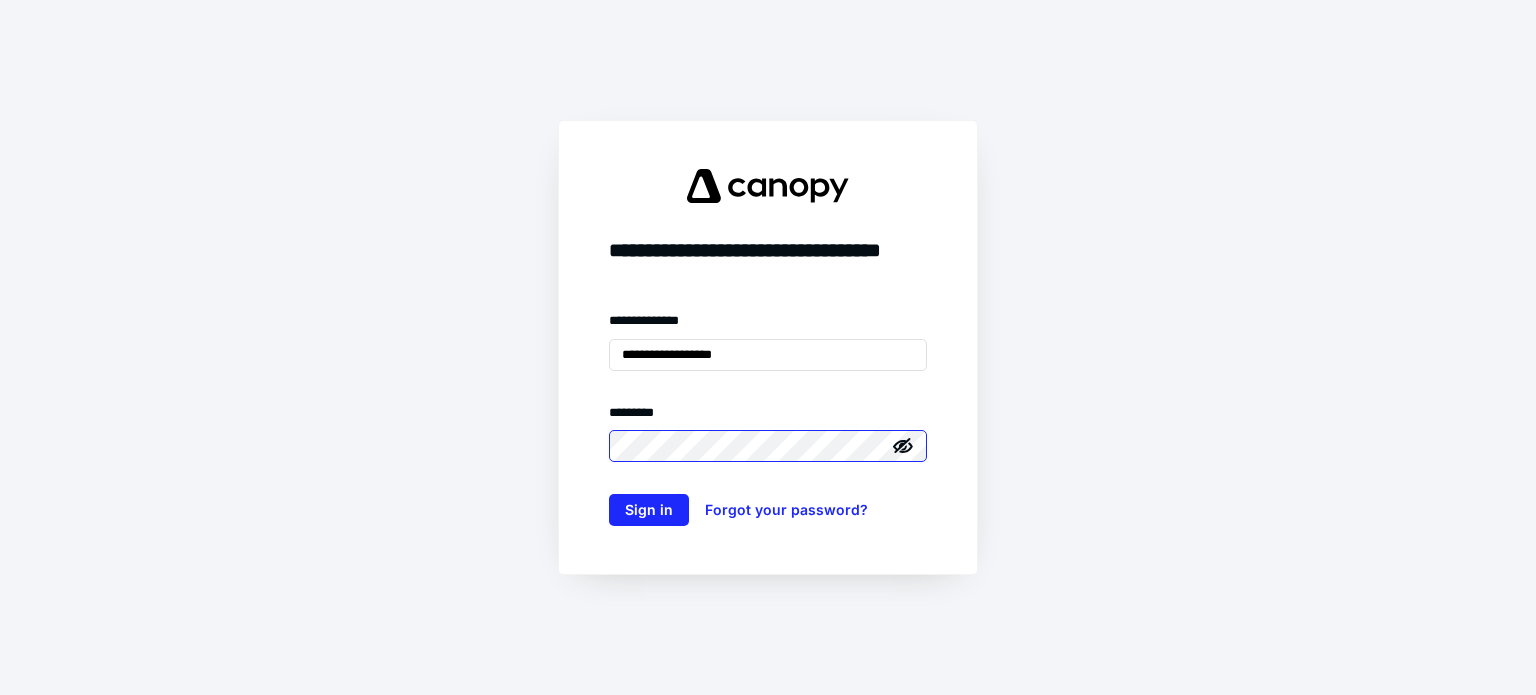 click on "Sign in" at bounding box center [649, 510] 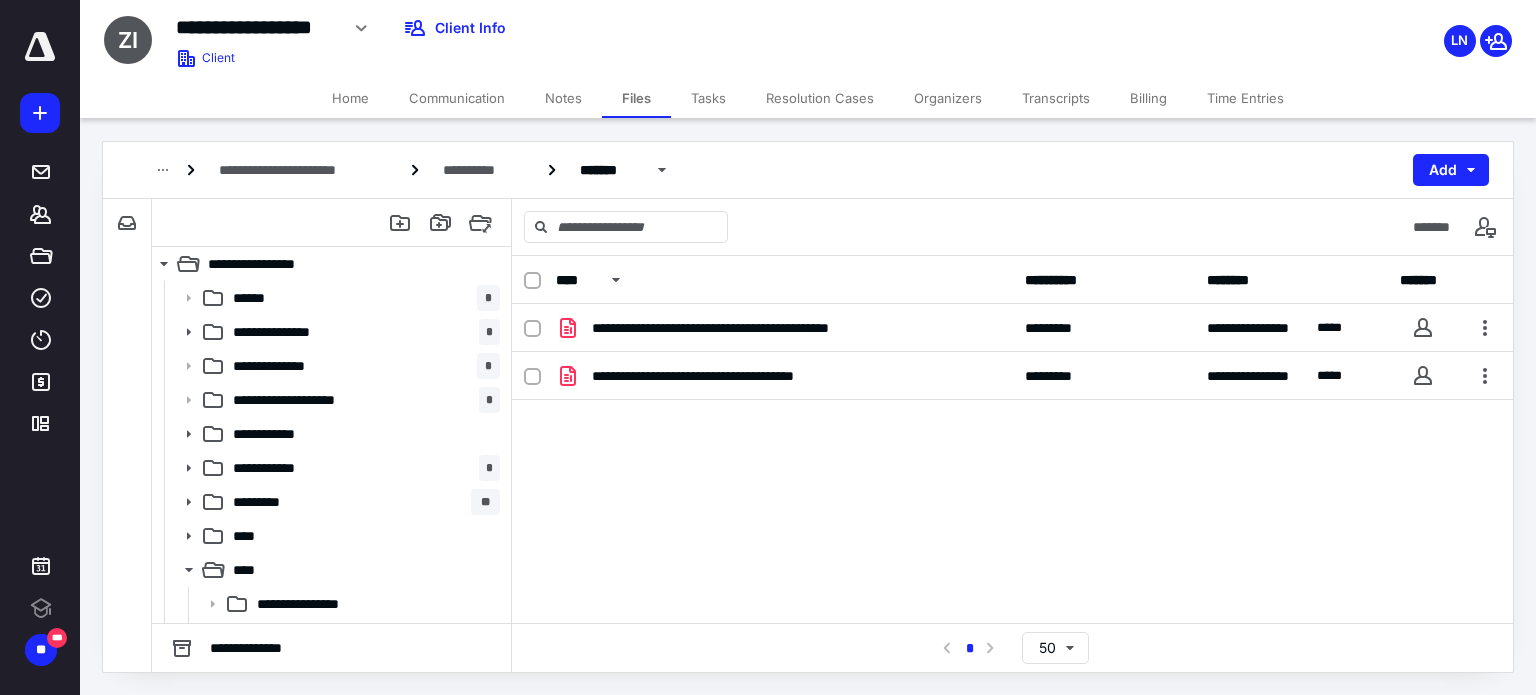 scroll, scrollTop: 0, scrollLeft: 0, axis: both 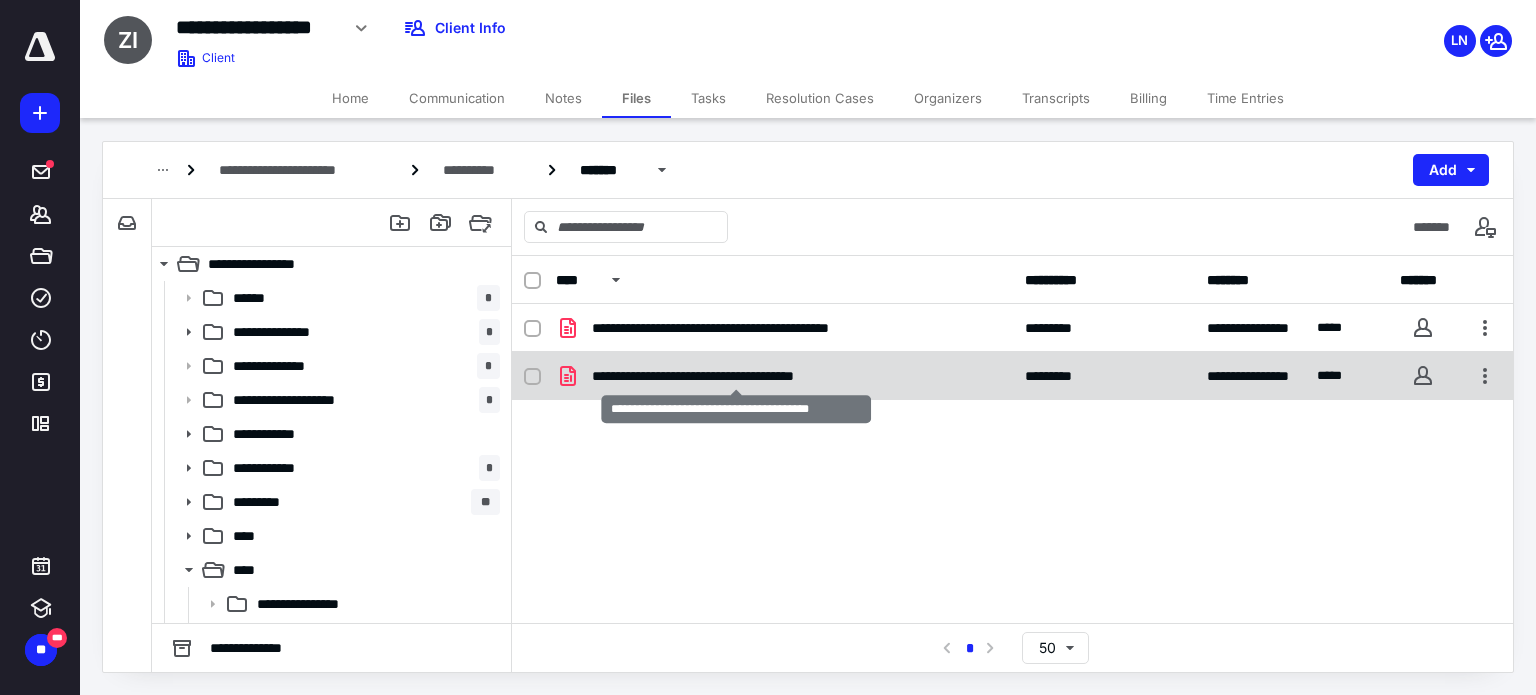 click on "**********" at bounding box center (737, 376) 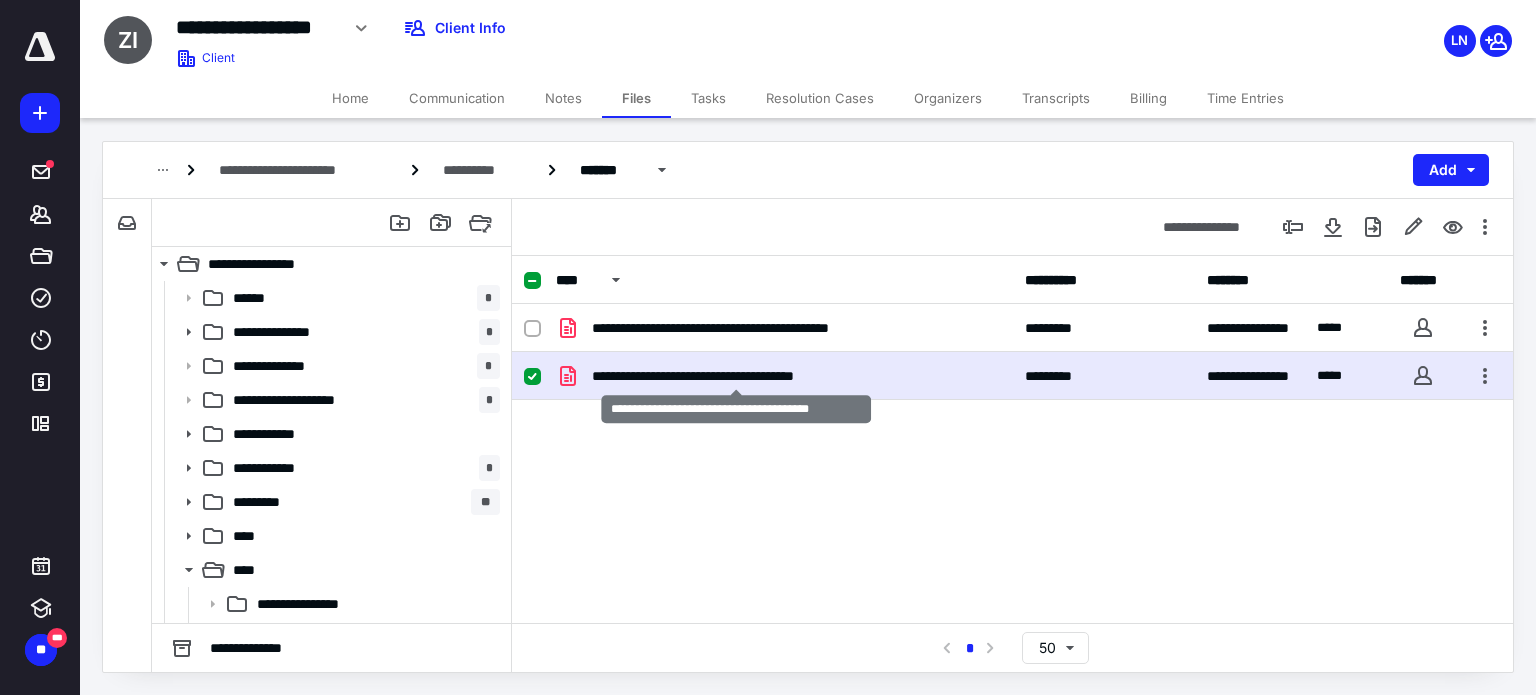 click on "**********" at bounding box center [737, 376] 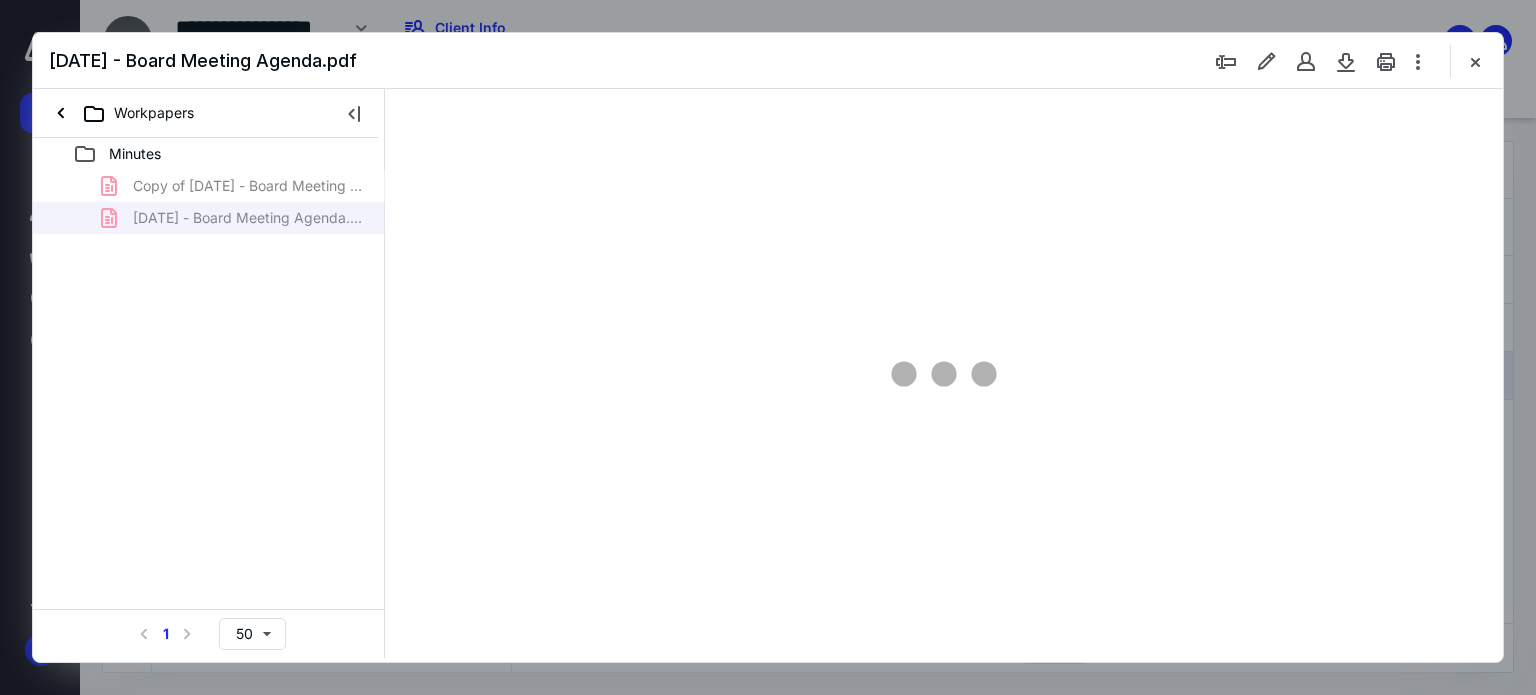 scroll, scrollTop: 0, scrollLeft: 0, axis: both 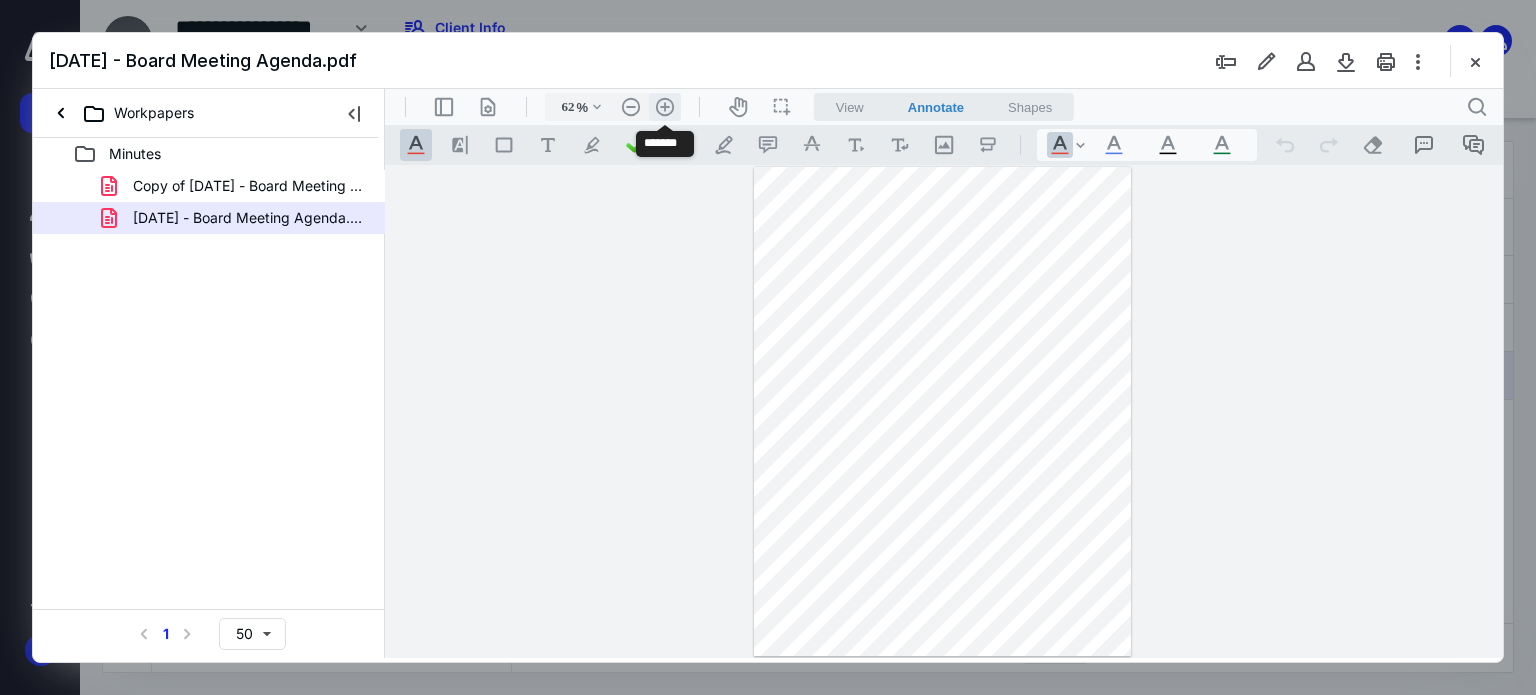click on ".cls-1{fill:#abb0c4;} icon - header - zoom - in - line" at bounding box center [665, 107] 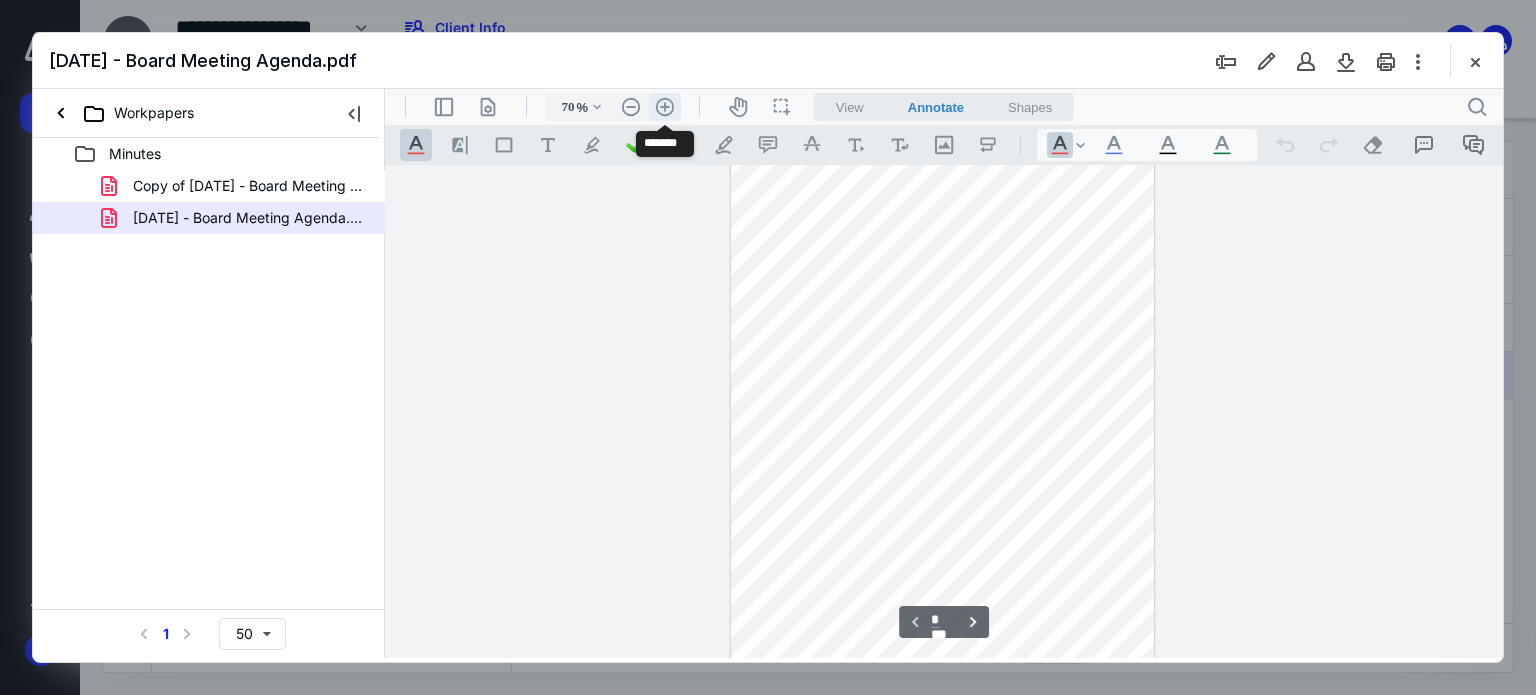 click on ".cls-1{fill:#abb0c4;} icon - header - zoom - in - line" at bounding box center (665, 107) 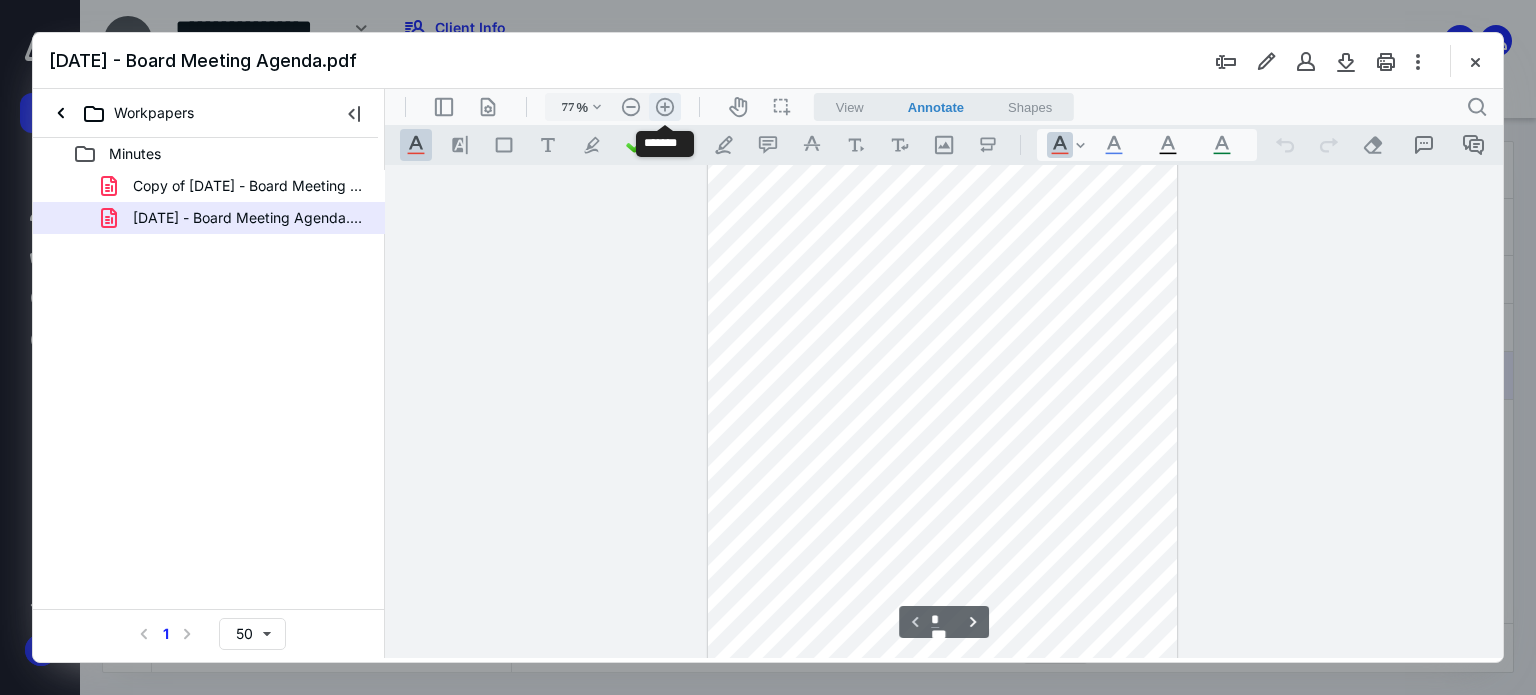 click on ".cls-1{fill:#abb0c4;} icon - header - zoom - in - line" at bounding box center [665, 107] 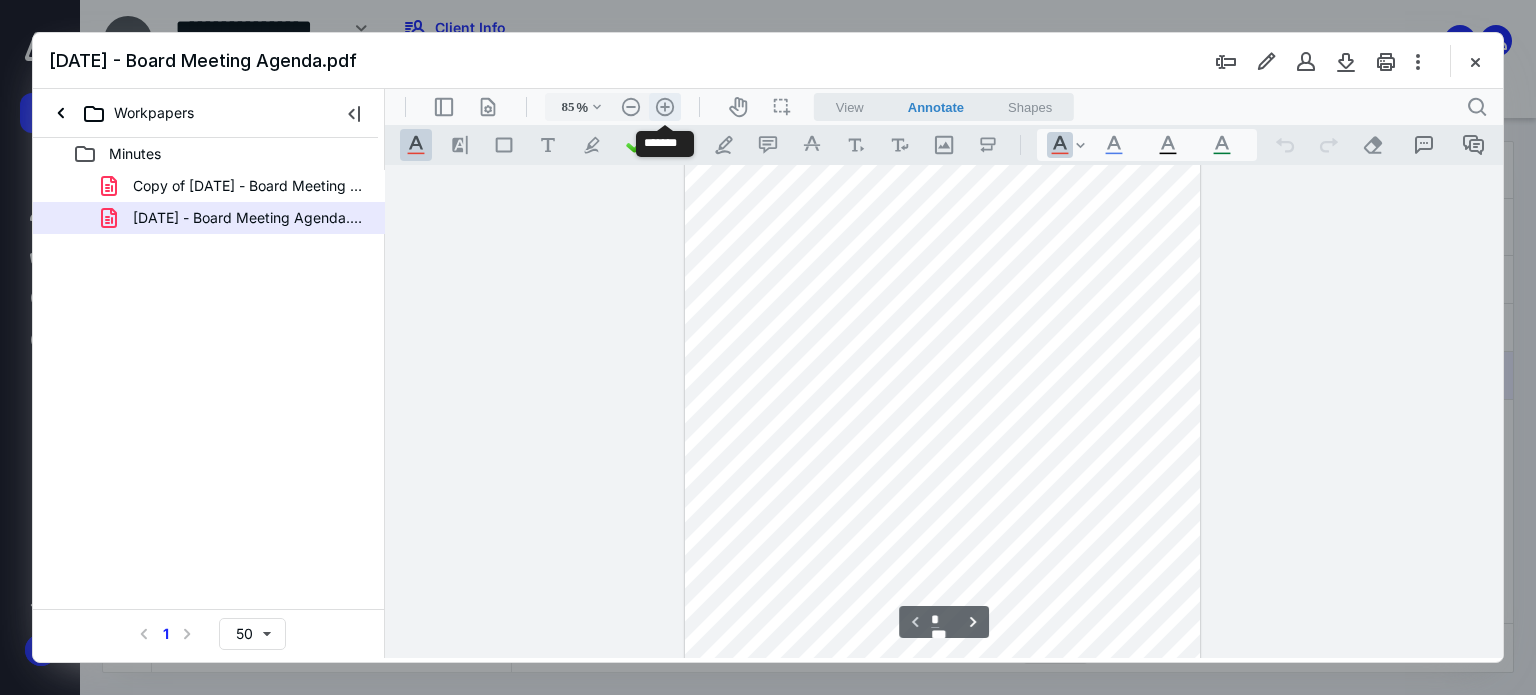 click on ".cls-1{fill:#abb0c4;} icon - header - zoom - in - line" at bounding box center (665, 107) 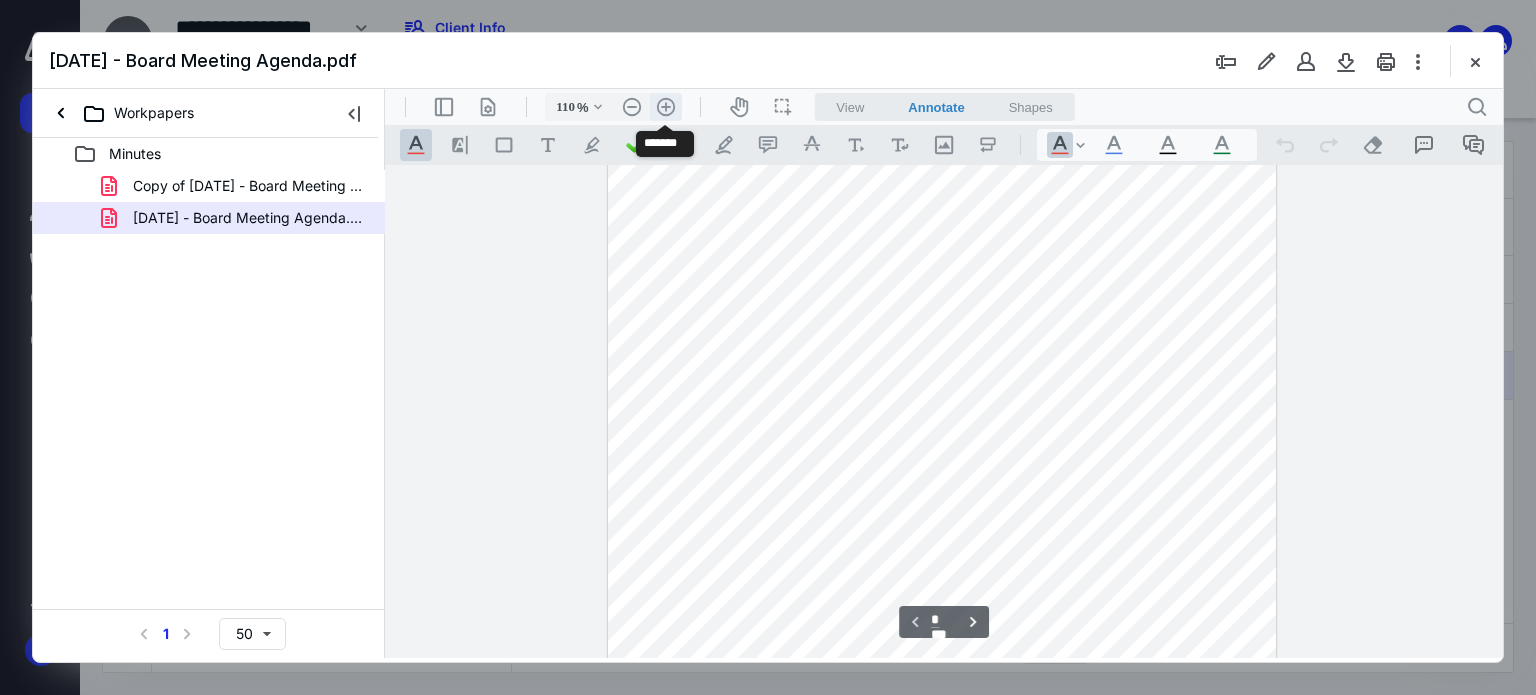 scroll, scrollTop: 160, scrollLeft: 0, axis: vertical 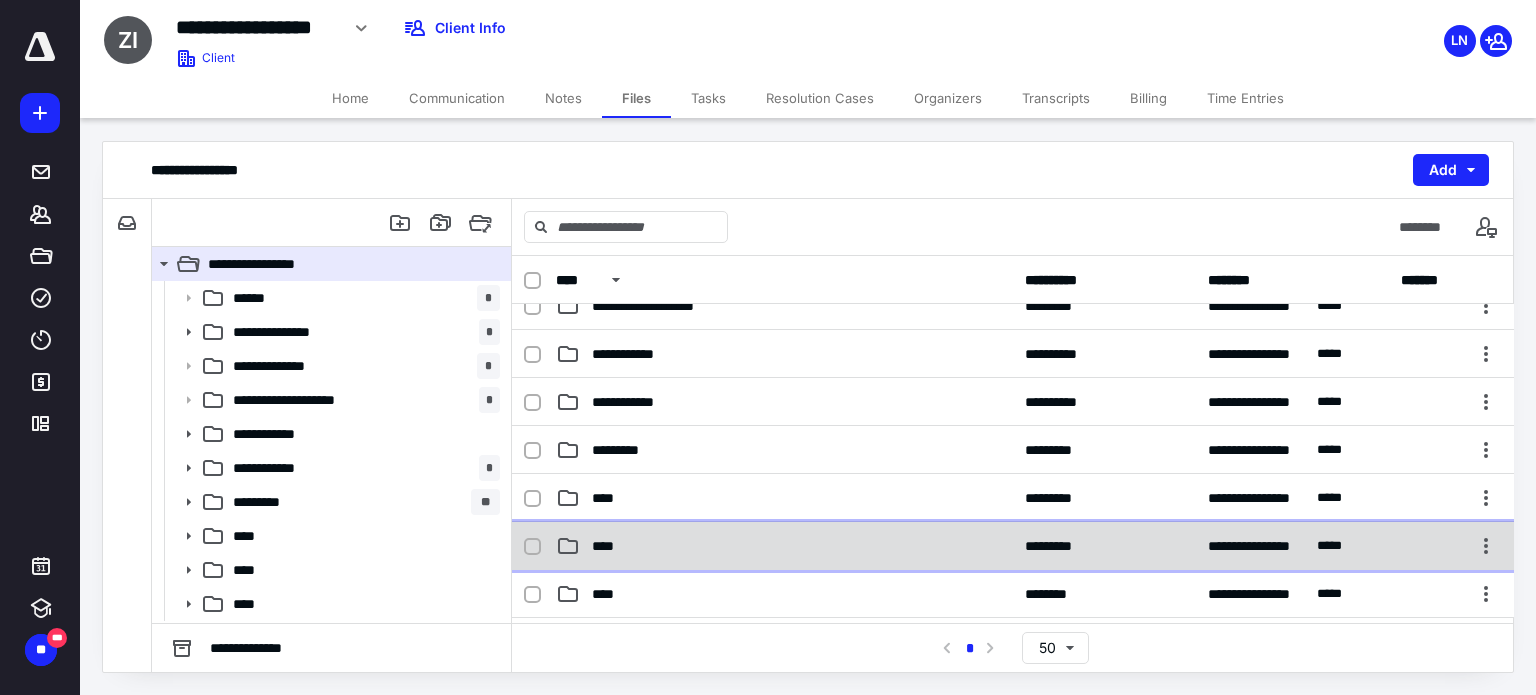 click 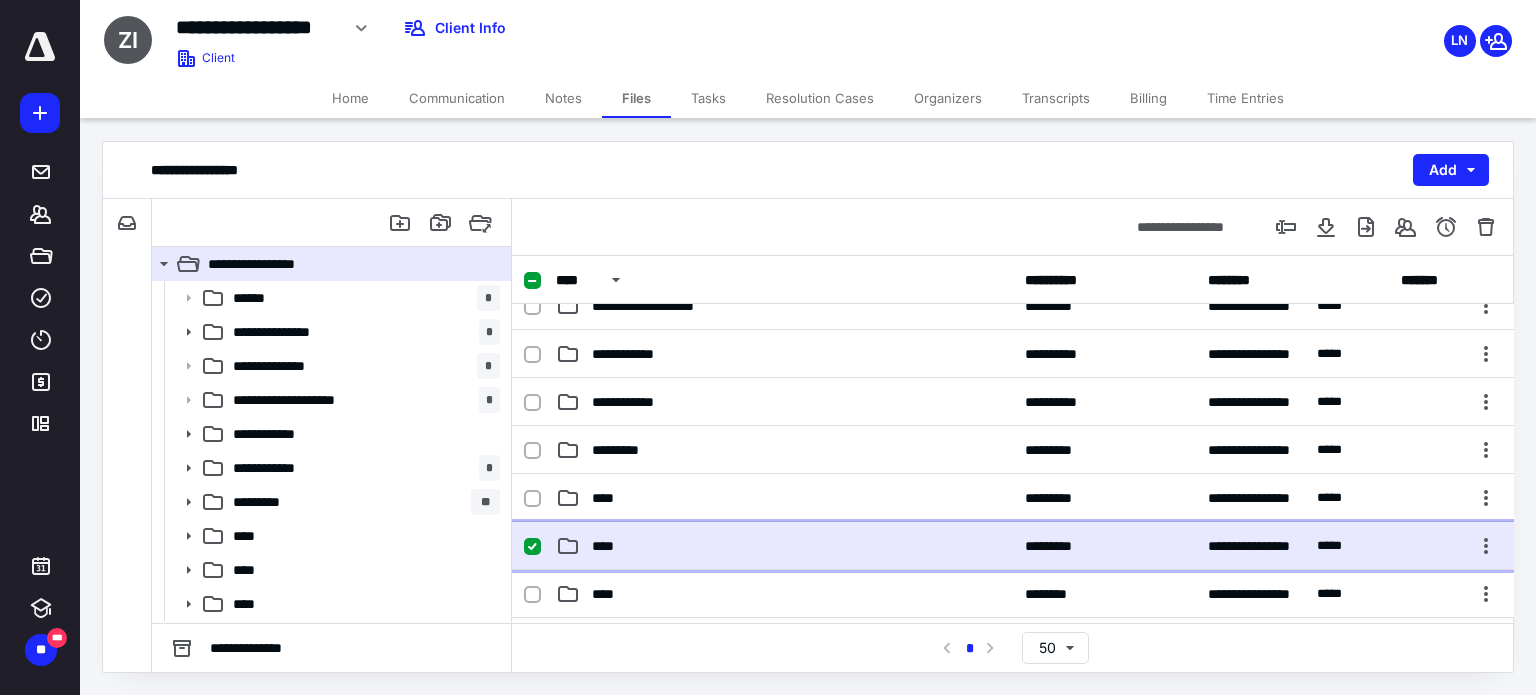 click 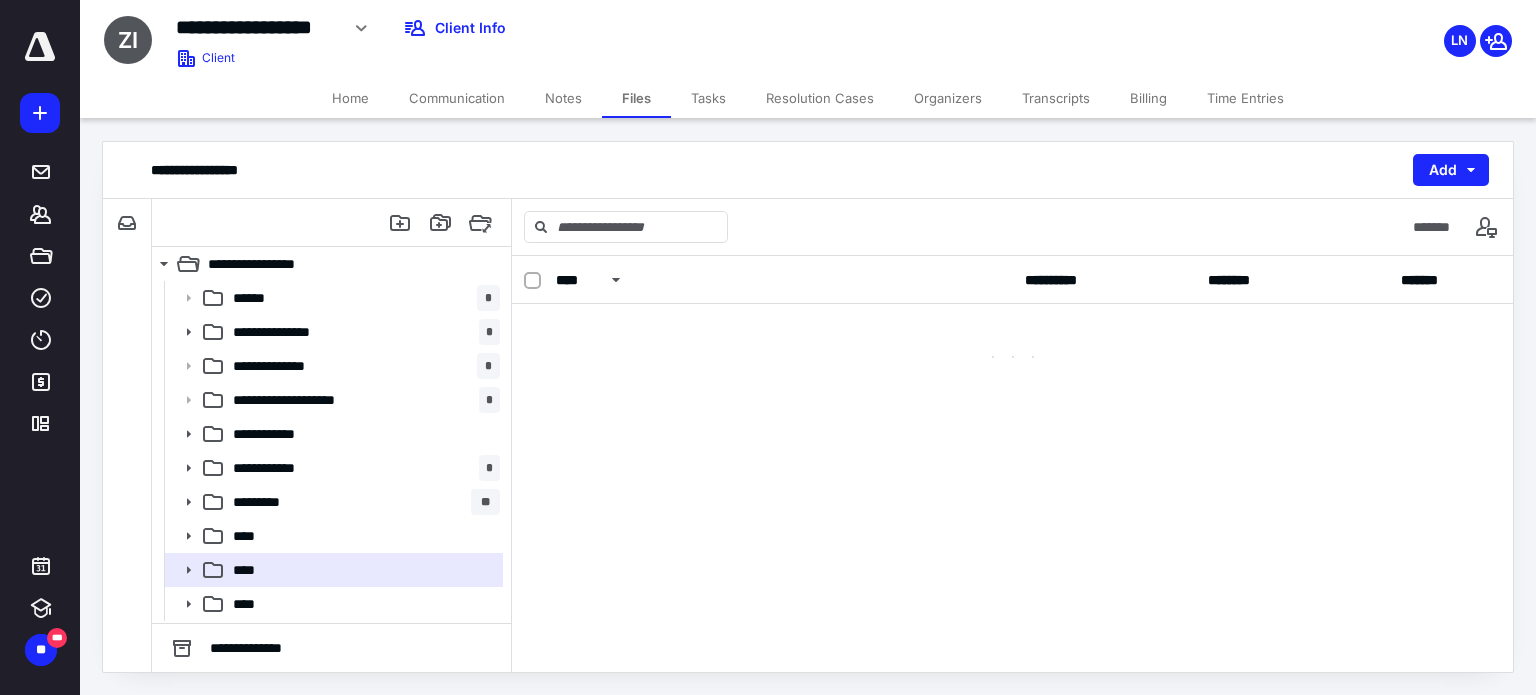 scroll, scrollTop: 0, scrollLeft: 0, axis: both 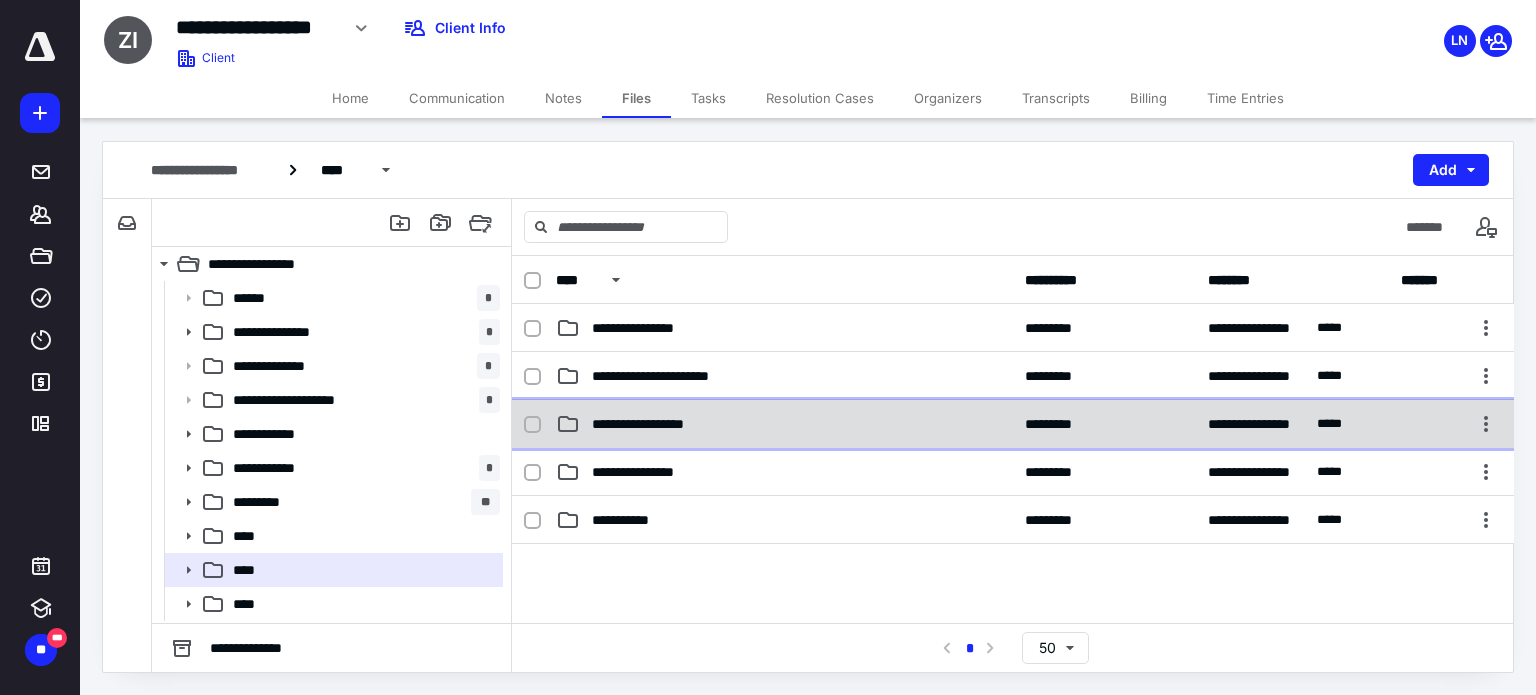 click 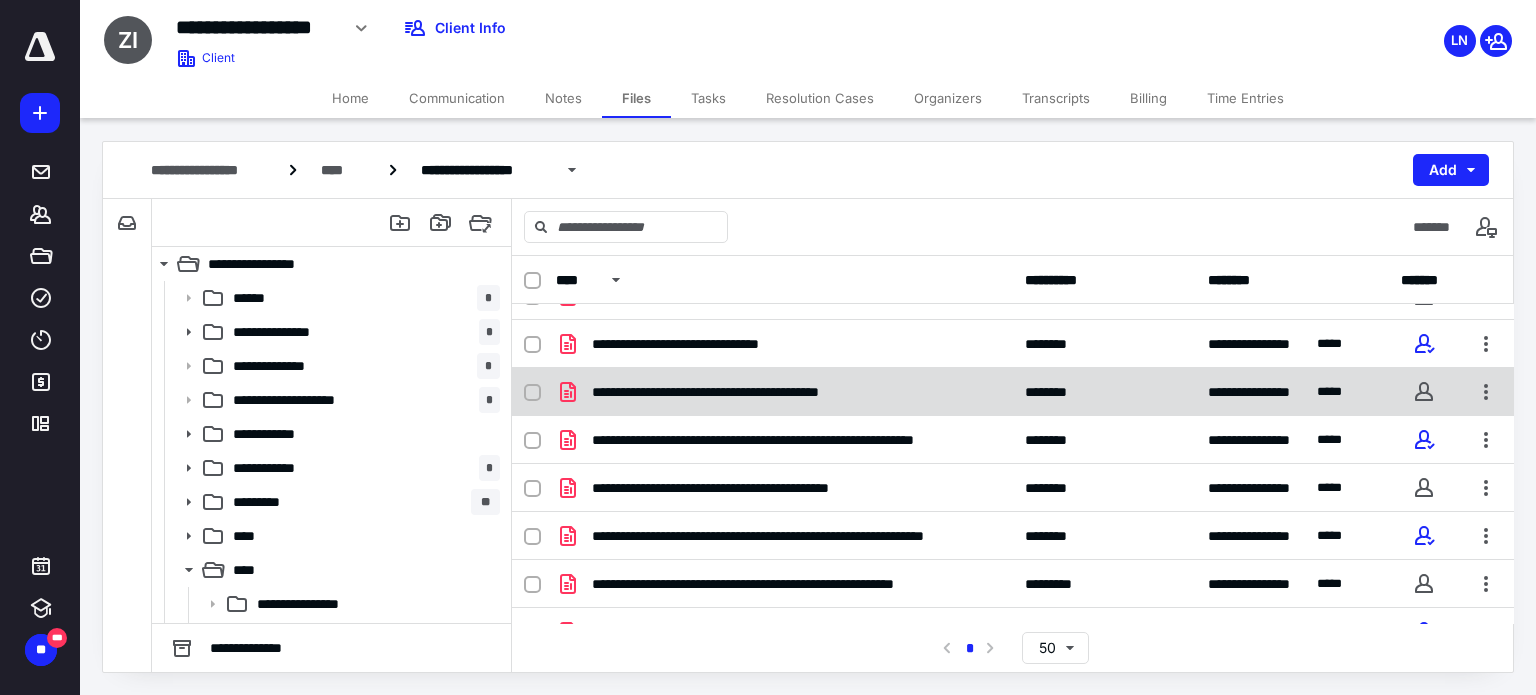 scroll, scrollTop: 62, scrollLeft: 0, axis: vertical 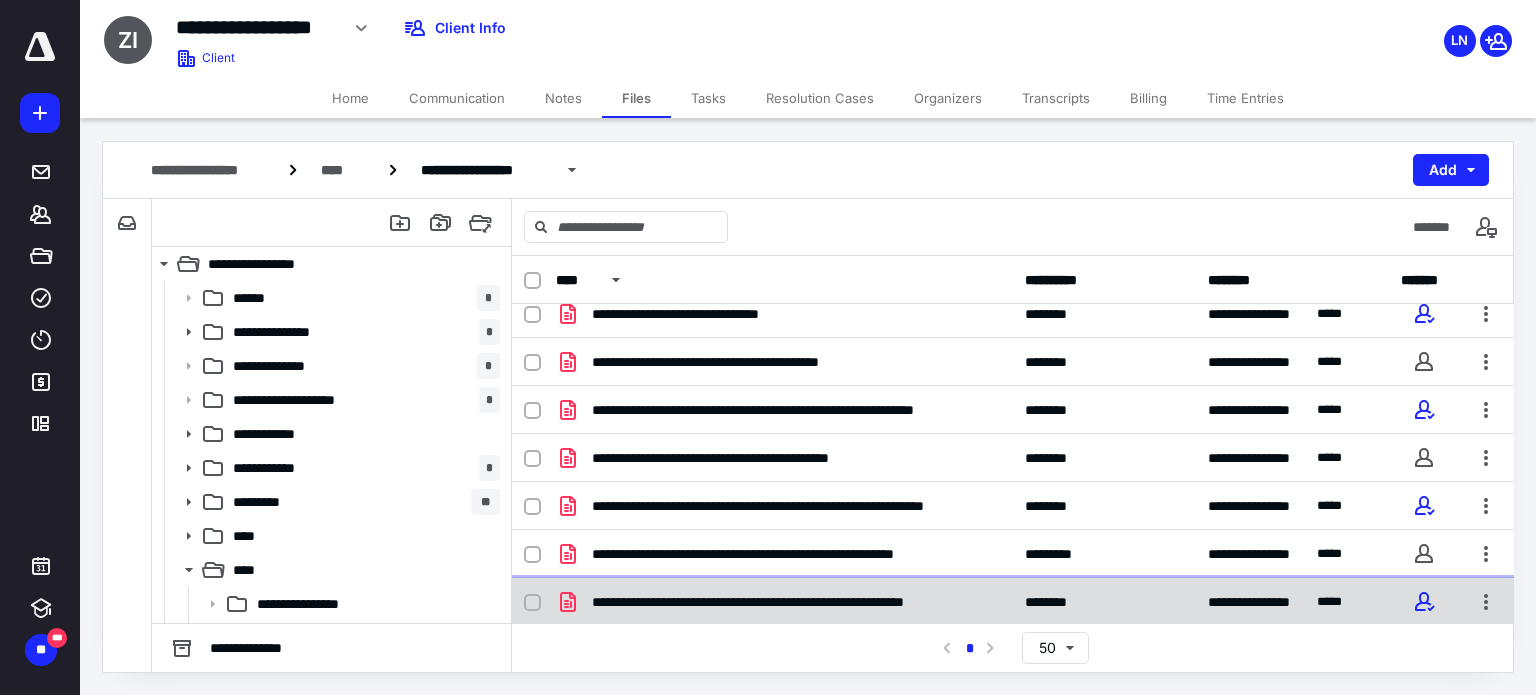 click 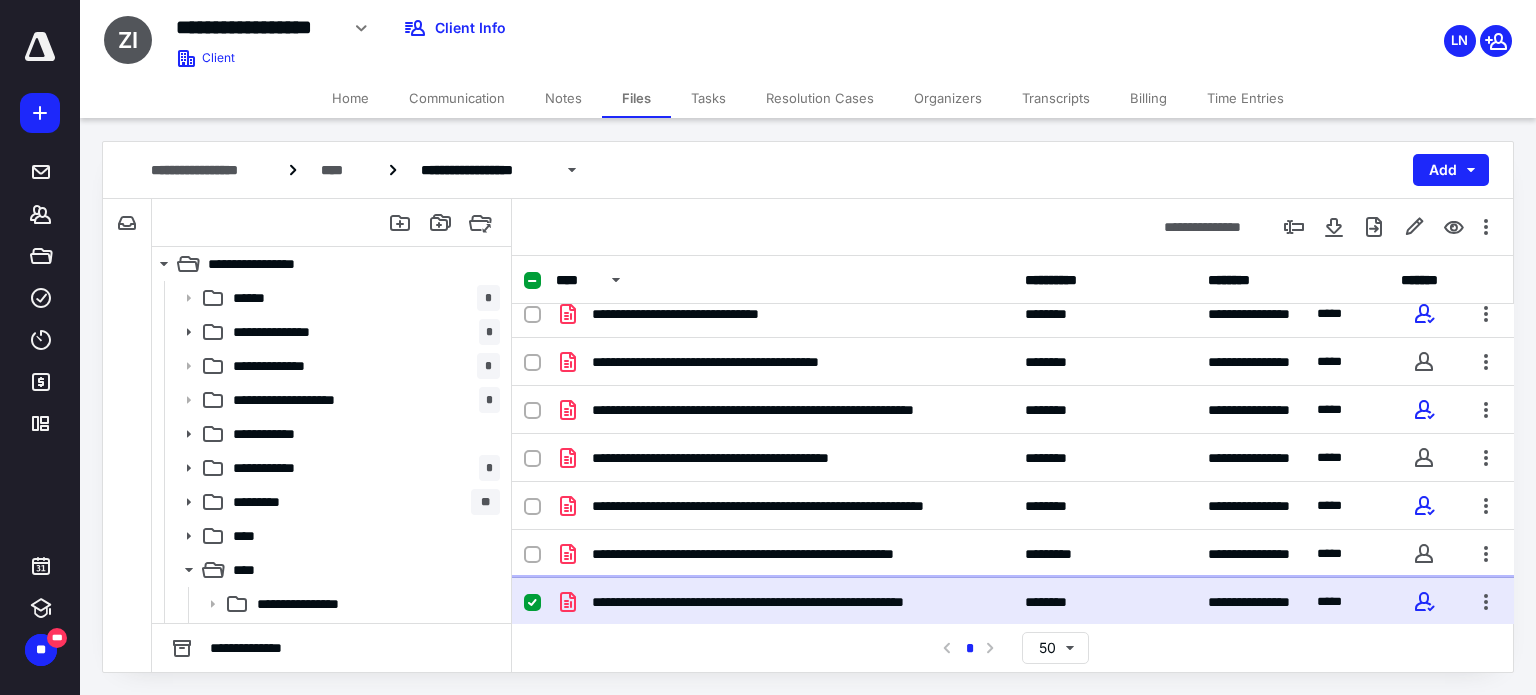 click 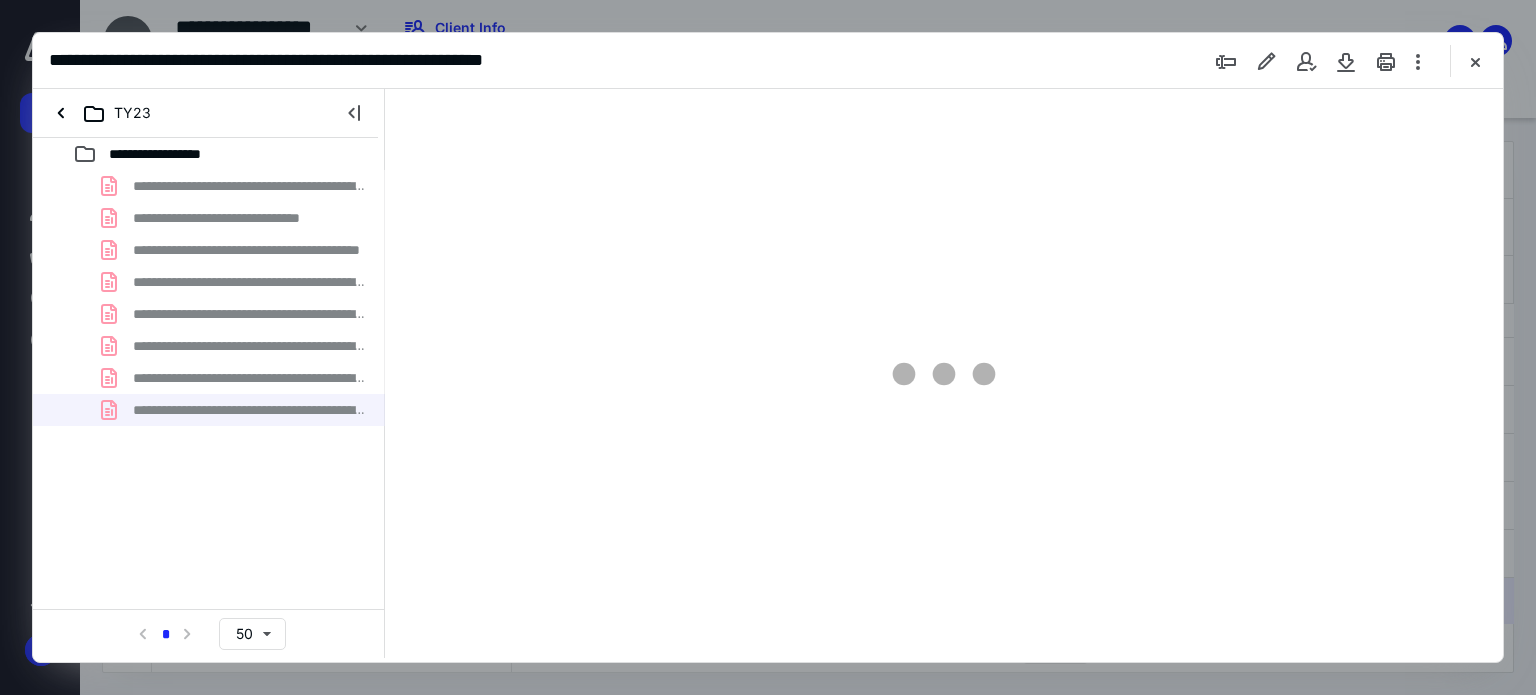 scroll, scrollTop: 0, scrollLeft: 0, axis: both 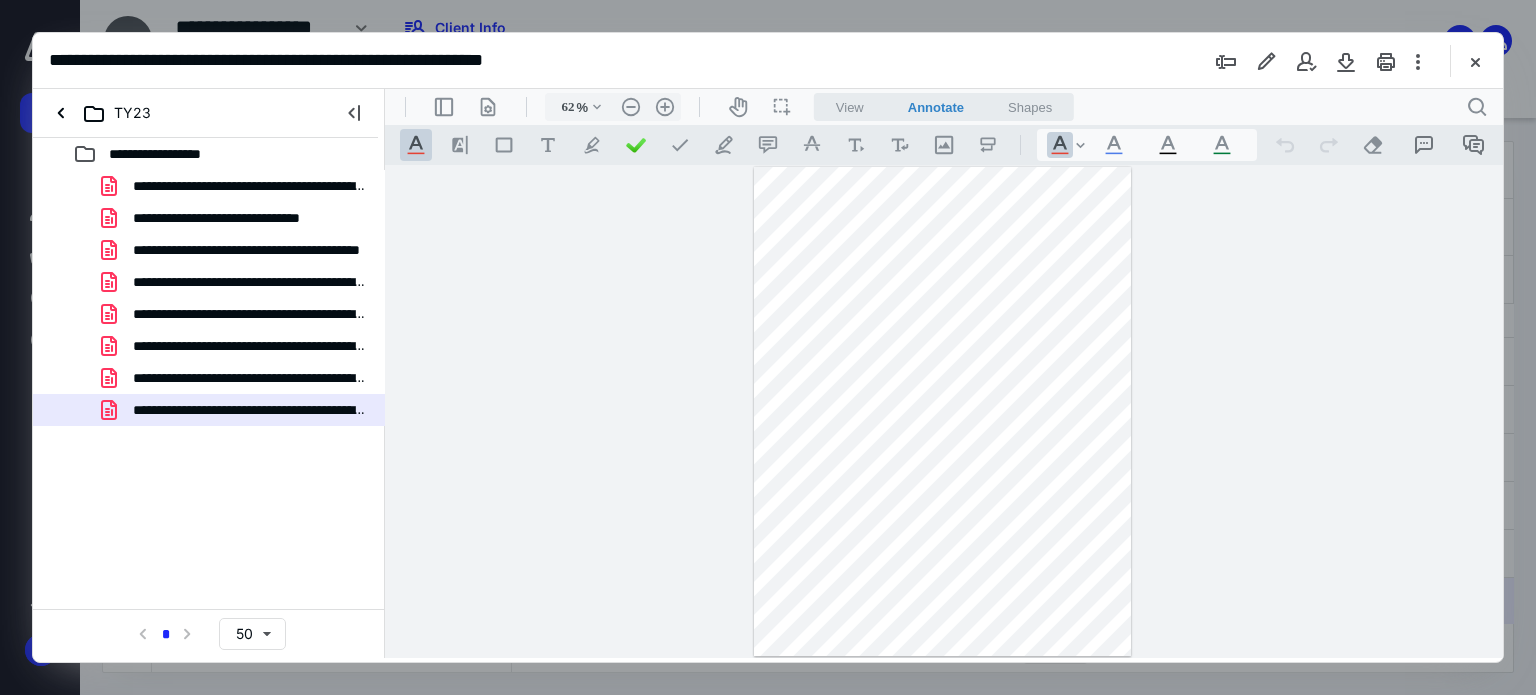 click on "**********" at bounding box center (768, 61) 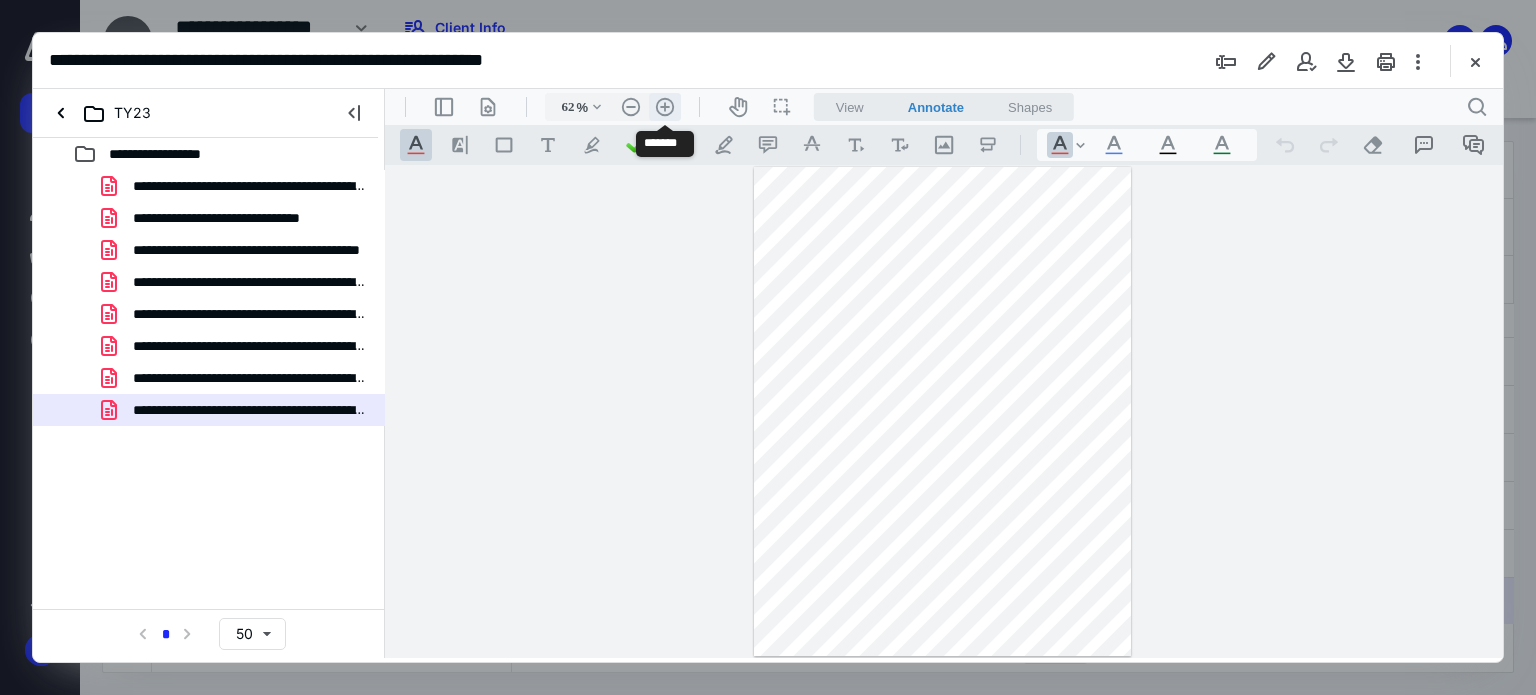 click on ".cls-1{fill:#abb0c4;} icon - header - zoom - in - line" at bounding box center [665, 107] 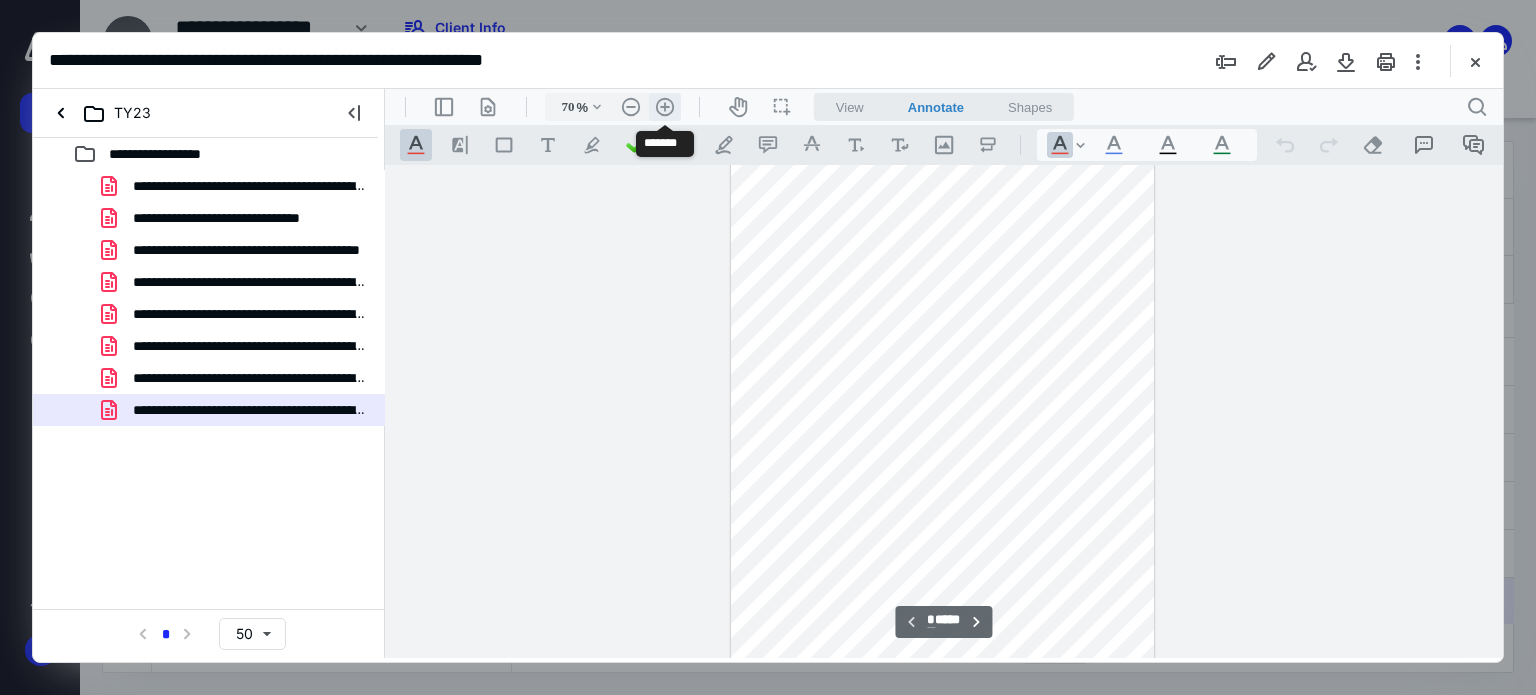 click on ".cls-1{fill:#abb0c4;} icon - header - zoom - in - line" at bounding box center [665, 107] 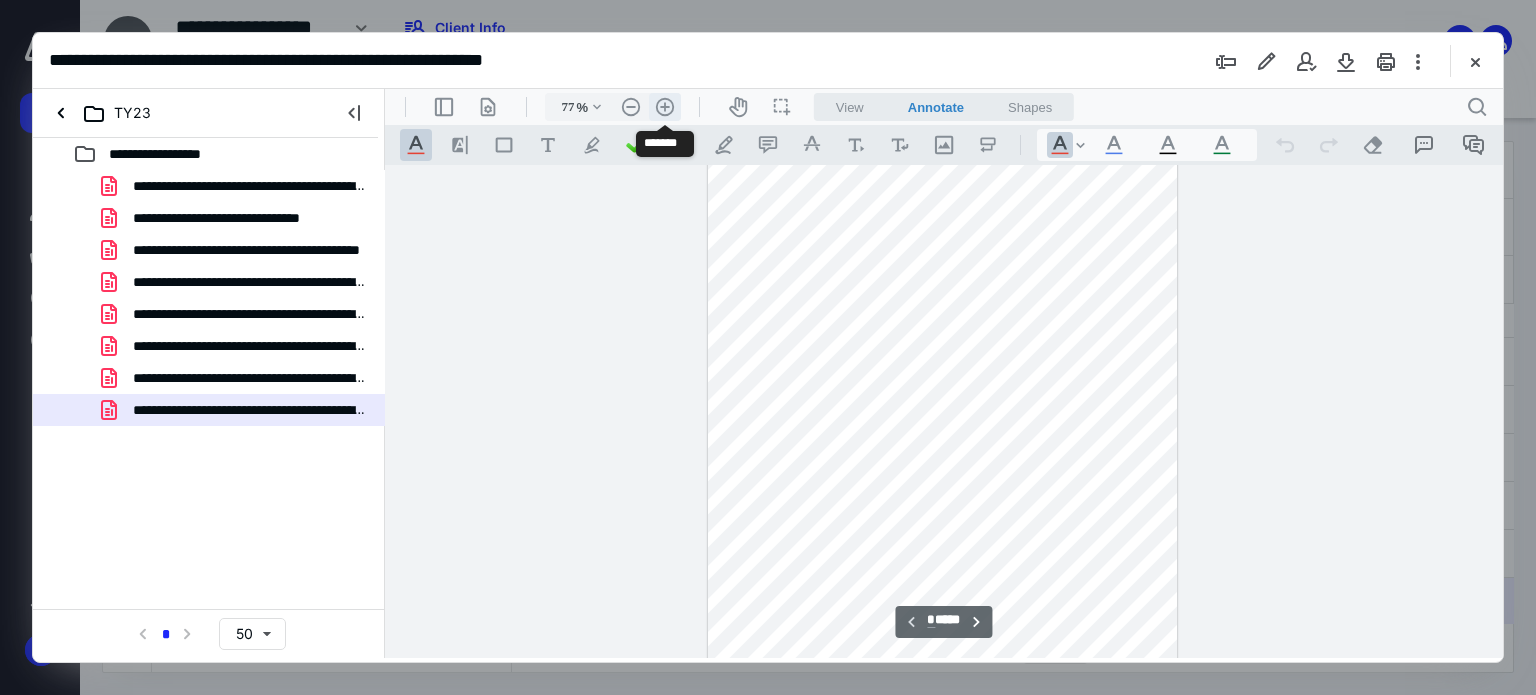 click on ".cls-1{fill:#abb0c4;} icon - header - zoom - in - line" at bounding box center [665, 107] 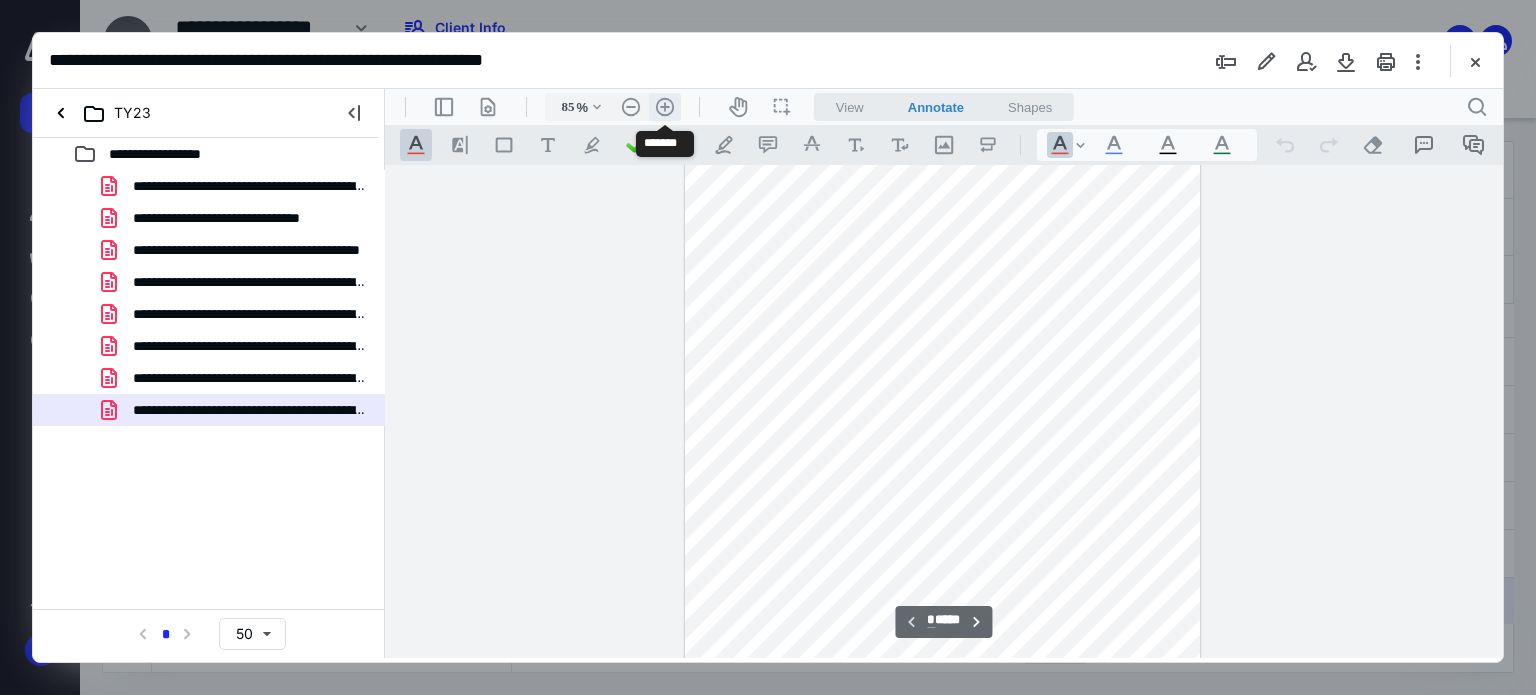 click on ".cls-1{fill:#abb0c4;} icon - header - zoom - in - line" at bounding box center (665, 107) 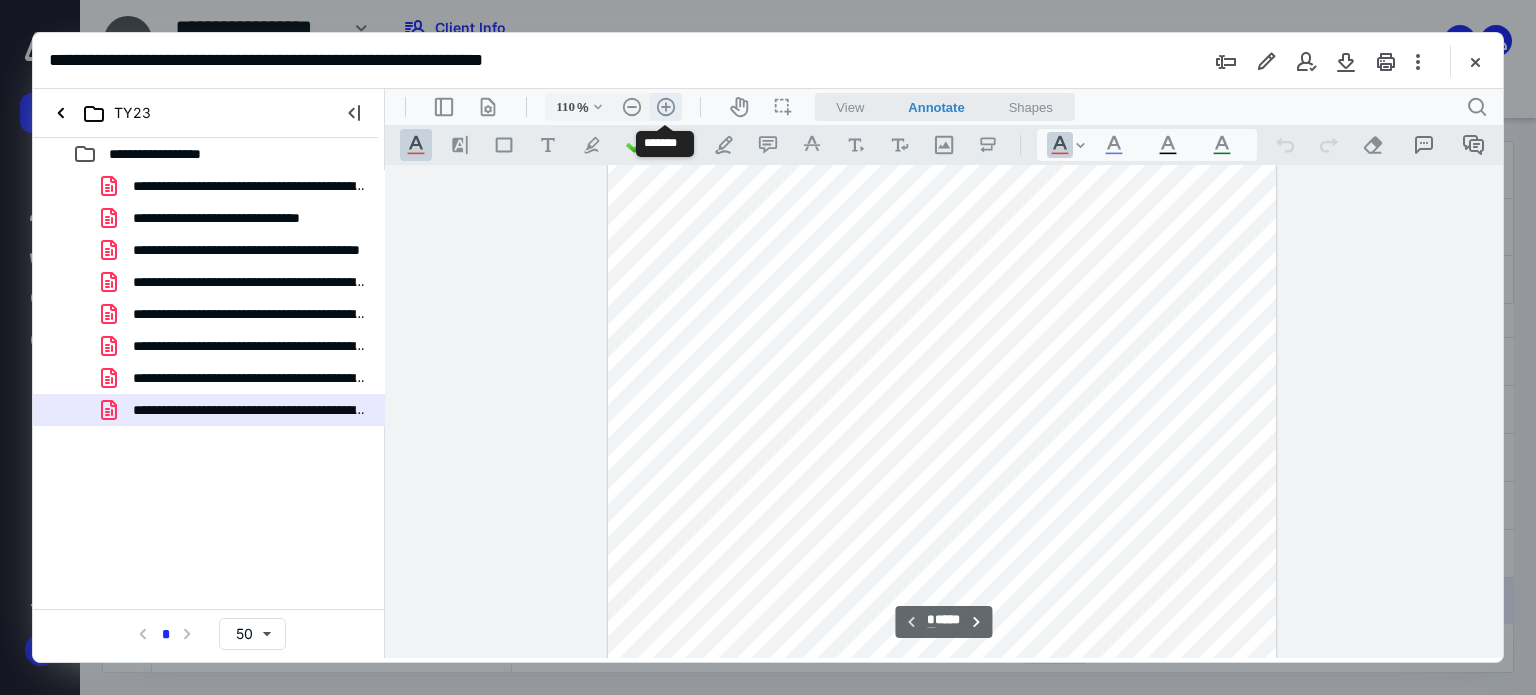 click on ".cls-1{fill:#abb0c4;} icon - header - zoom - in - line" at bounding box center (666, 107) 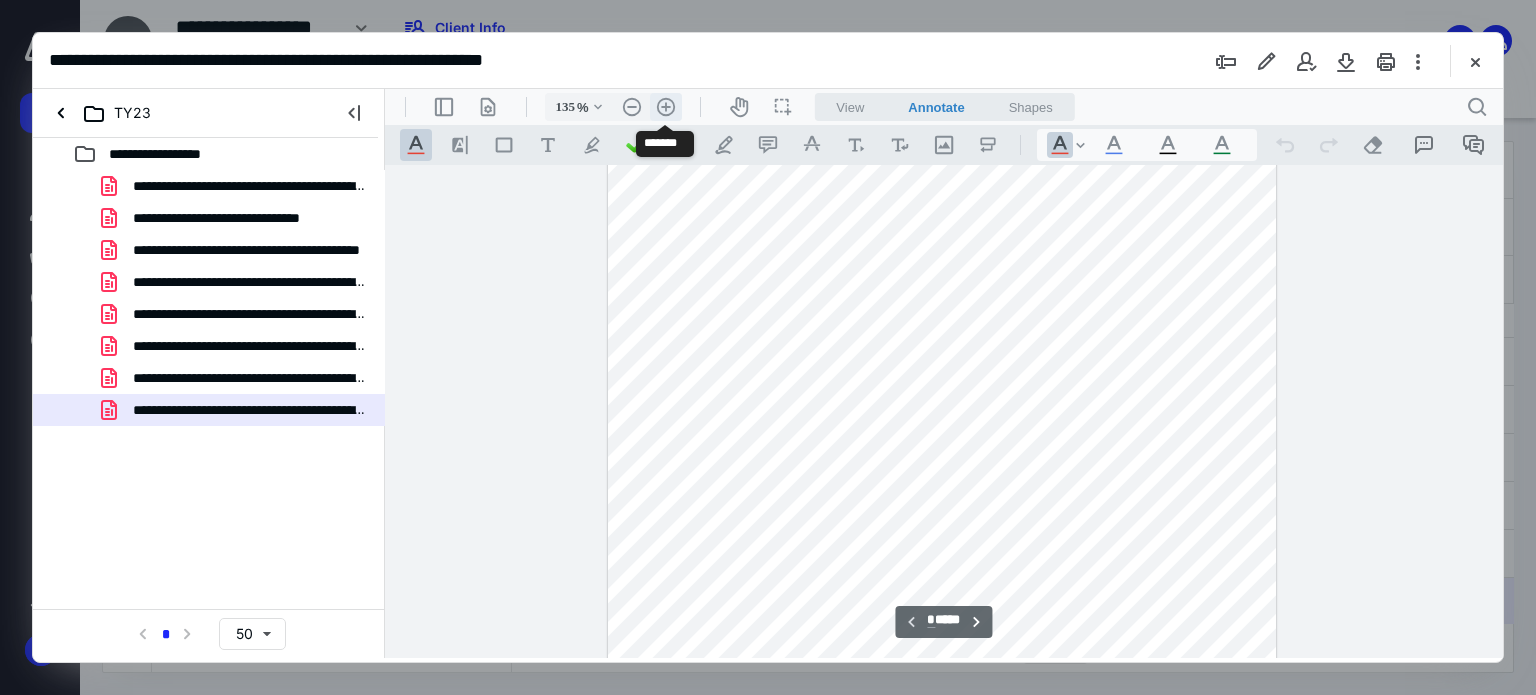 scroll, scrollTop: 244, scrollLeft: 0, axis: vertical 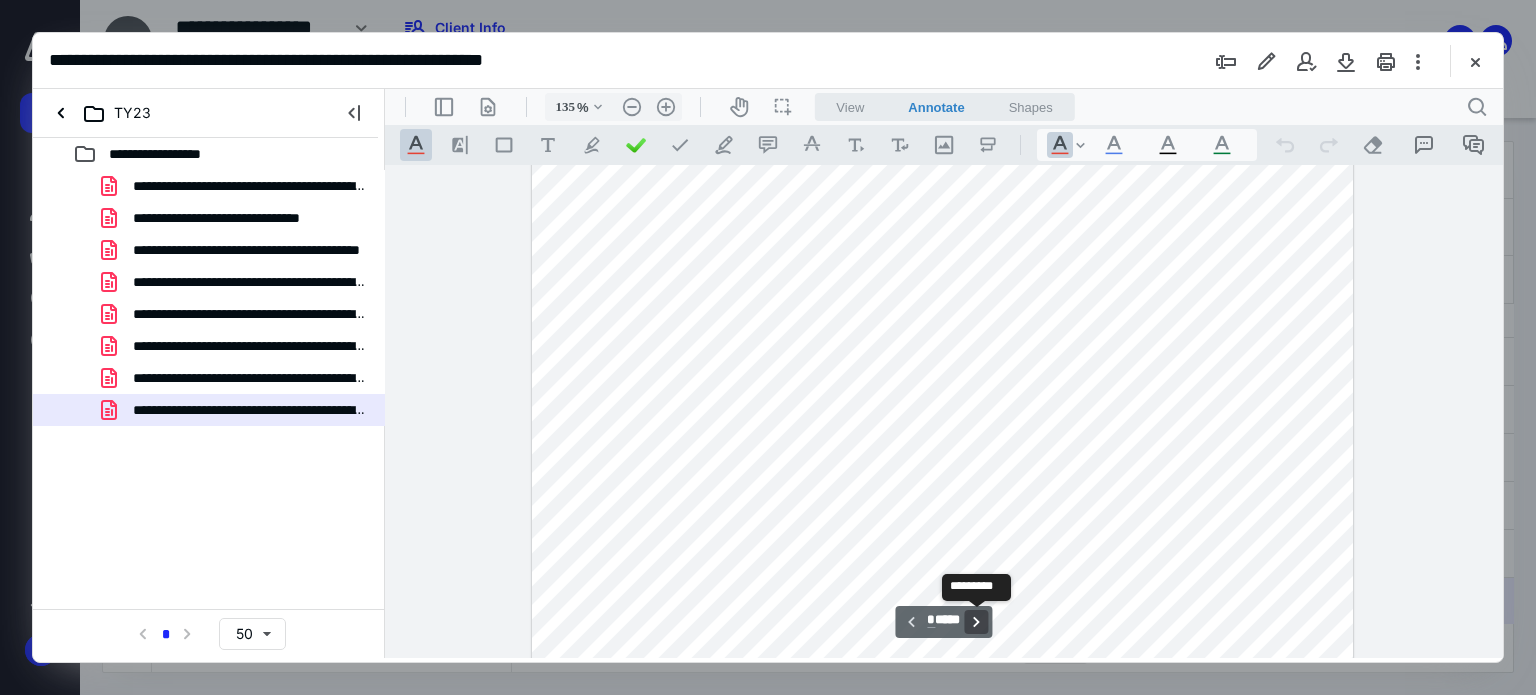 click on "**********" at bounding box center (977, 622) 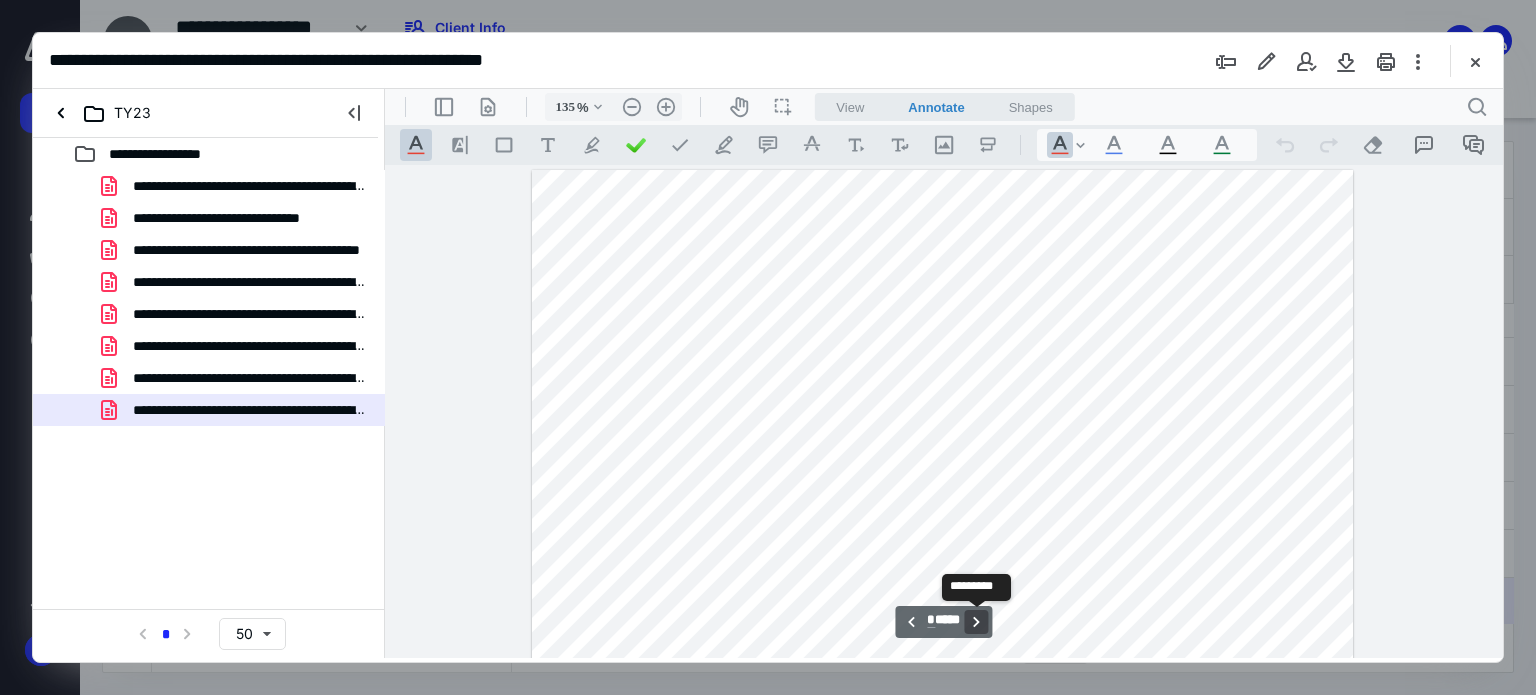 click on "**********" at bounding box center [977, 622] 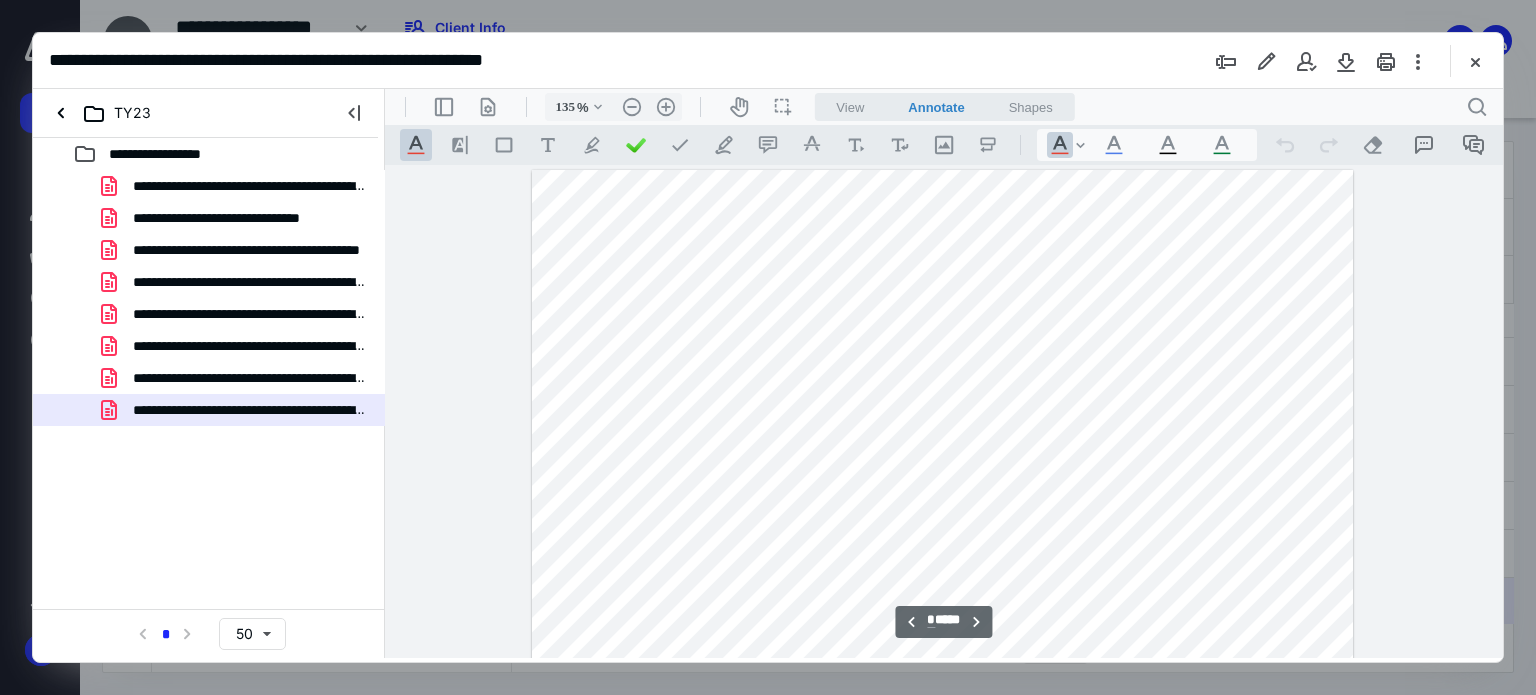 scroll, scrollTop: 2201, scrollLeft: 0, axis: vertical 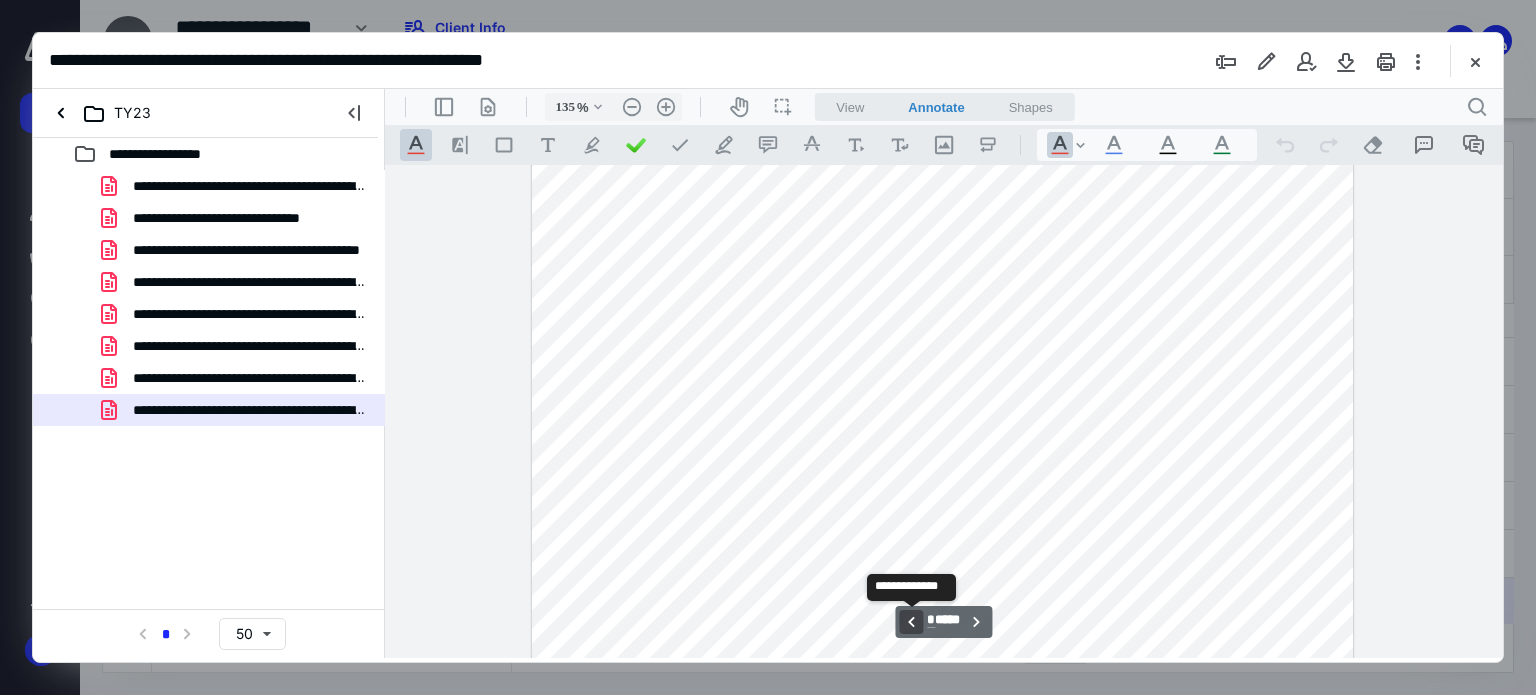 click on "**********" at bounding box center (911, 622) 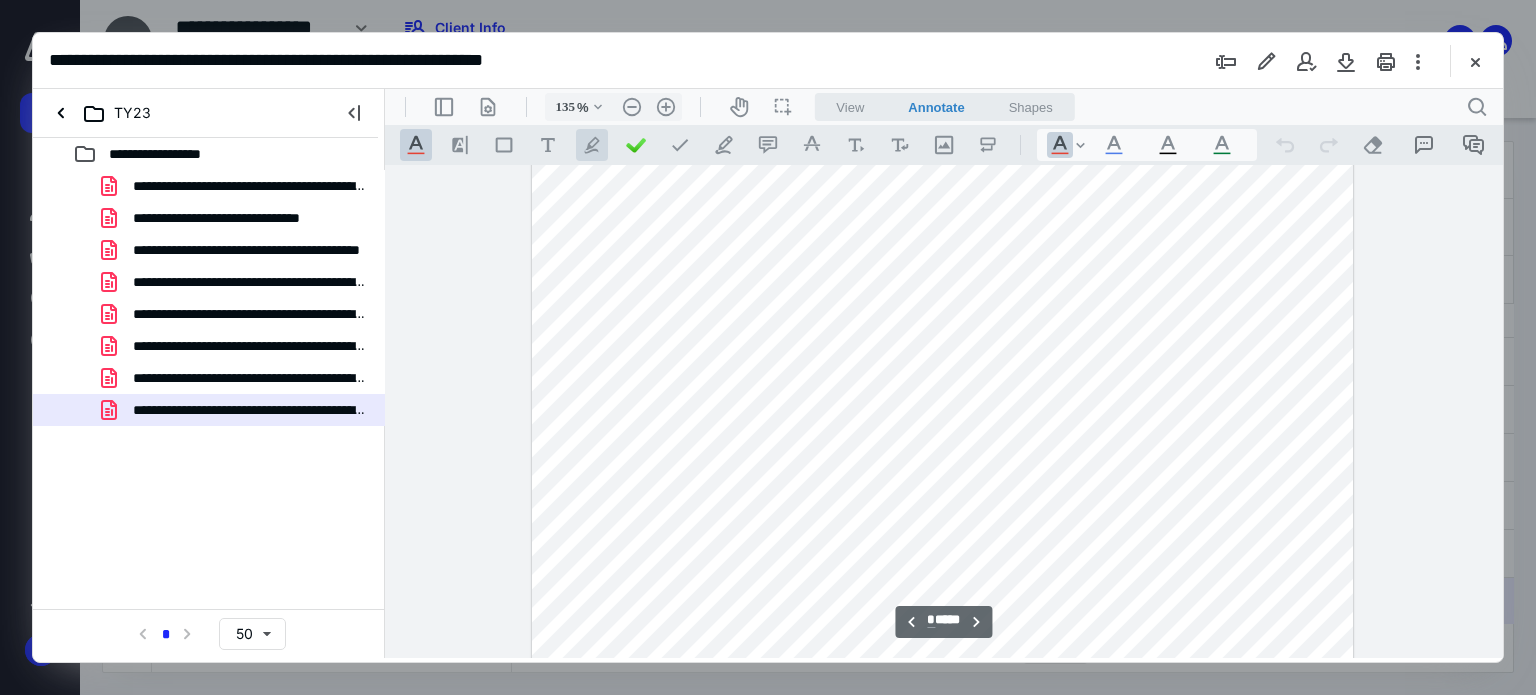 scroll, scrollTop: 1240, scrollLeft: 0, axis: vertical 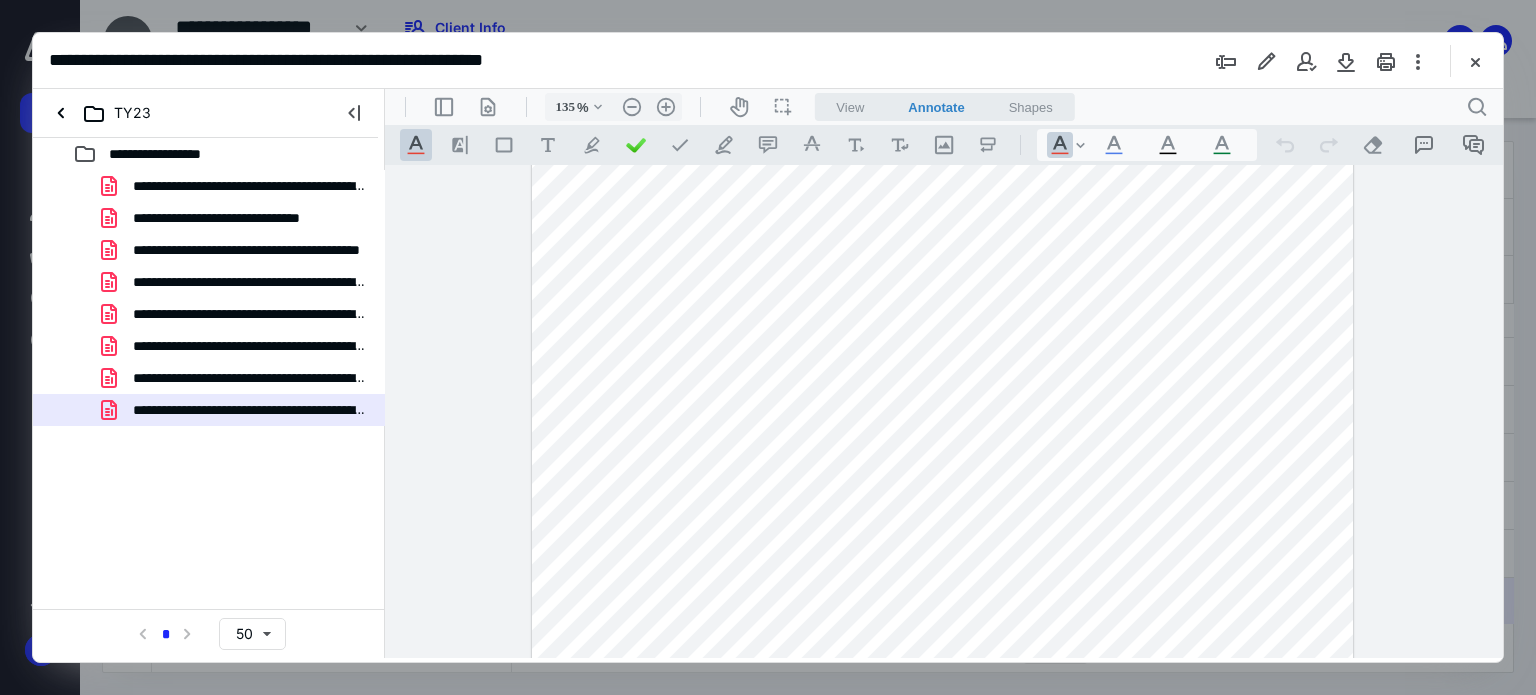 click on "**********" at bounding box center (768, 61) 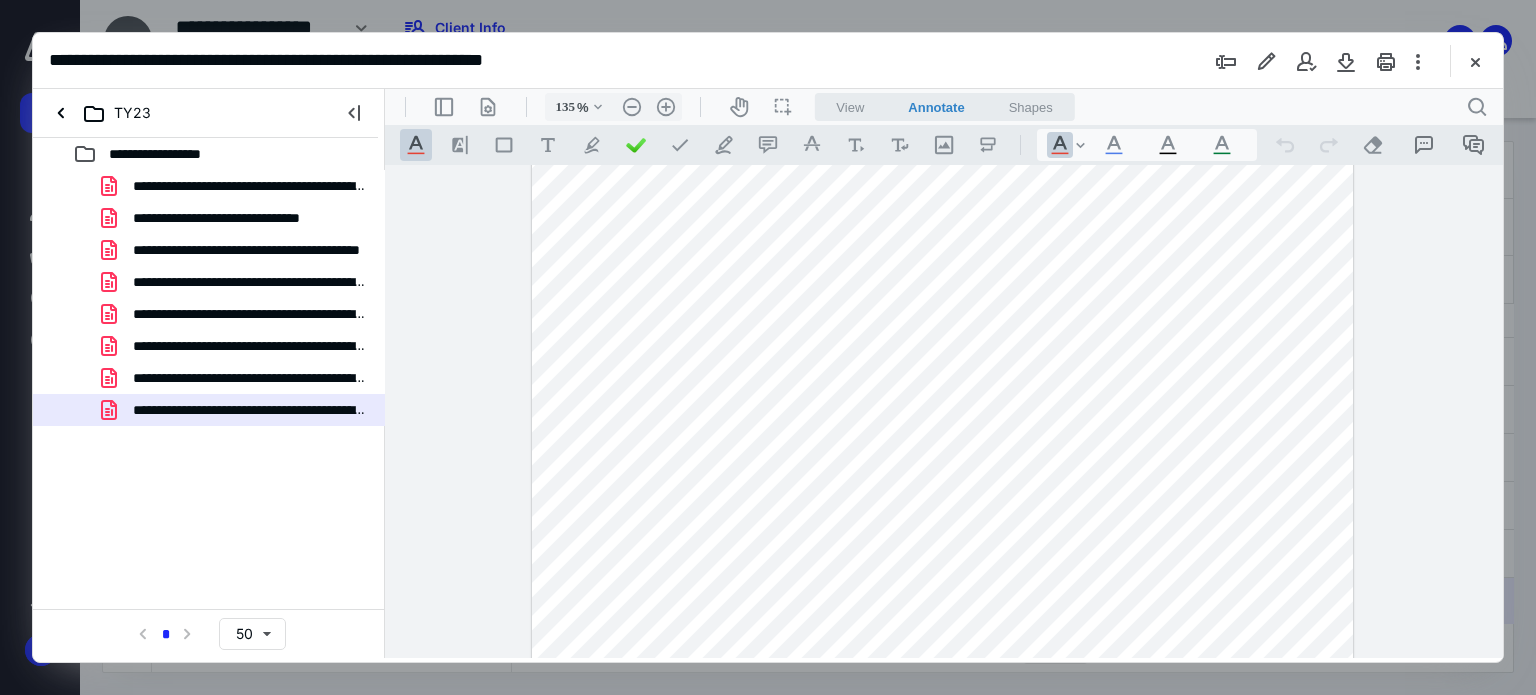click at bounding box center (768, 347) 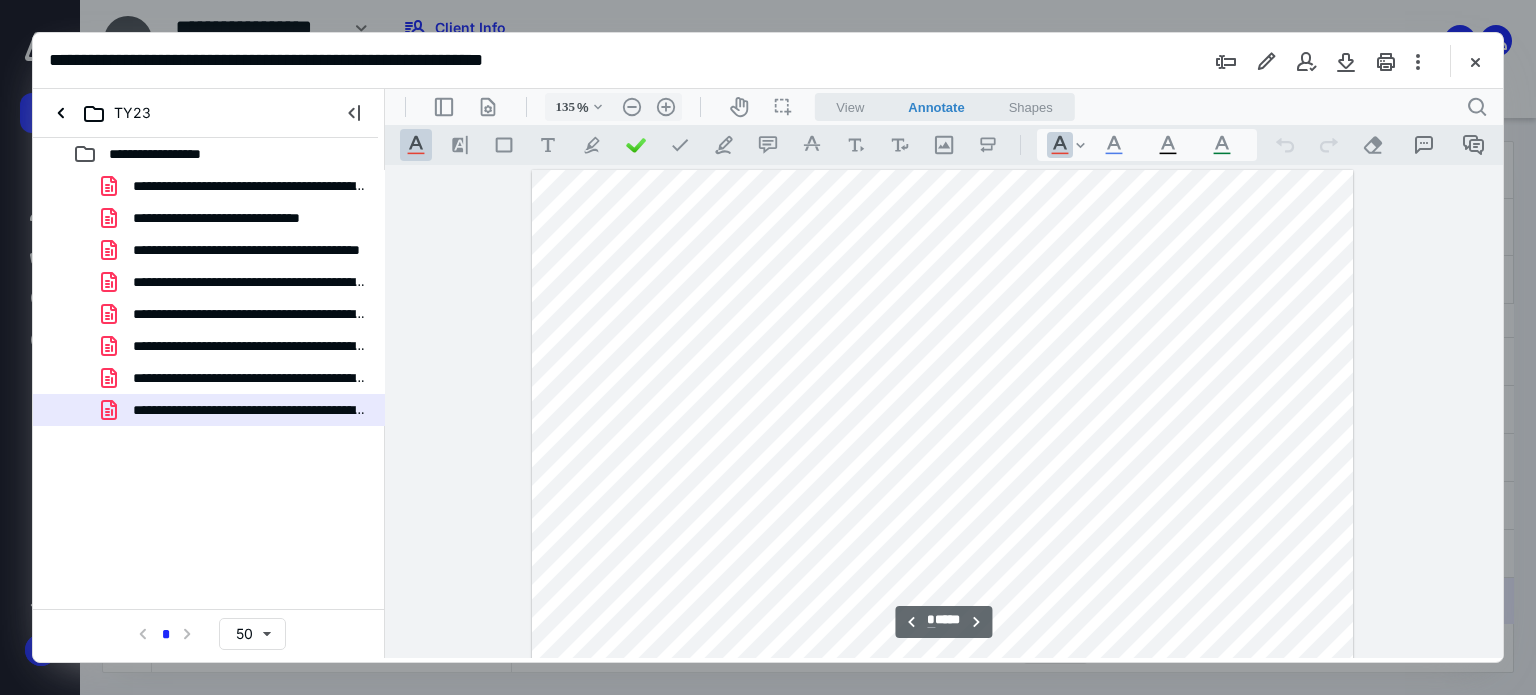 scroll, scrollTop: 1128, scrollLeft: 0, axis: vertical 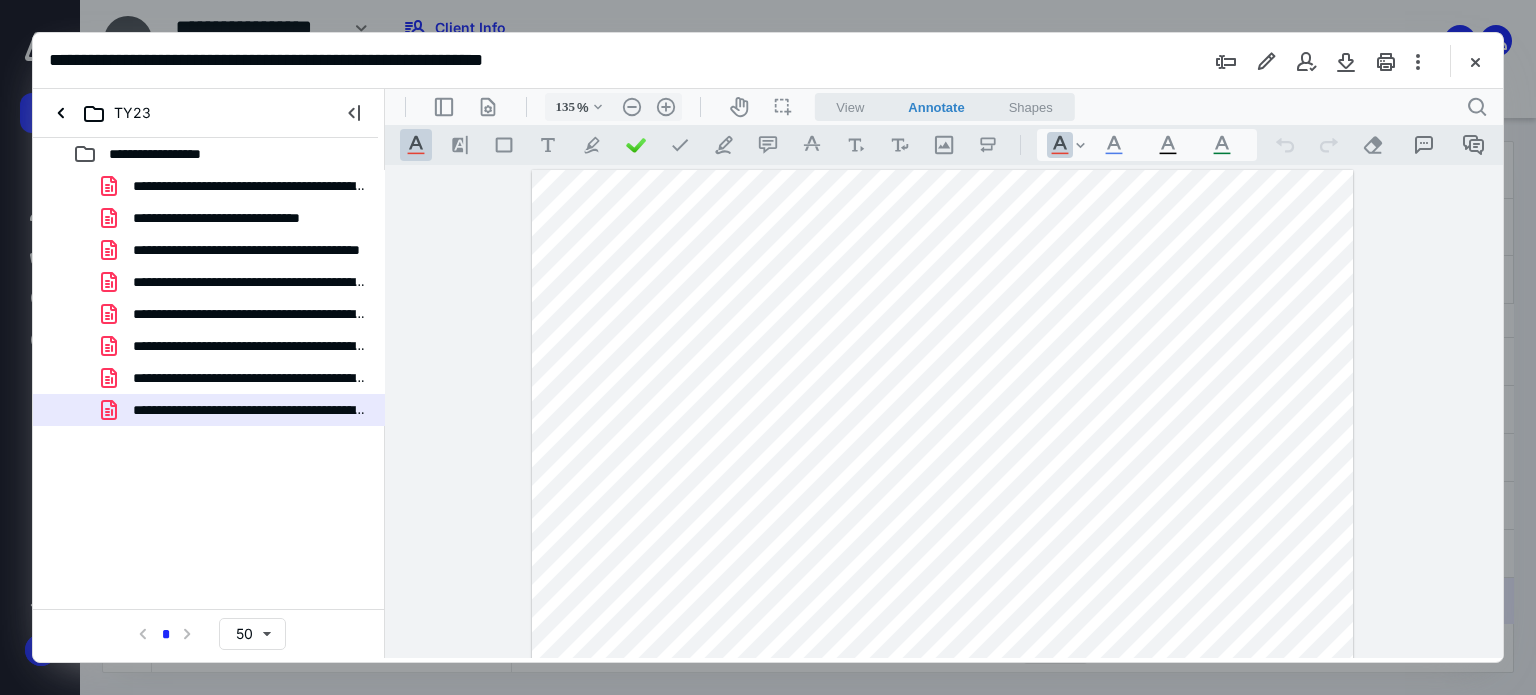 click on "**********" at bounding box center [768, 61] 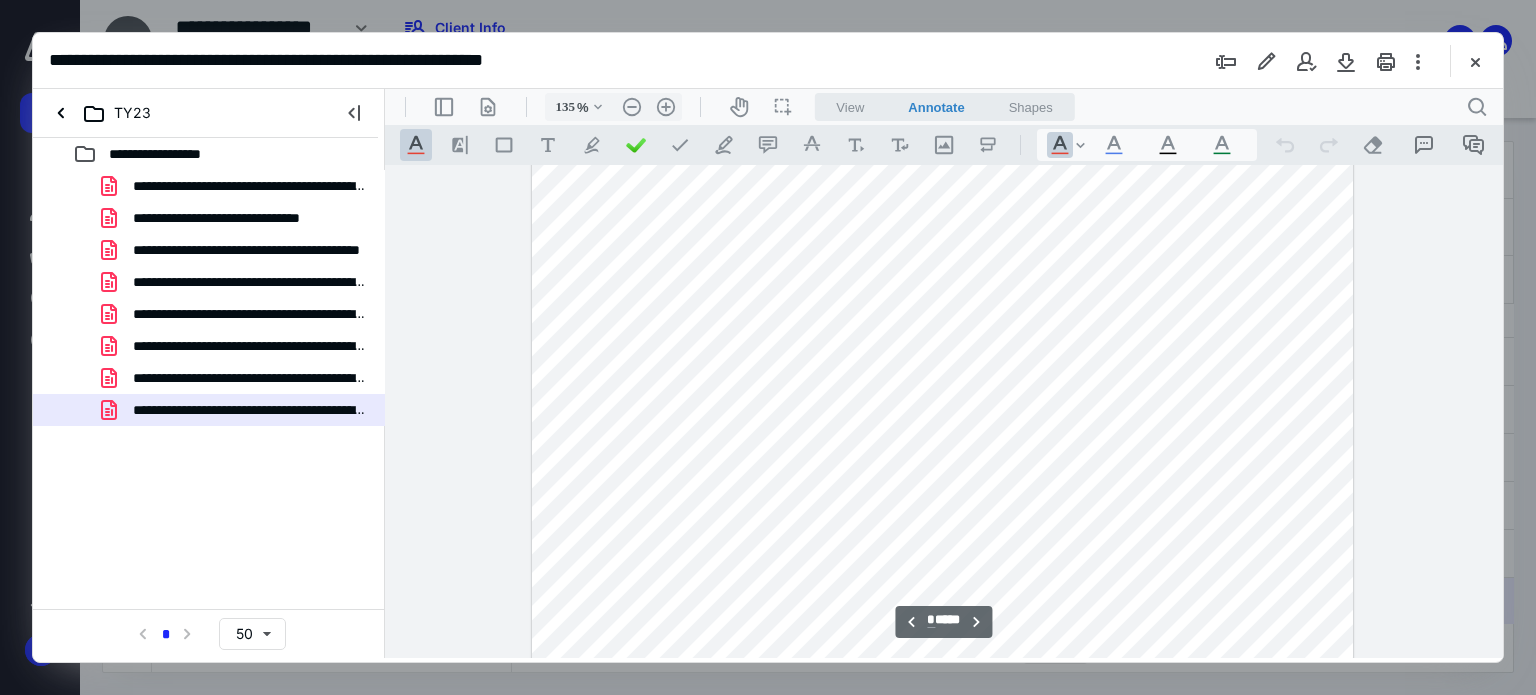 scroll, scrollTop: 1240, scrollLeft: 0, axis: vertical 